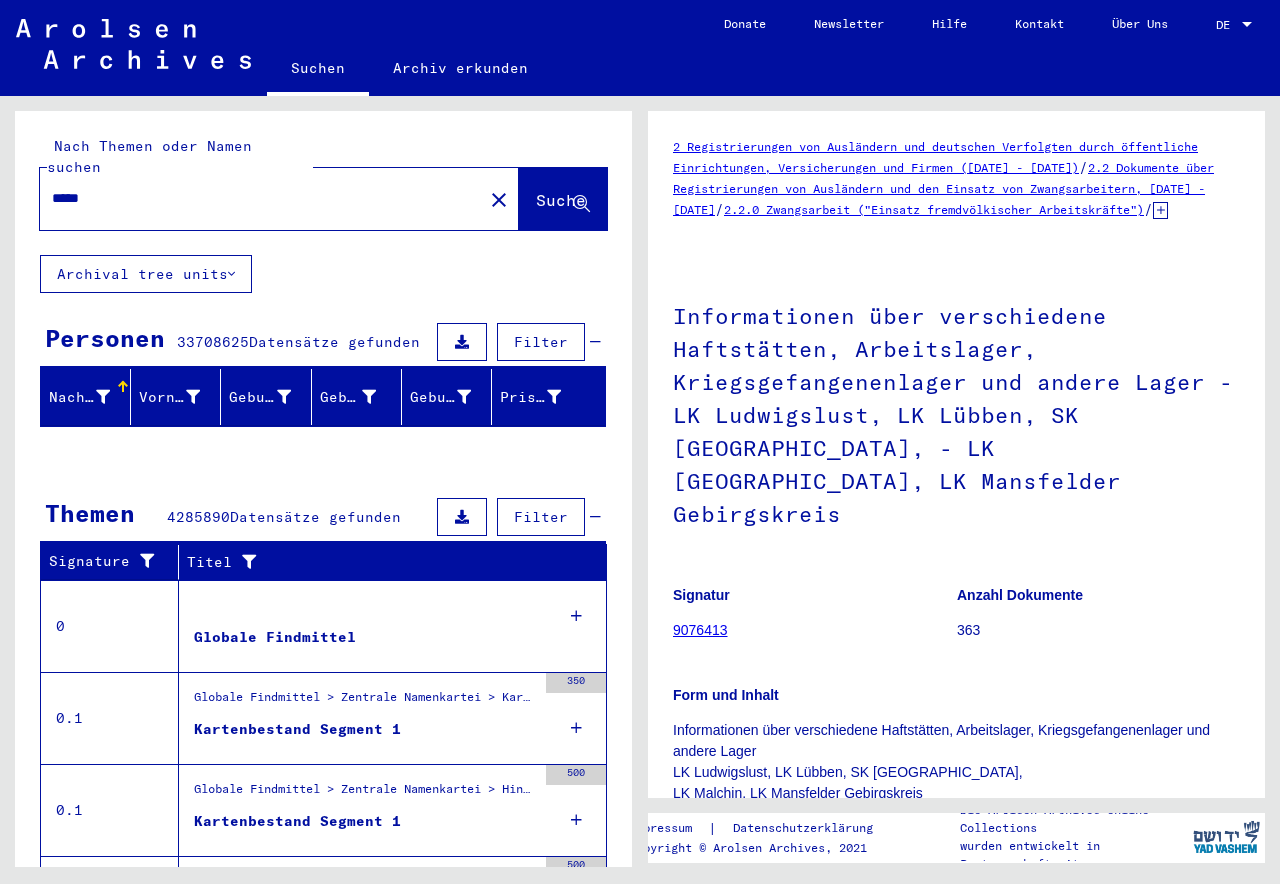 scroll, scrollTop: 0, scrollLeft: 0, axis: both 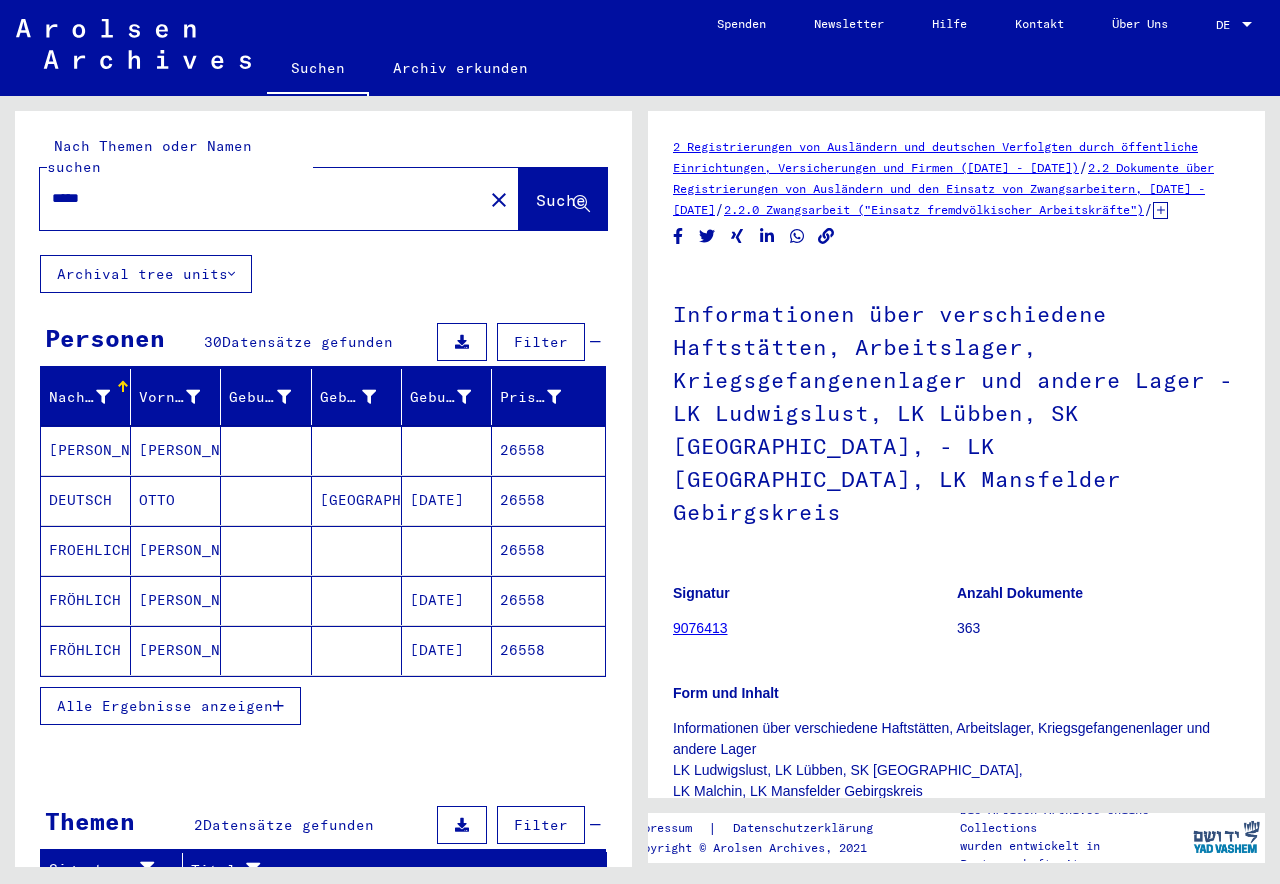 click on "*****" at bounding box center (261, 198) 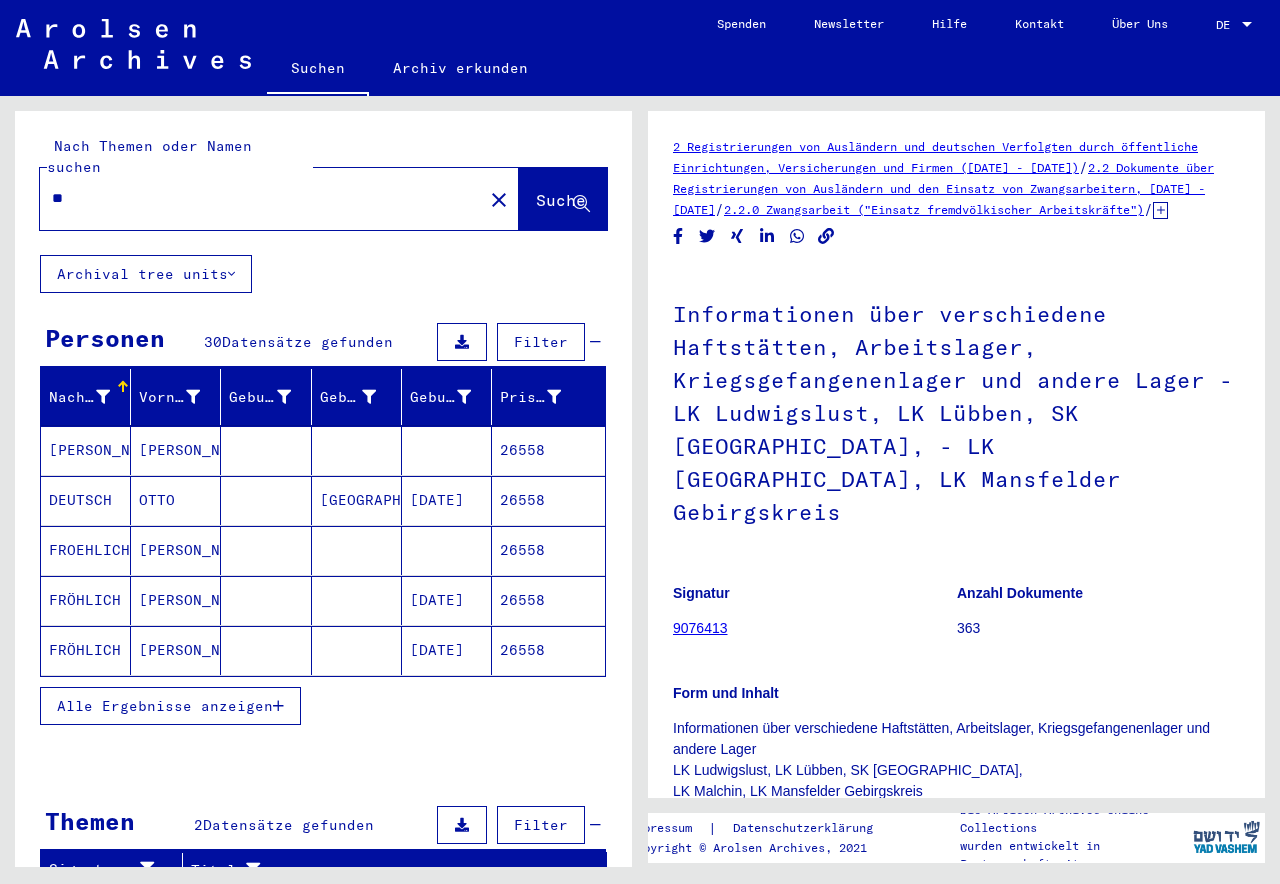 type on "*" 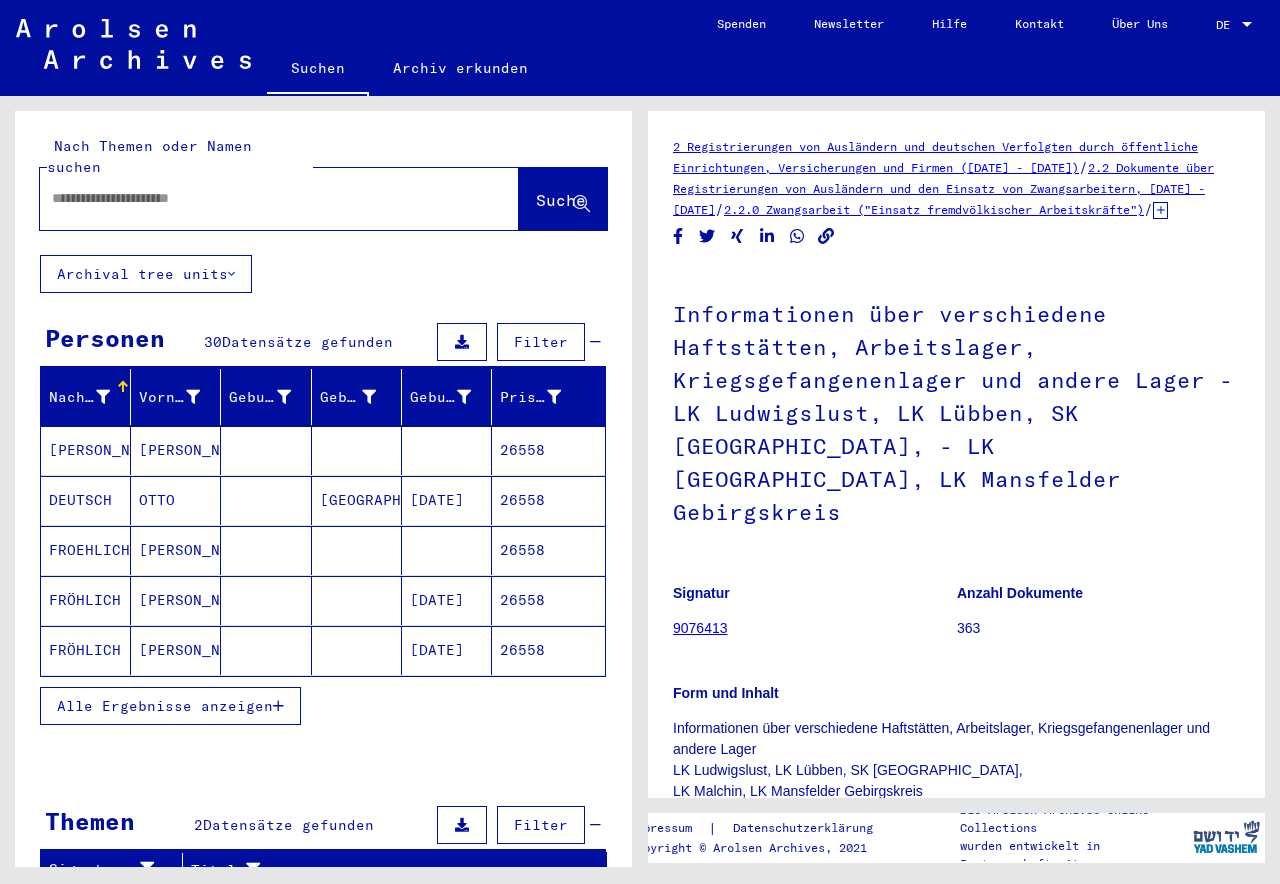 paste on "*********" 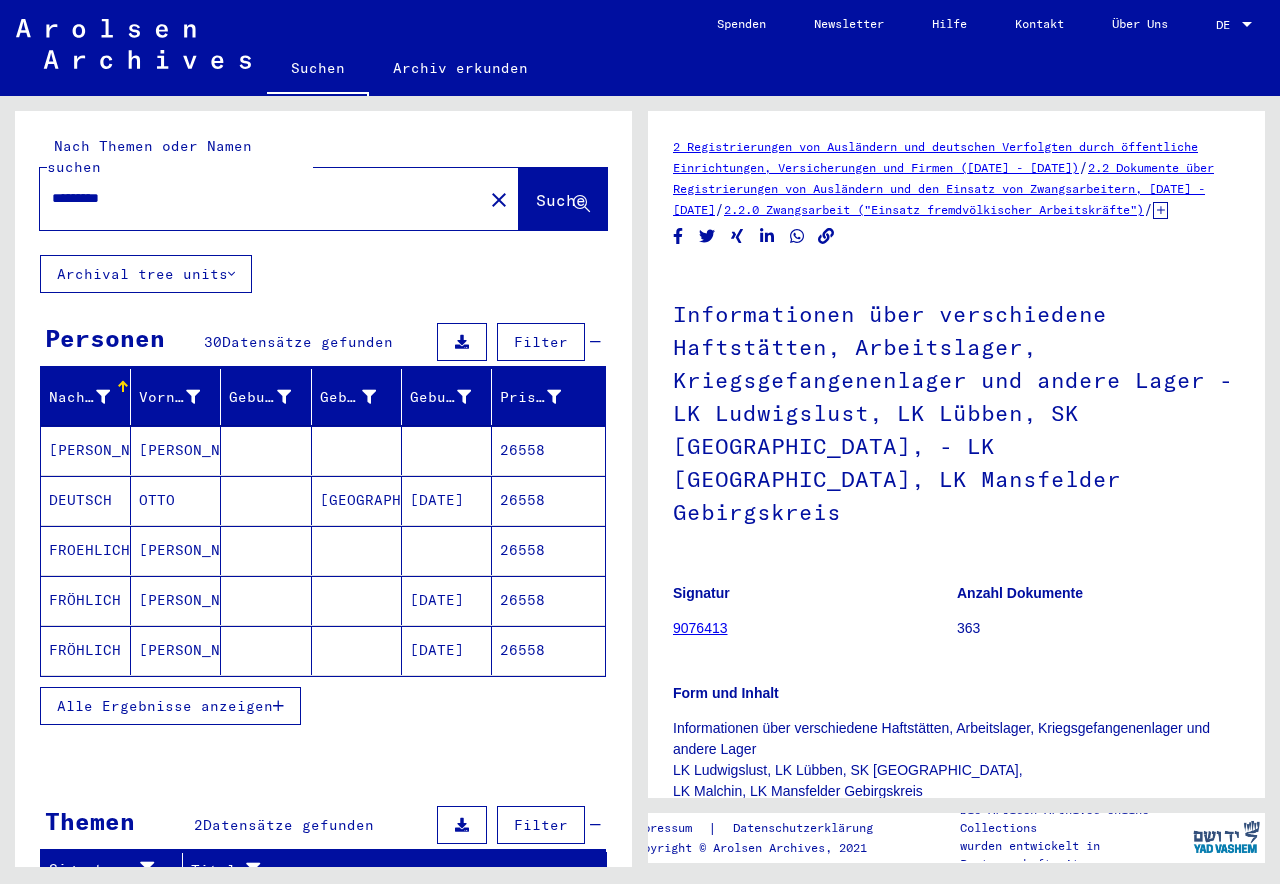 type on "*********" 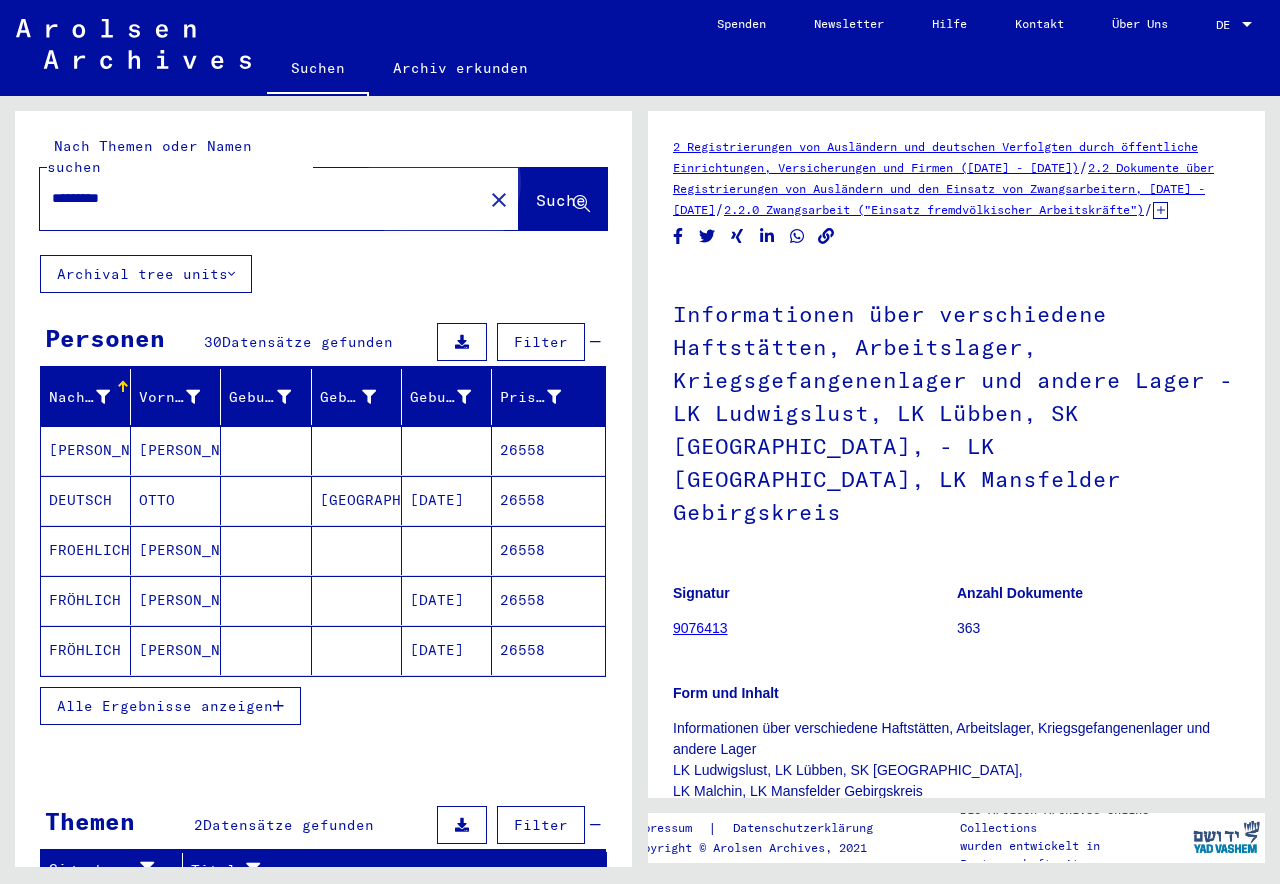 click on "Suche" 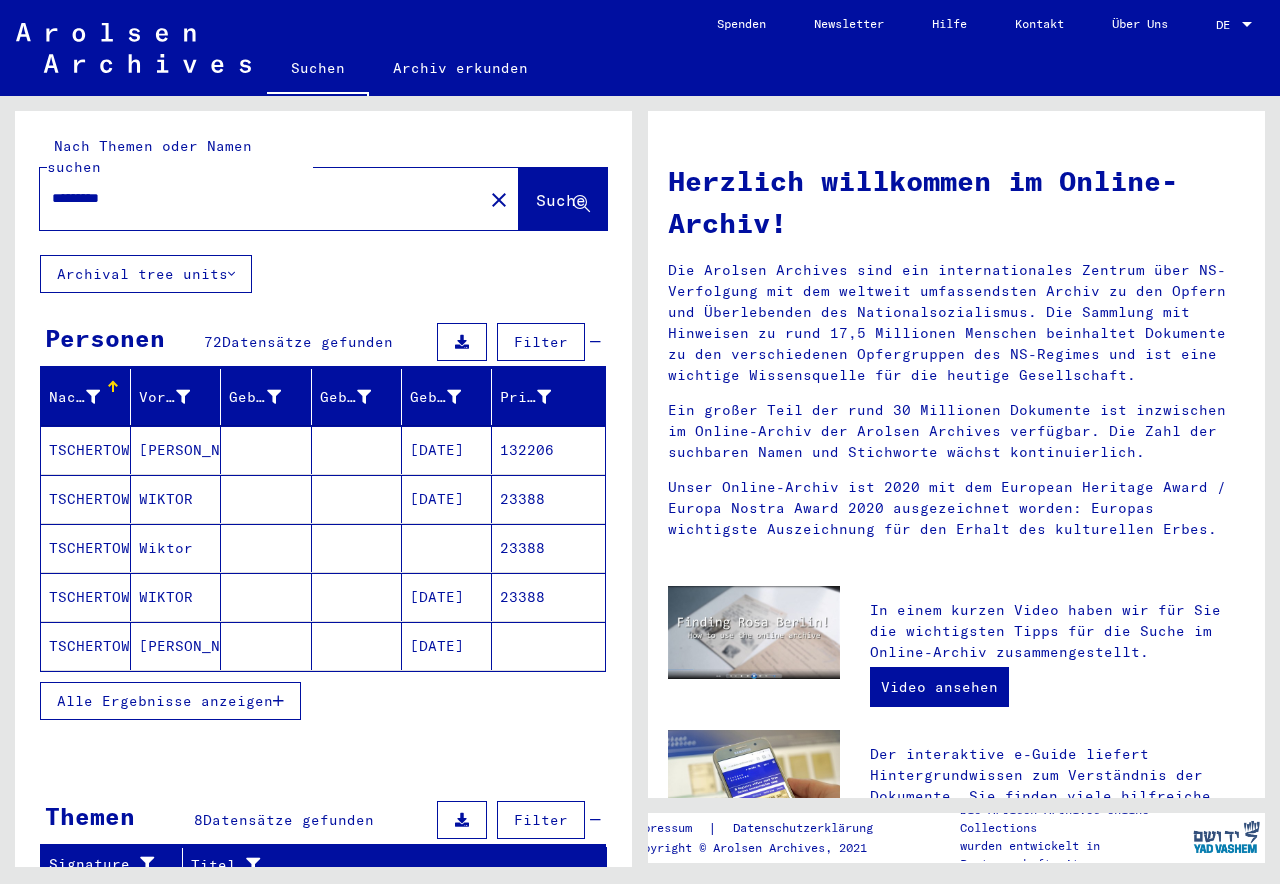 click on "Alle Ergebnisse anzeigen" at bounding box center [165, 701] 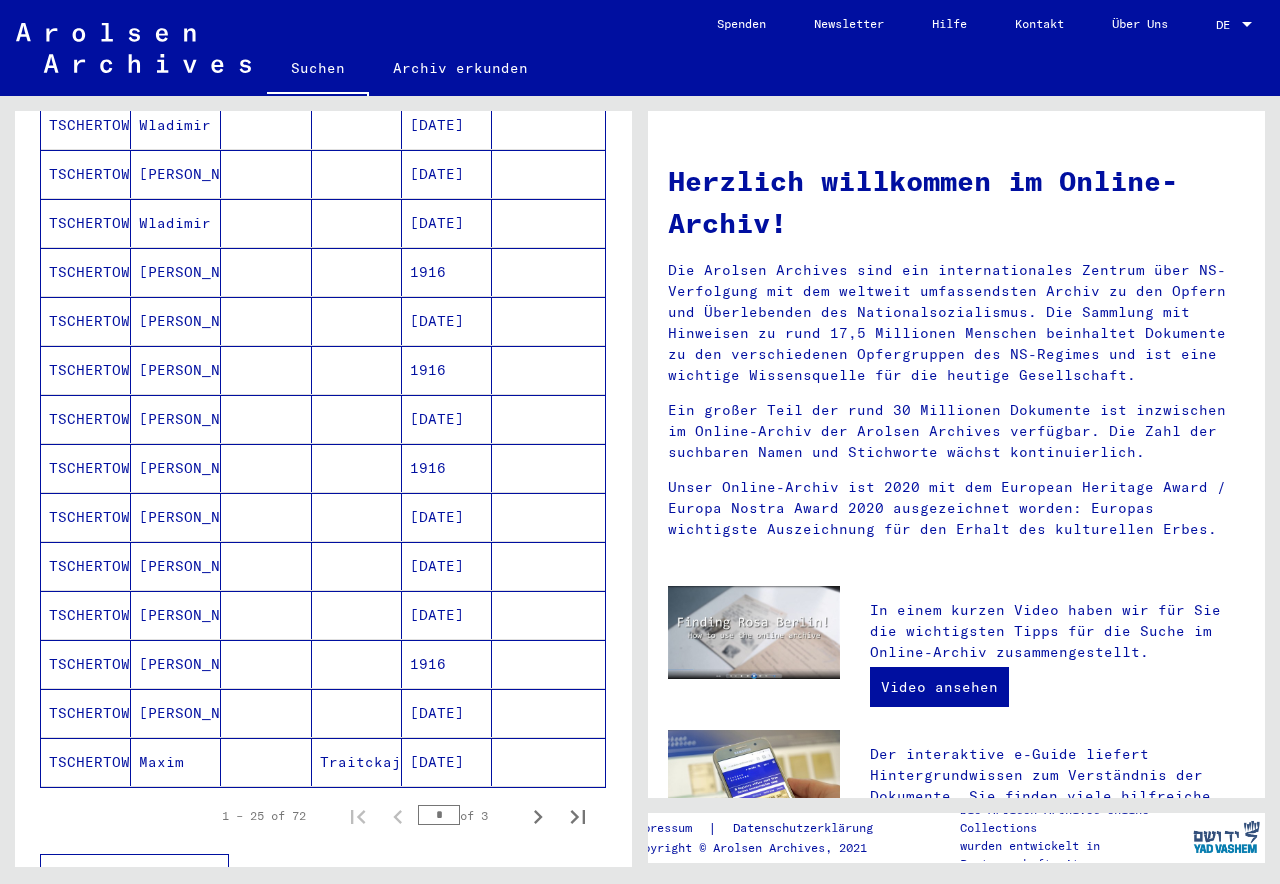 scroll, scrollTop: 900, scrollLeft: 0, axis: vertical 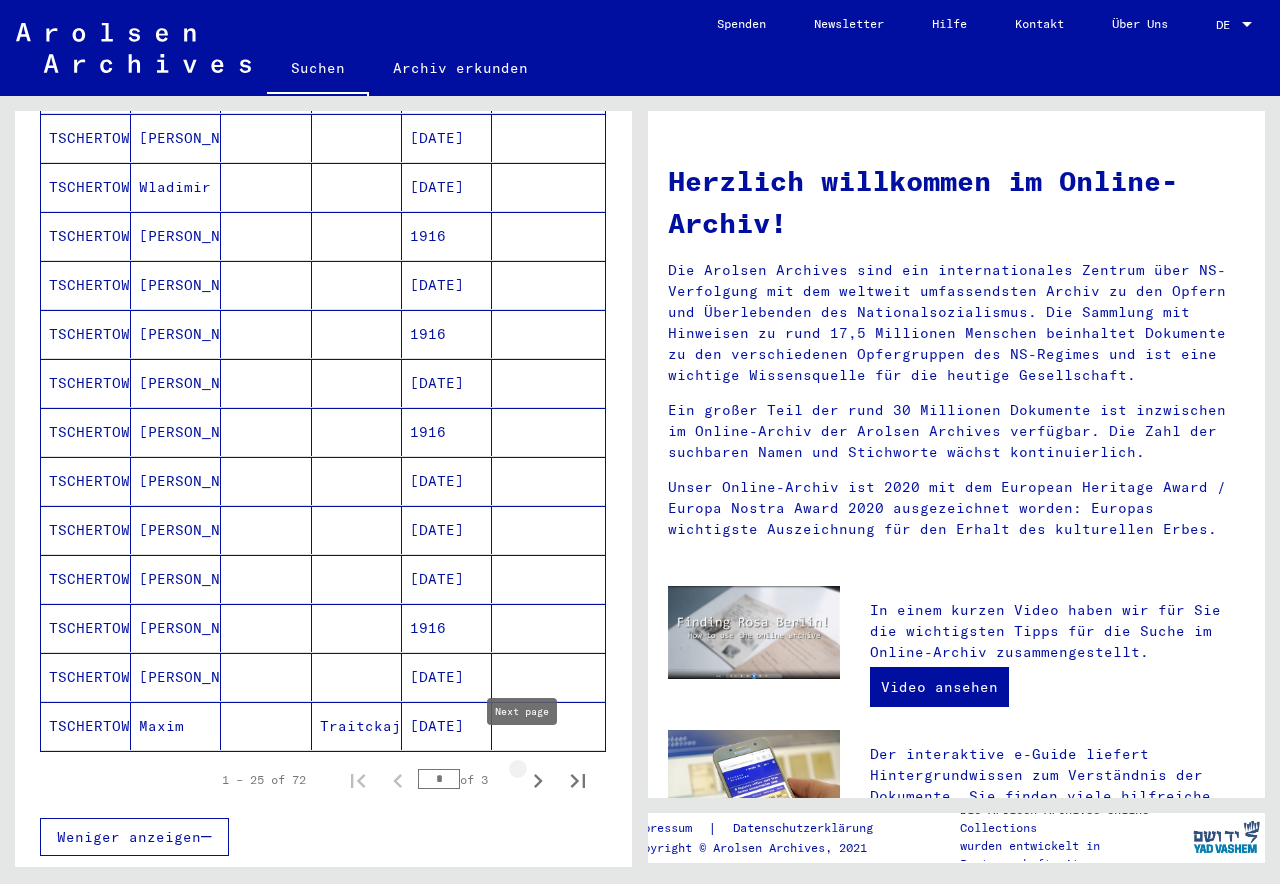 click 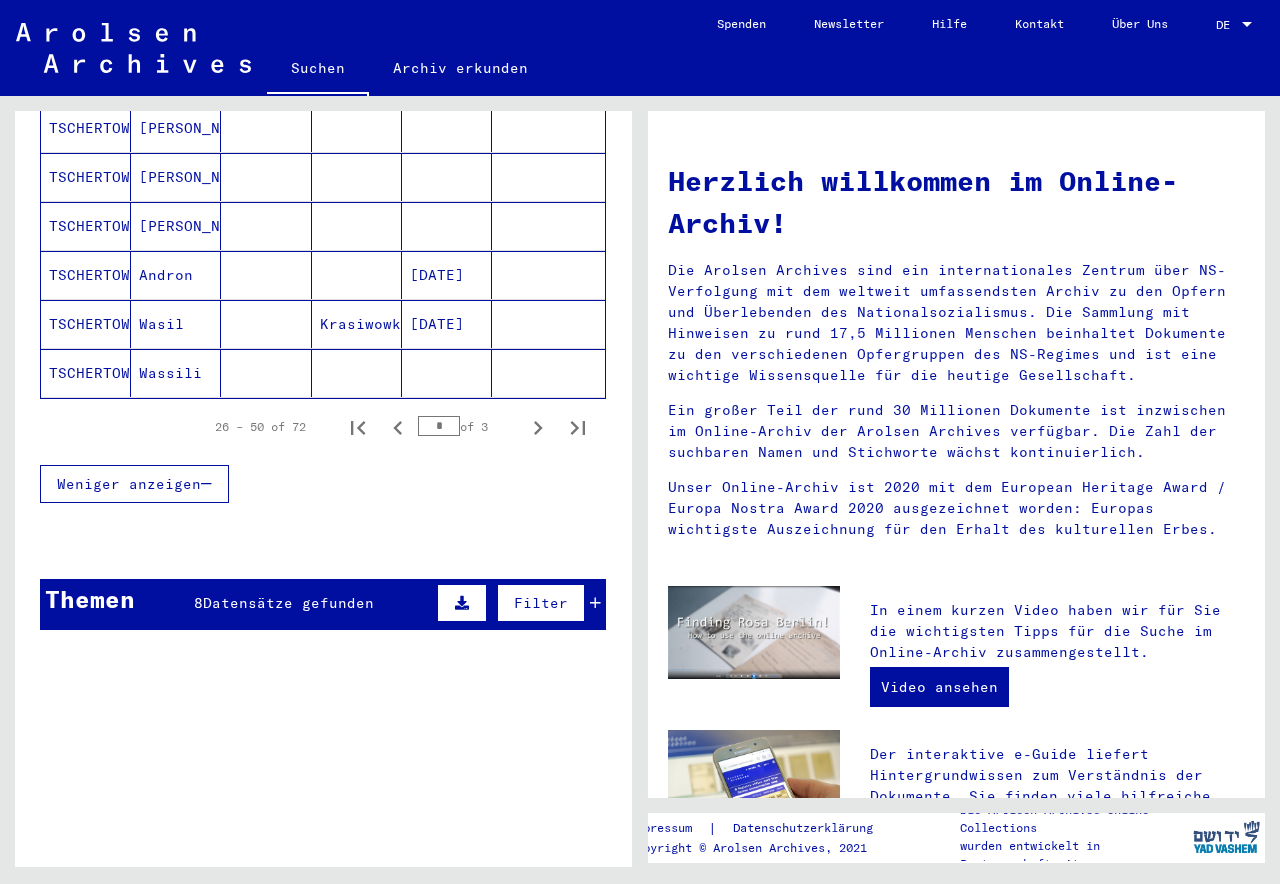 scroll, scrollTop: 1300, scrollLeft: 0, axis: vertical 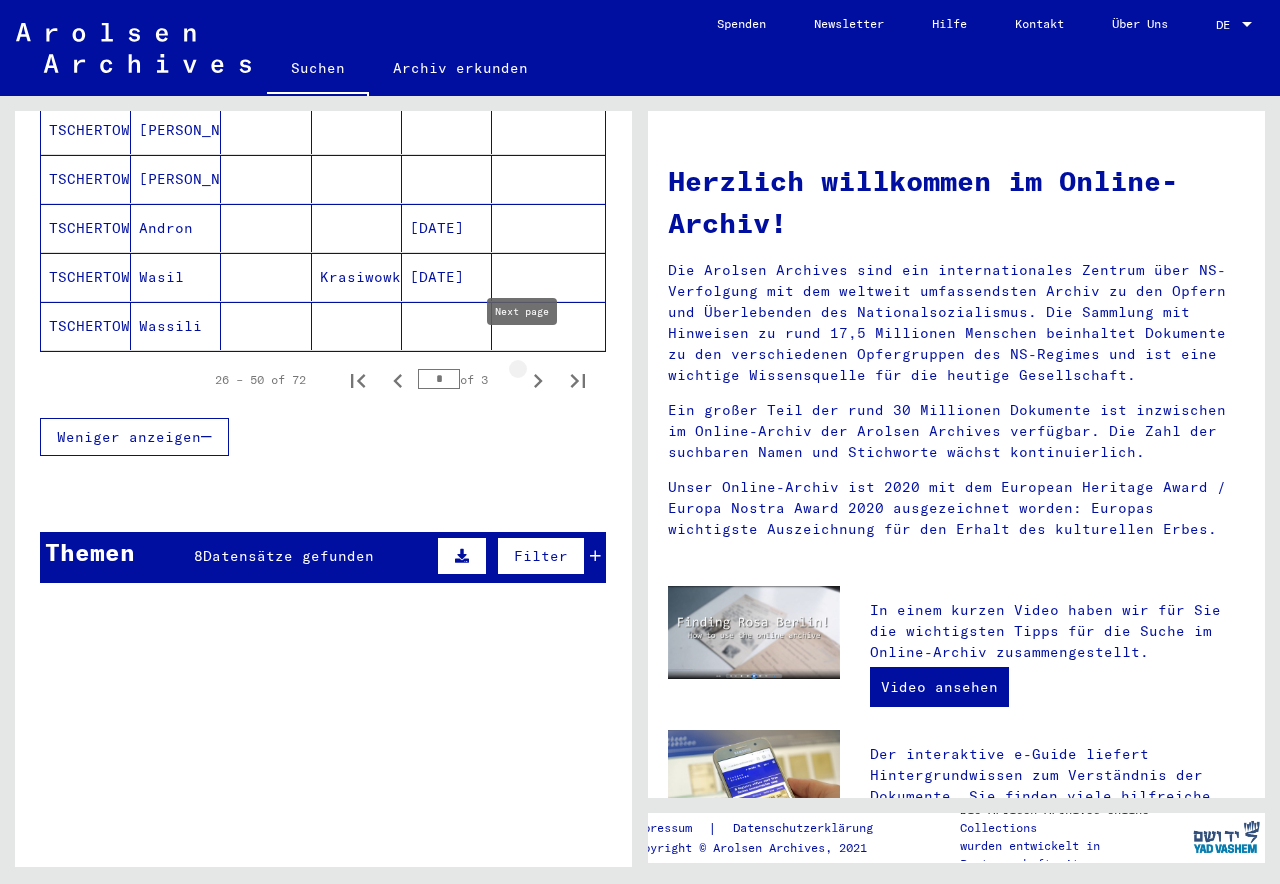 click 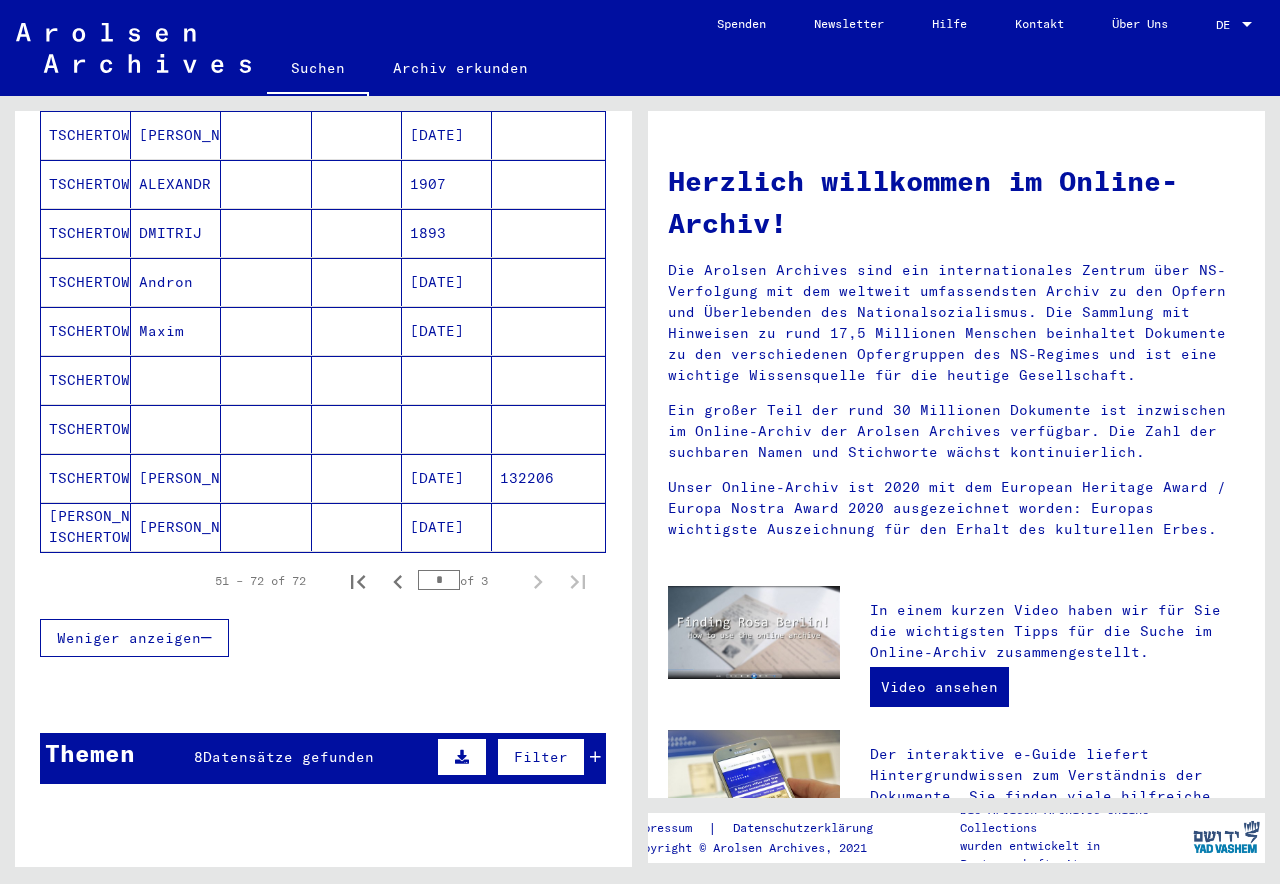 scroll, scrollTop: 900, scrollLeft: 0, axis: vertical 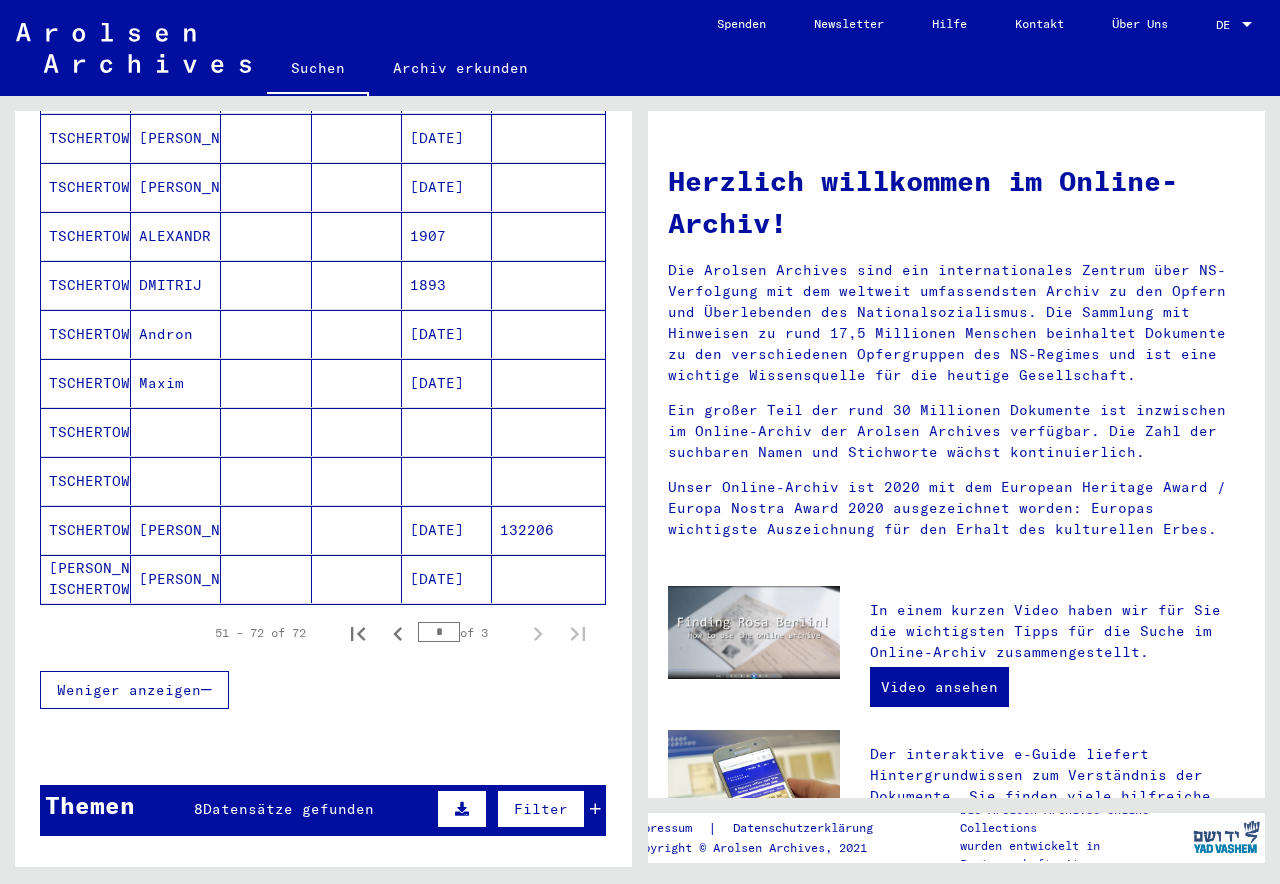 click on "TSCHERTOW" at bounding box center [86, 432] 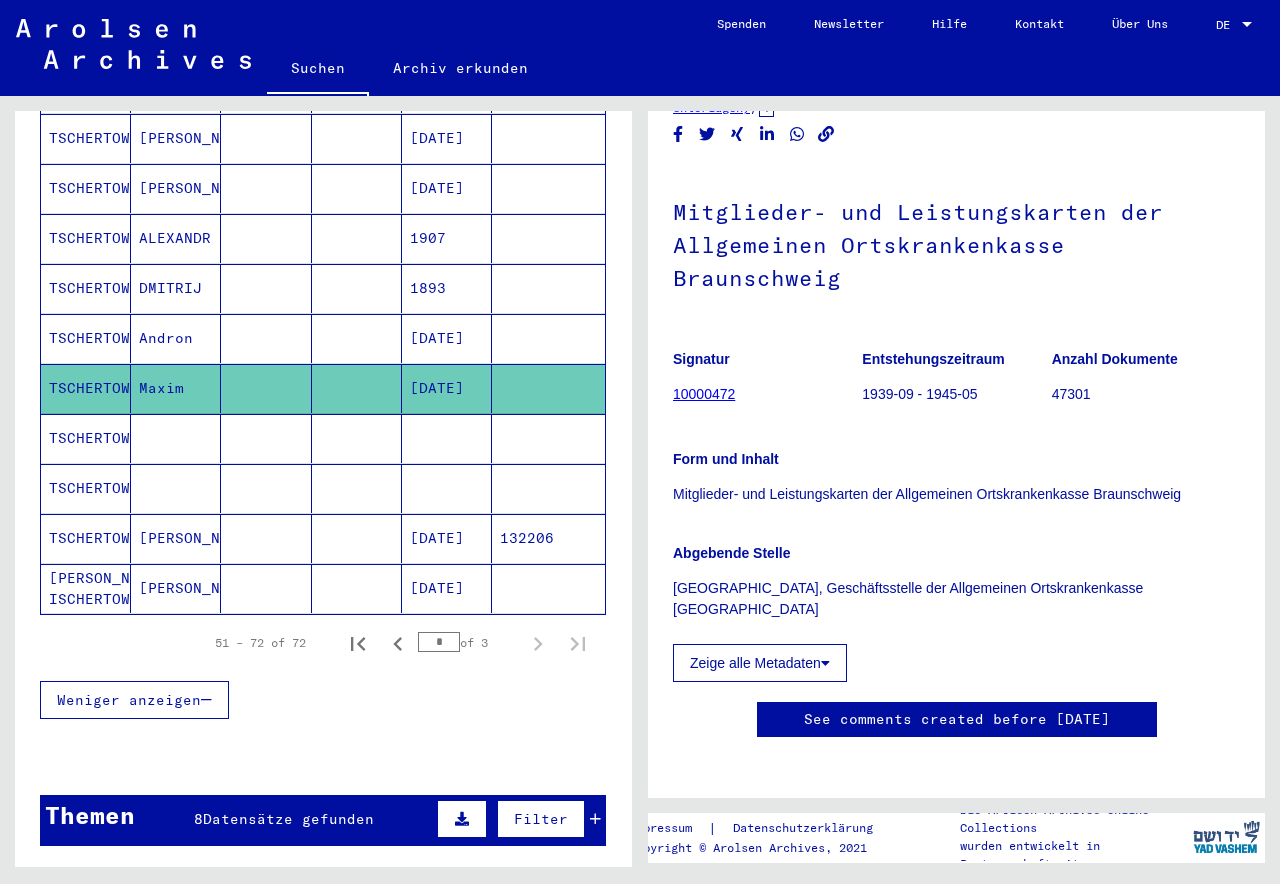 scroll, scrollTop: 140, scrollLeft: 0, axis: vertical 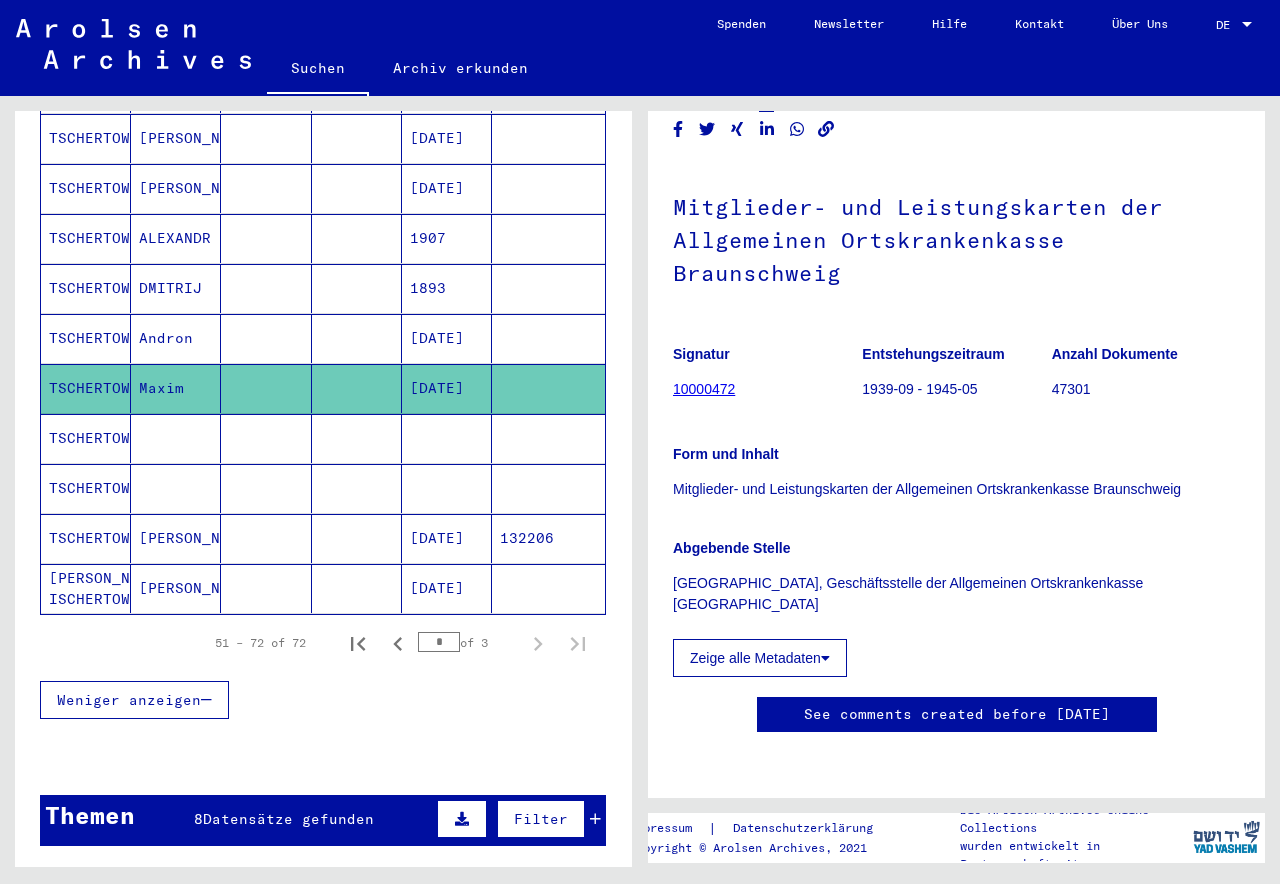 click 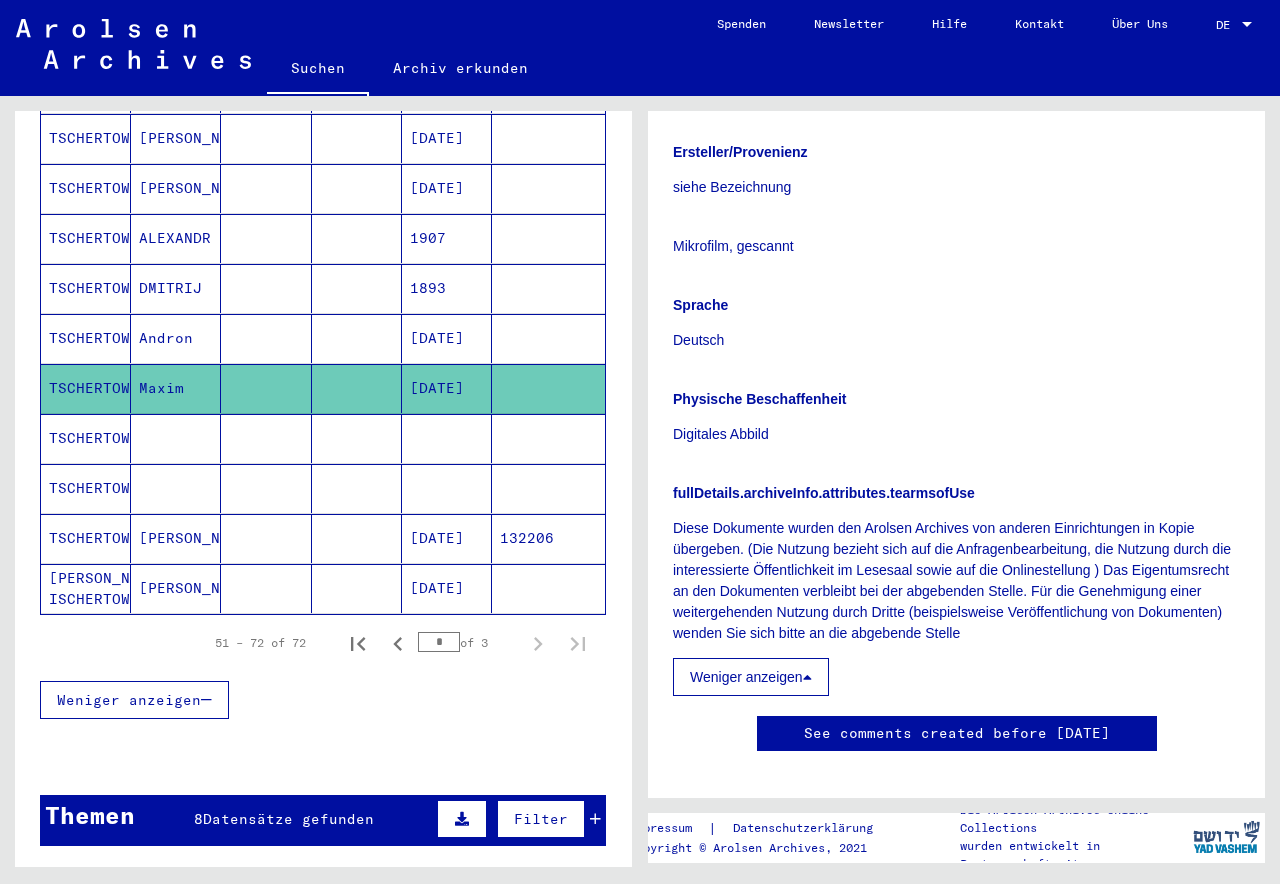 scroll, scrollTop: 670, scrollLeft: 0, axis: vertical 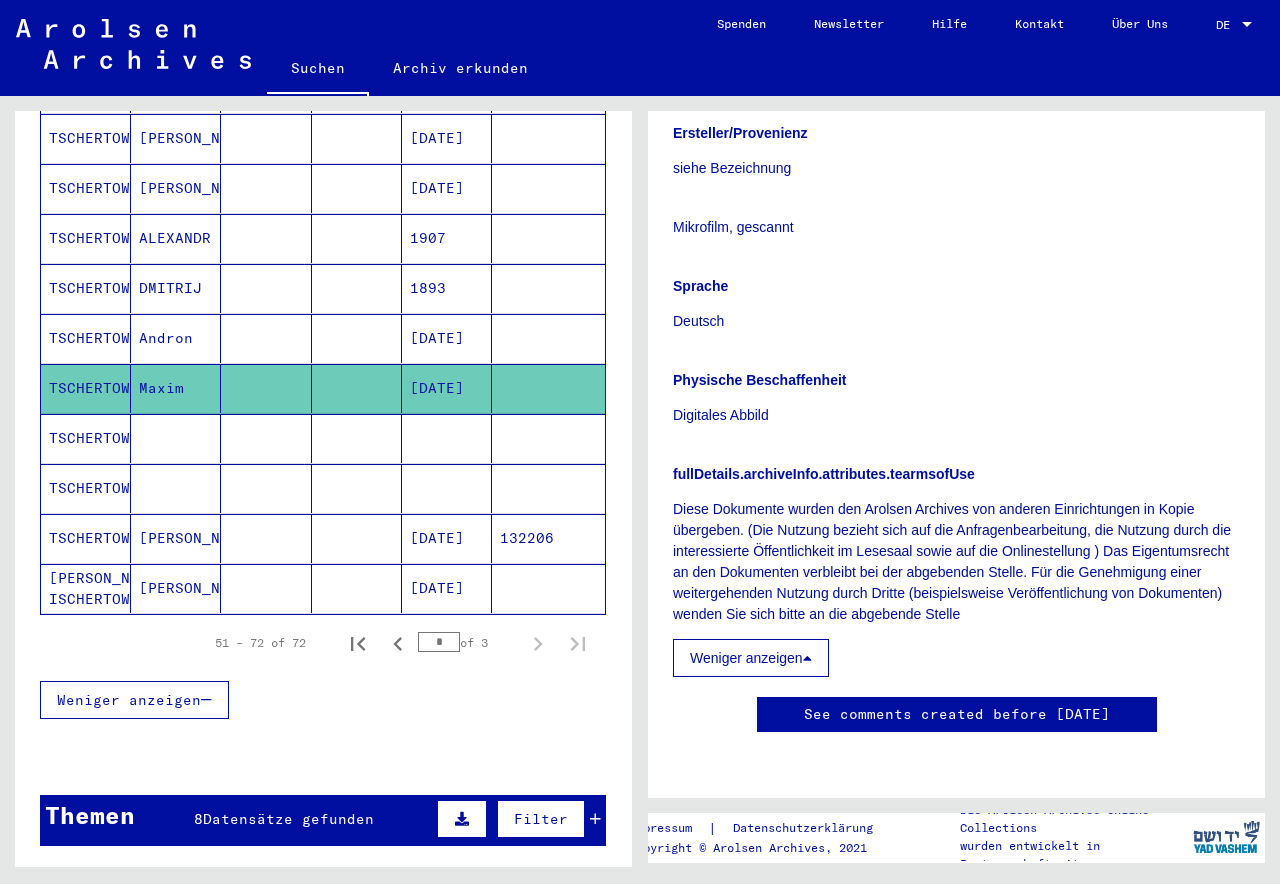 click on "See comments created before [DATE]" 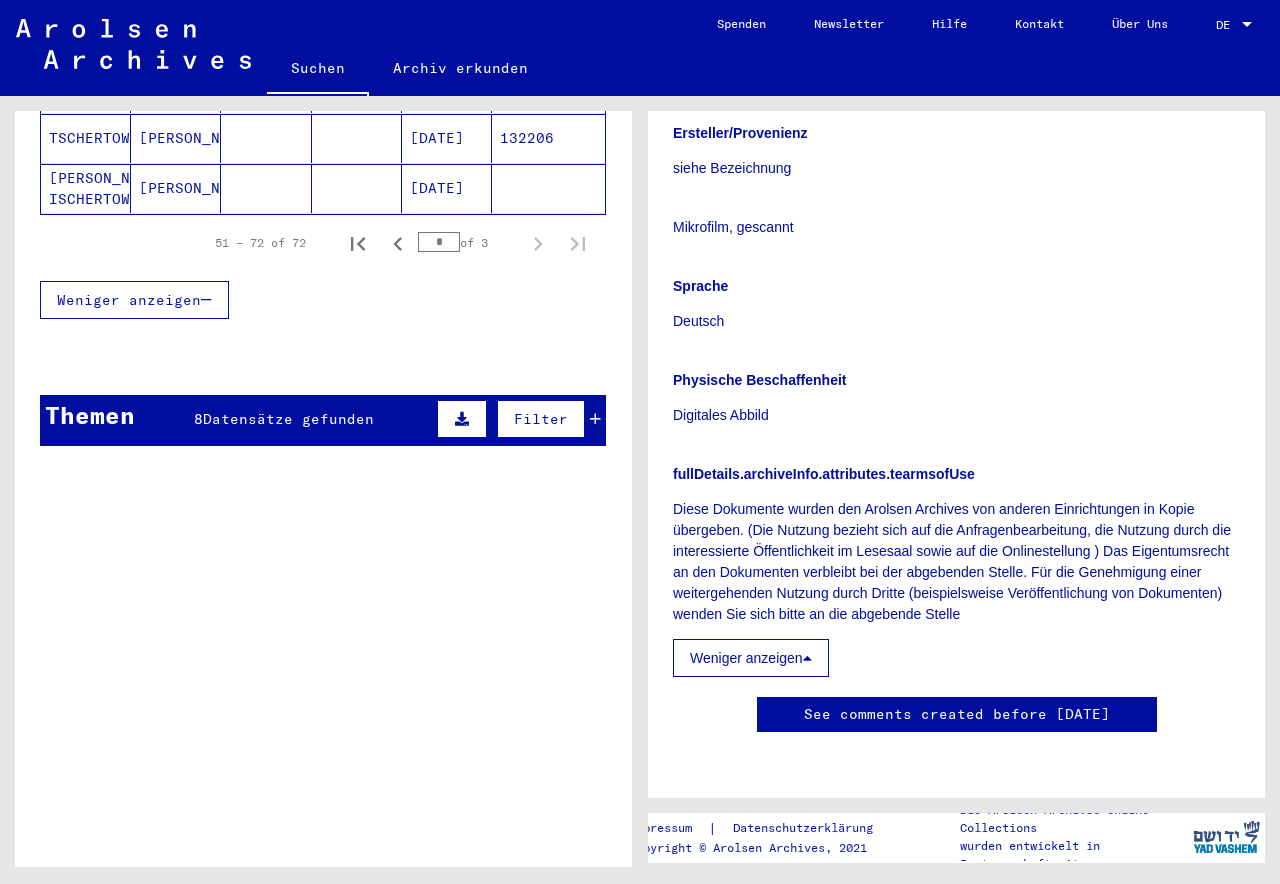 scroll, scrollTop: 1410, scrollLeft: 0, axis: vertical 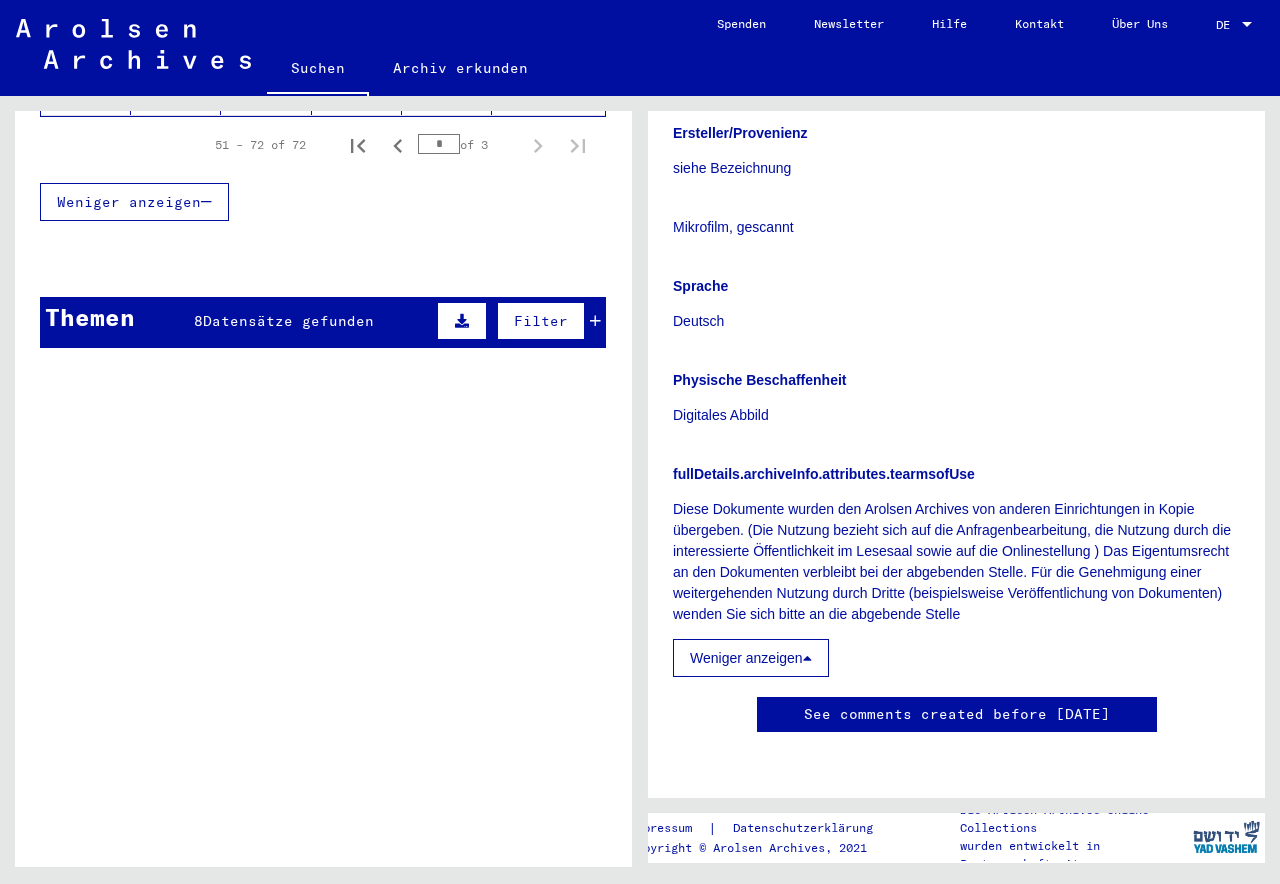 click at bounding box center [807, 658] 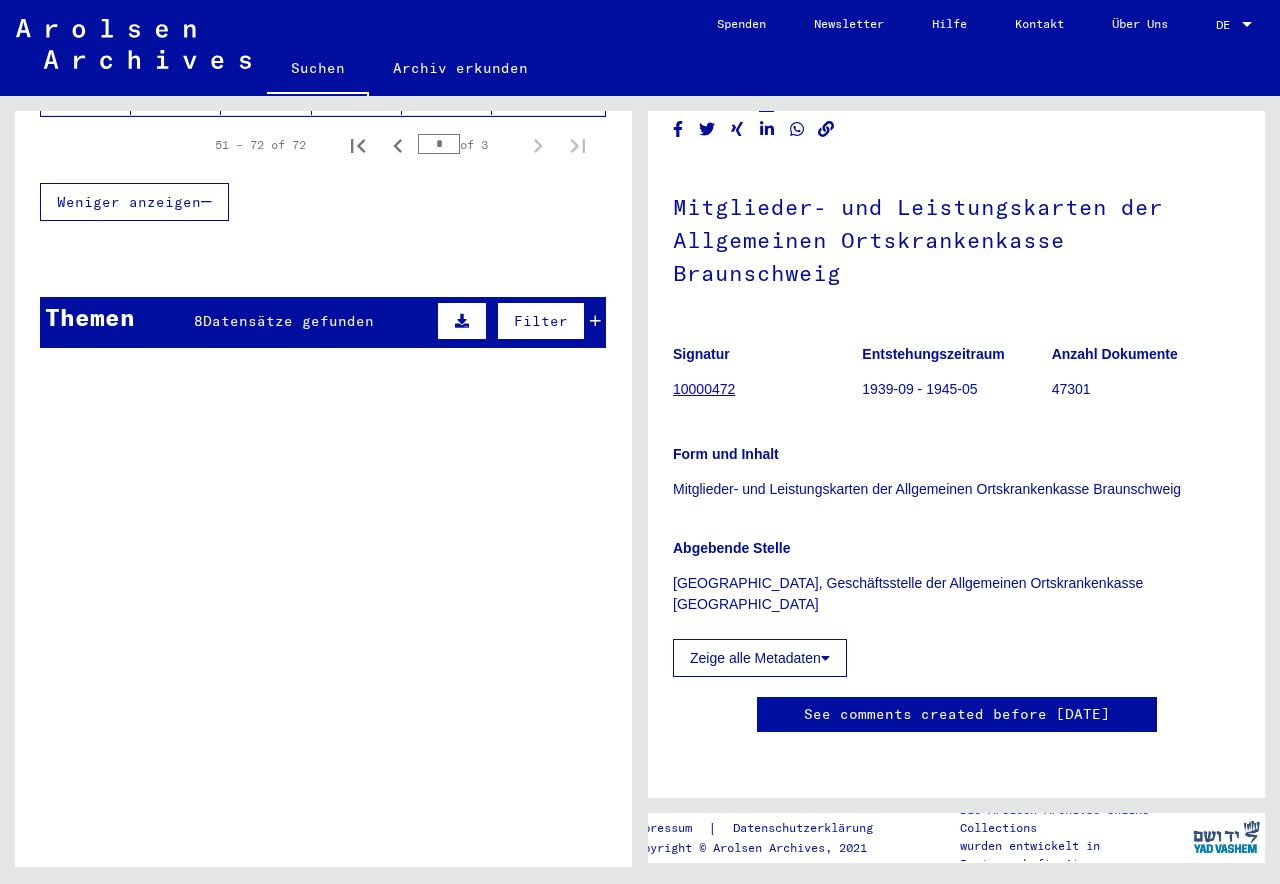 scroll, scrollTop: 0, scrollLeft: 0, axis: both 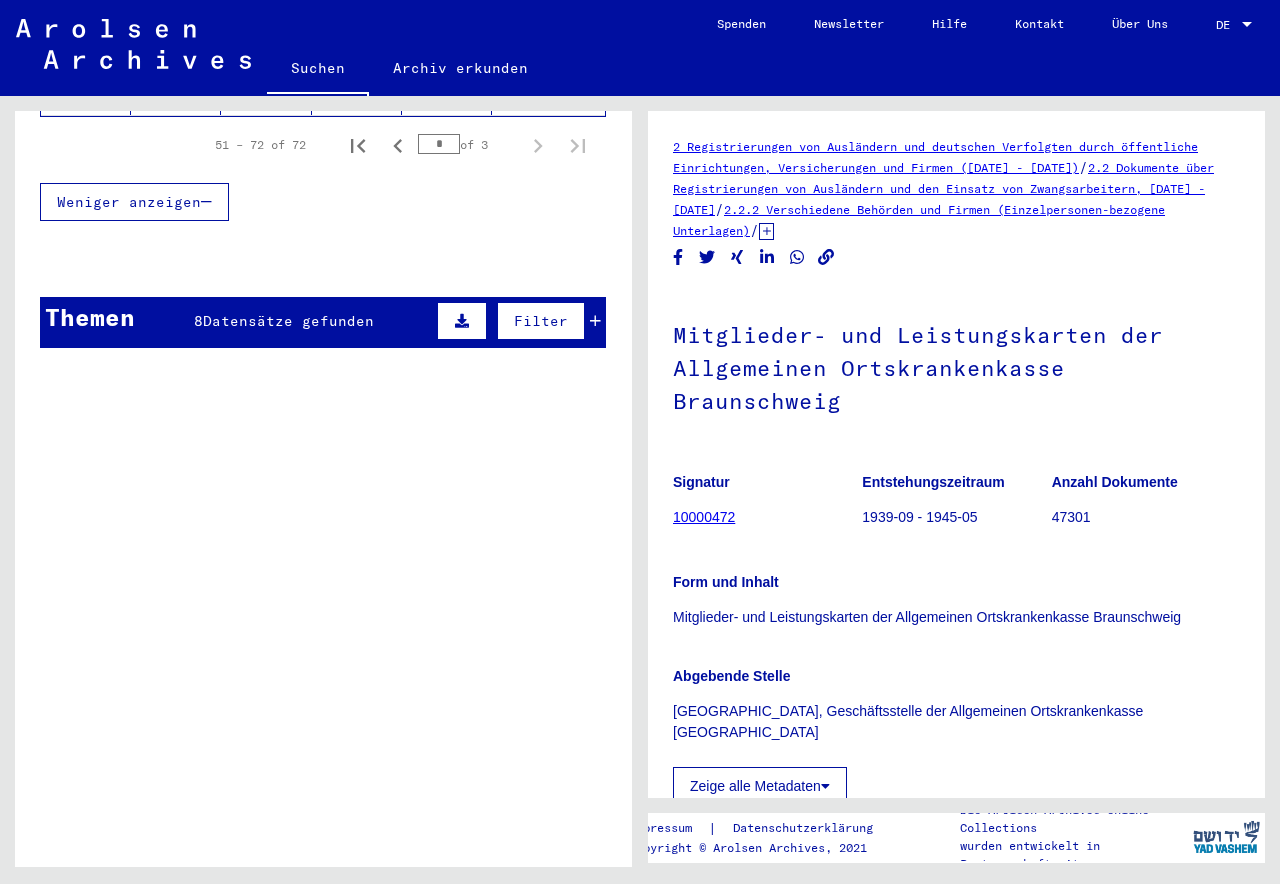 click at bounding box center (1247, 24) 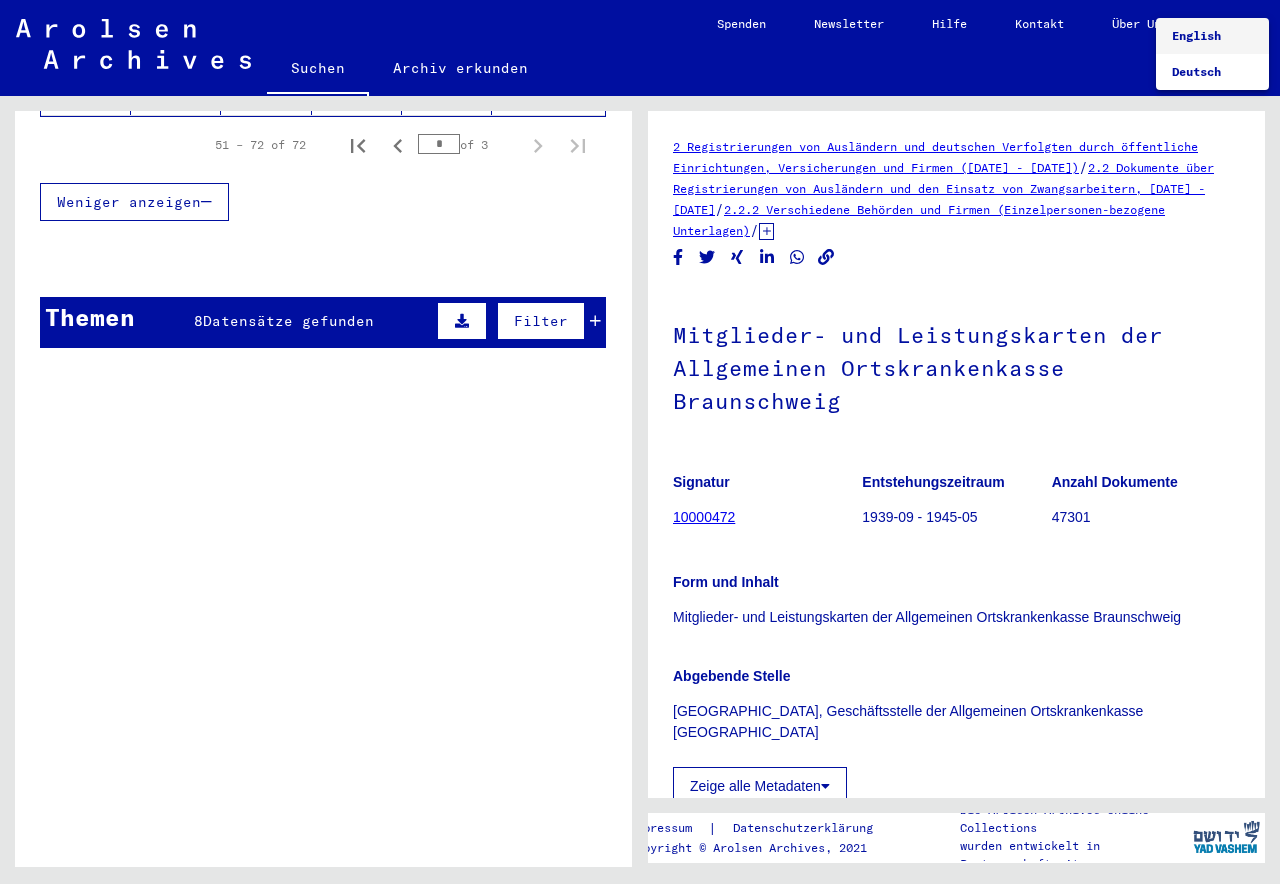 click on "English" at bounding box center (1212, 36) 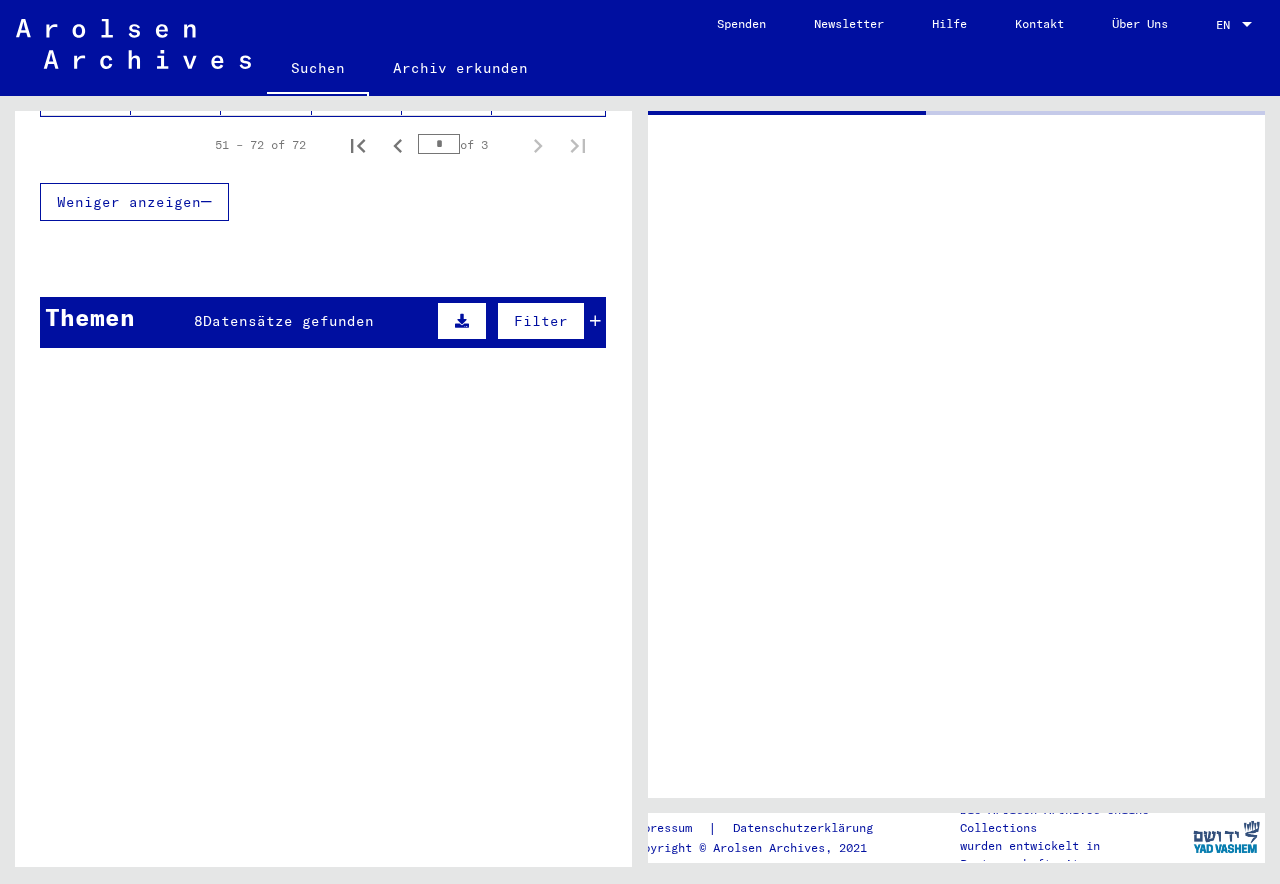 type on "********" 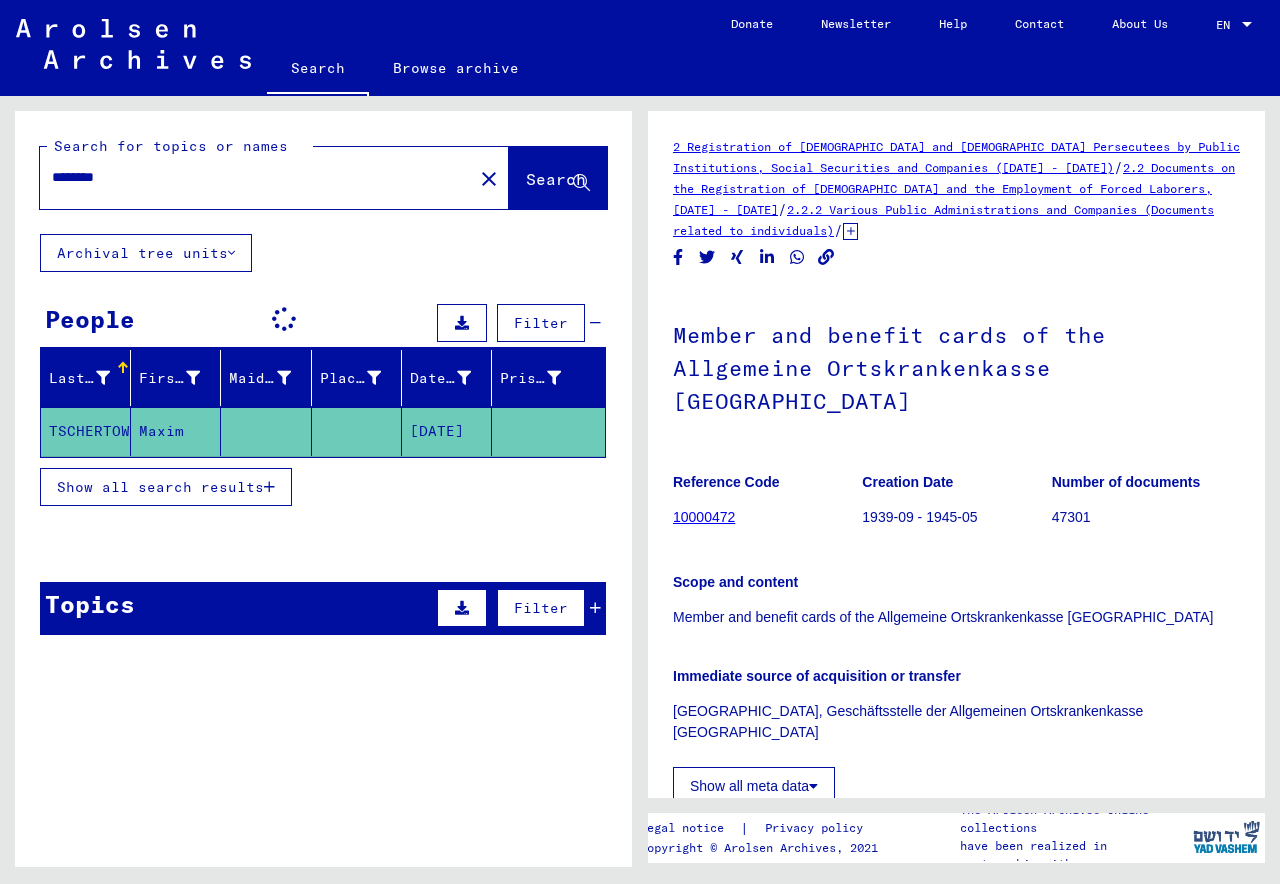 scroll, scrollTop: 0, scrollLeft: 0, axis: both 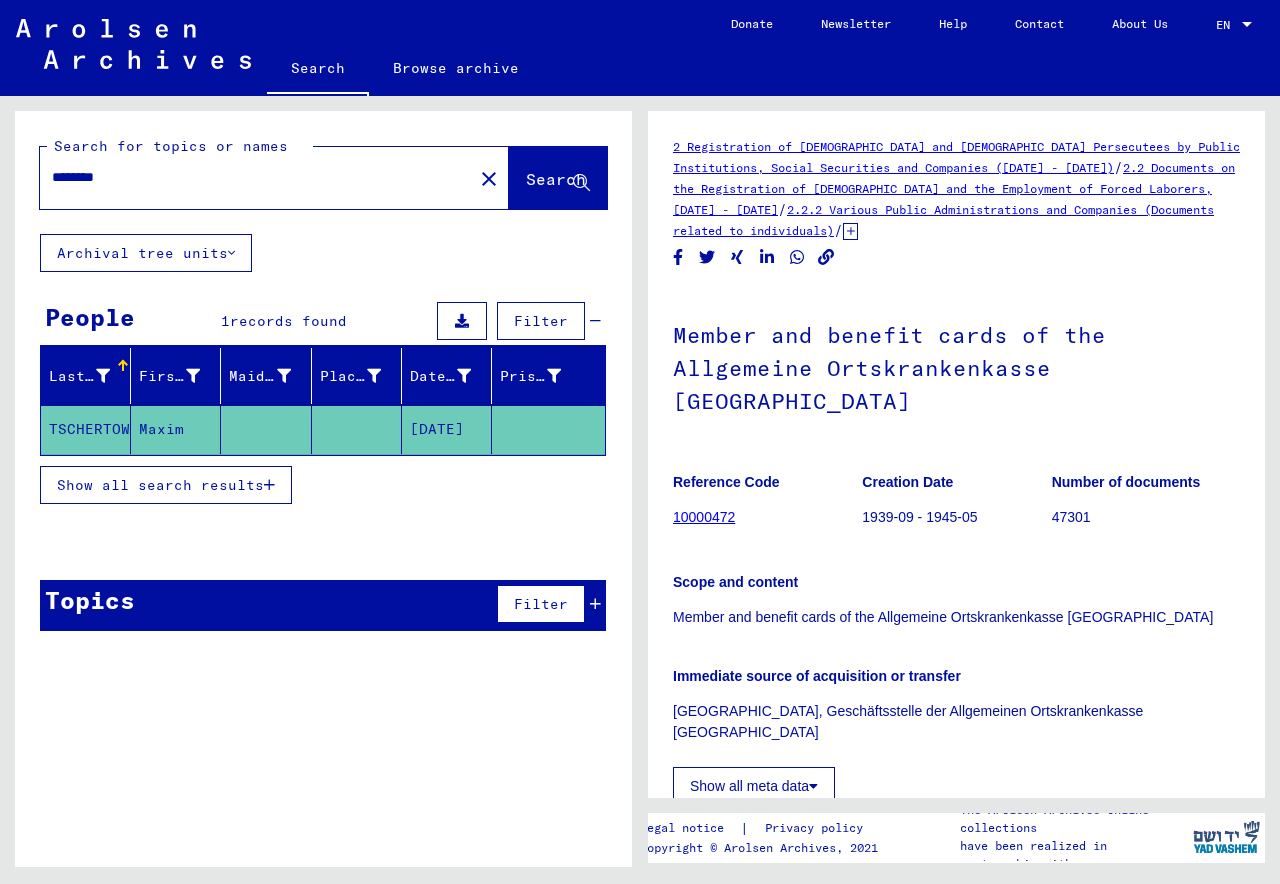 click on "TSCHERTOW" 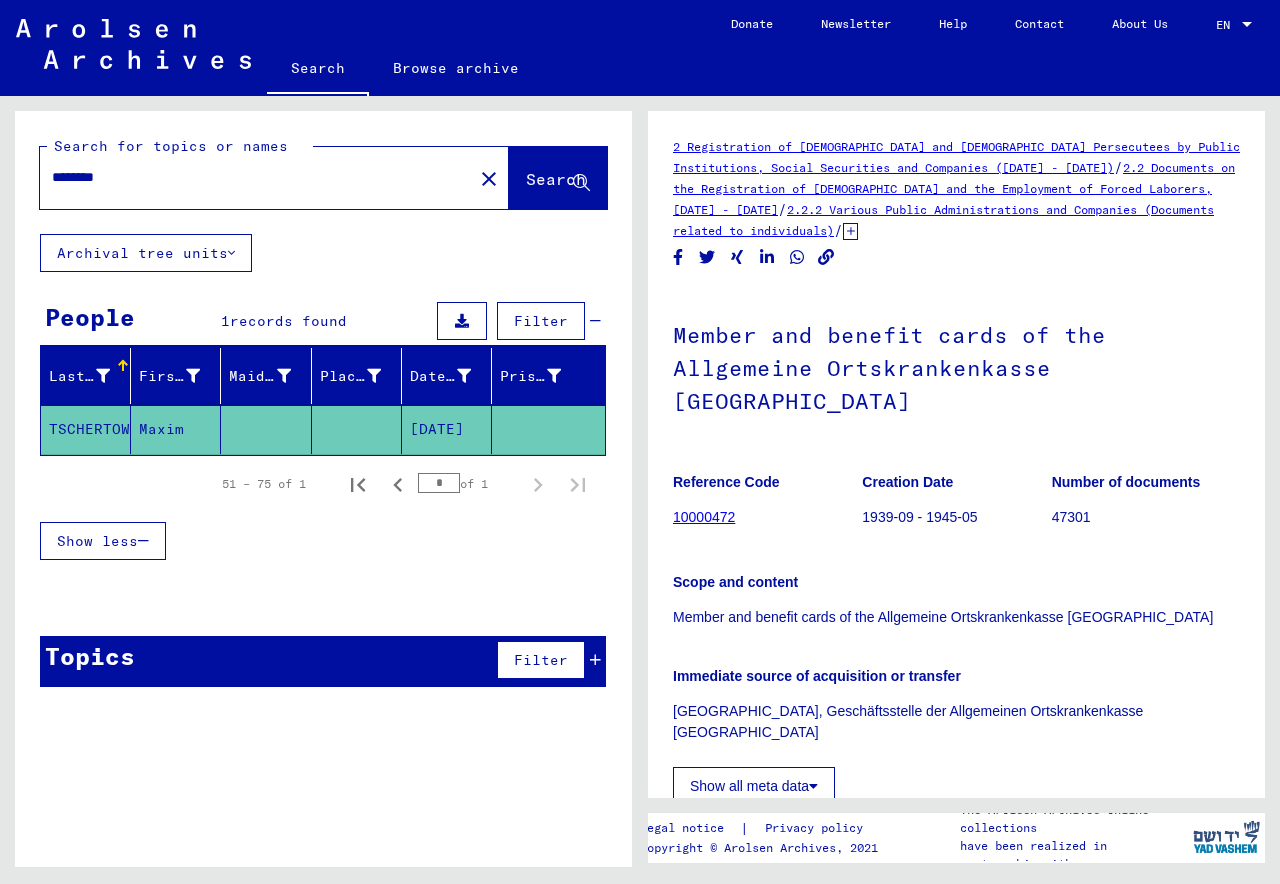 click at bounding box center [1247, 25] 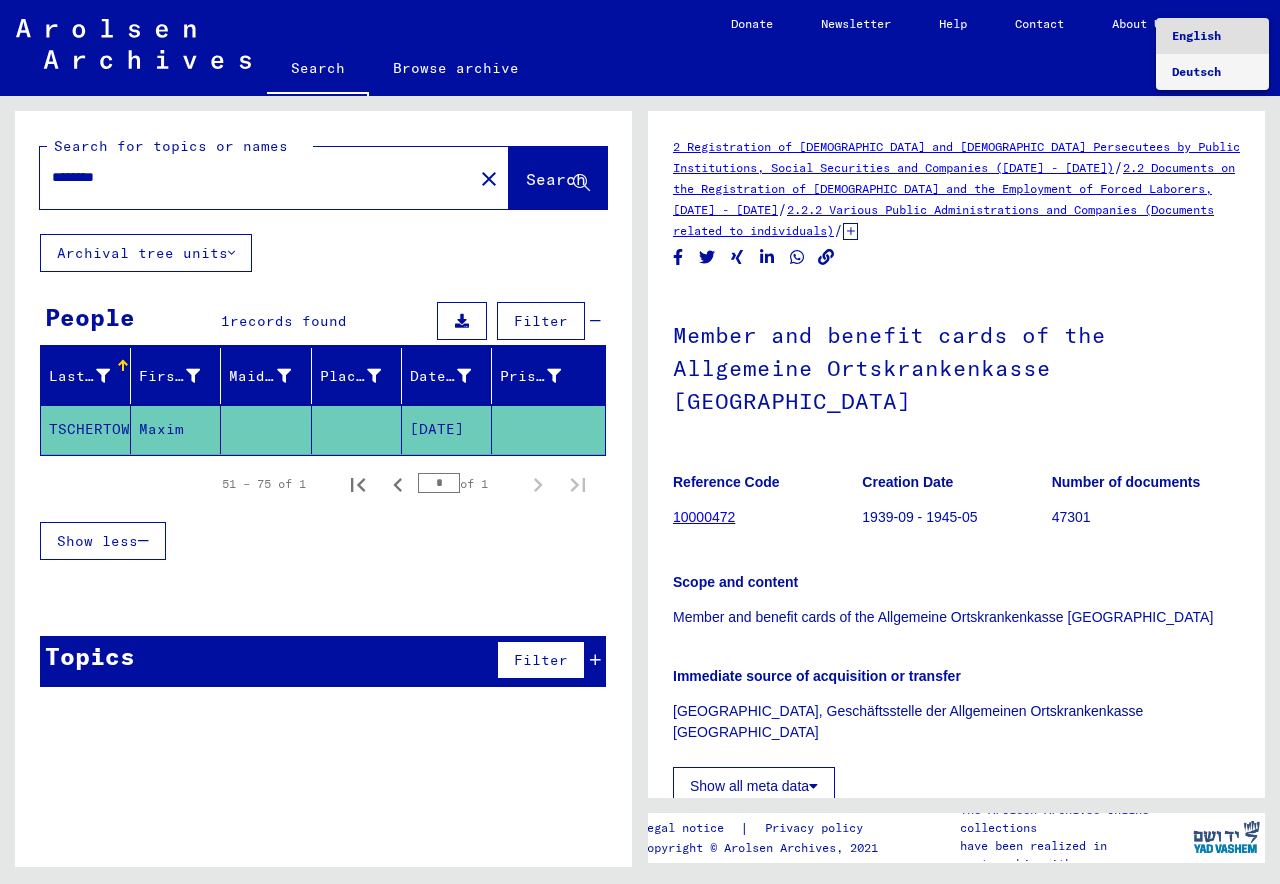 click on "Deutsch" at bounding box center (1196, 71) 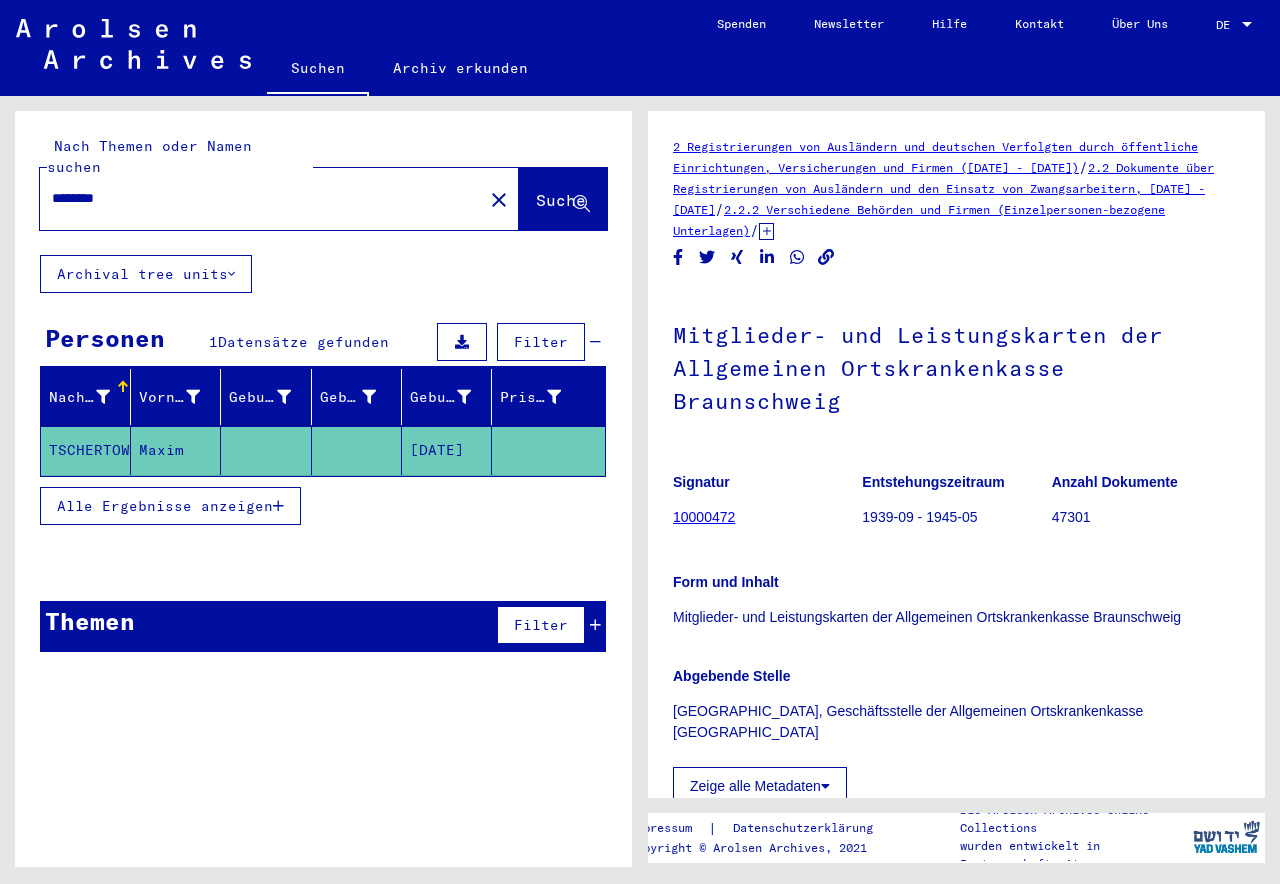 click on "Maxim" 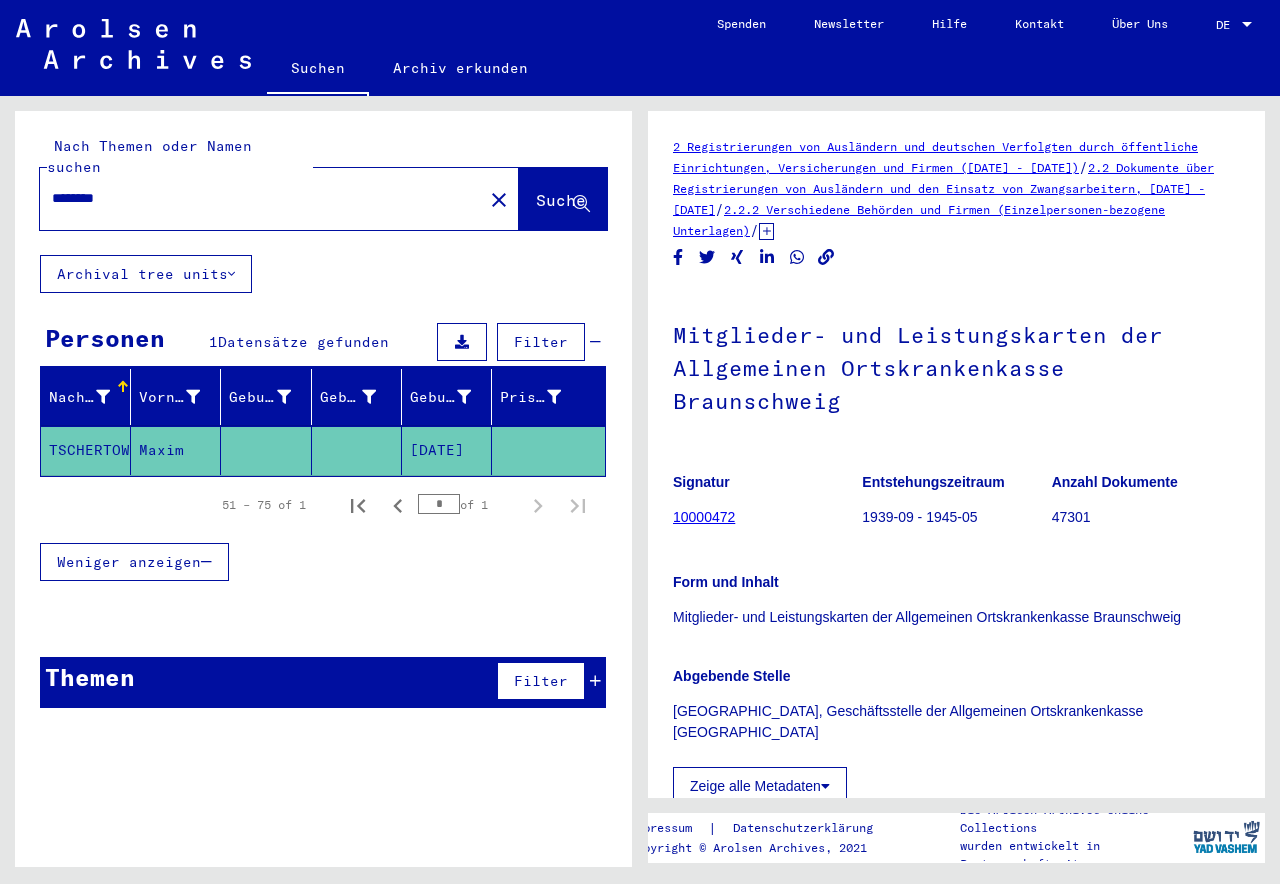 click on "Weniger anzeigen" at bounding box center [129, 562] 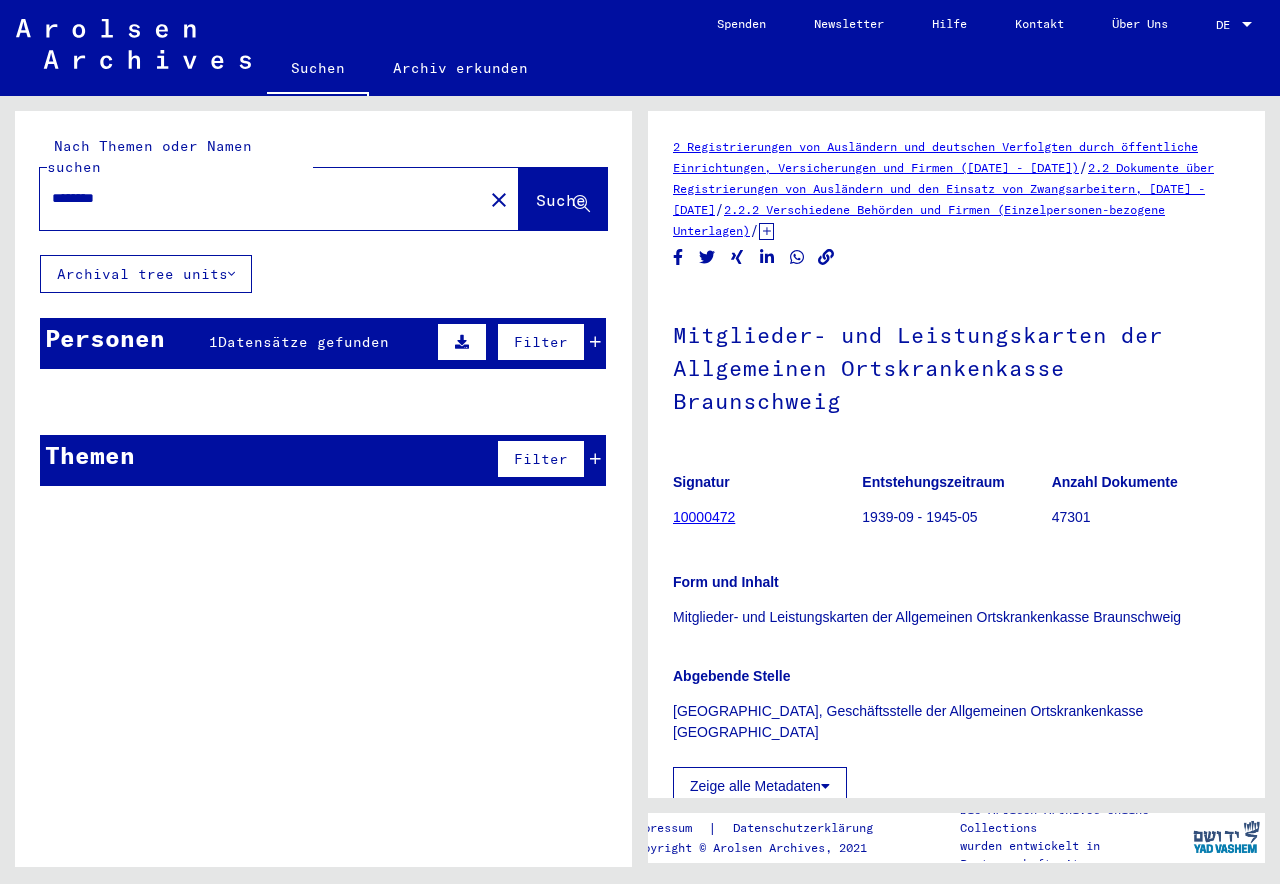 click on "Weniger anzeigen" at bounding box center [129, 562] 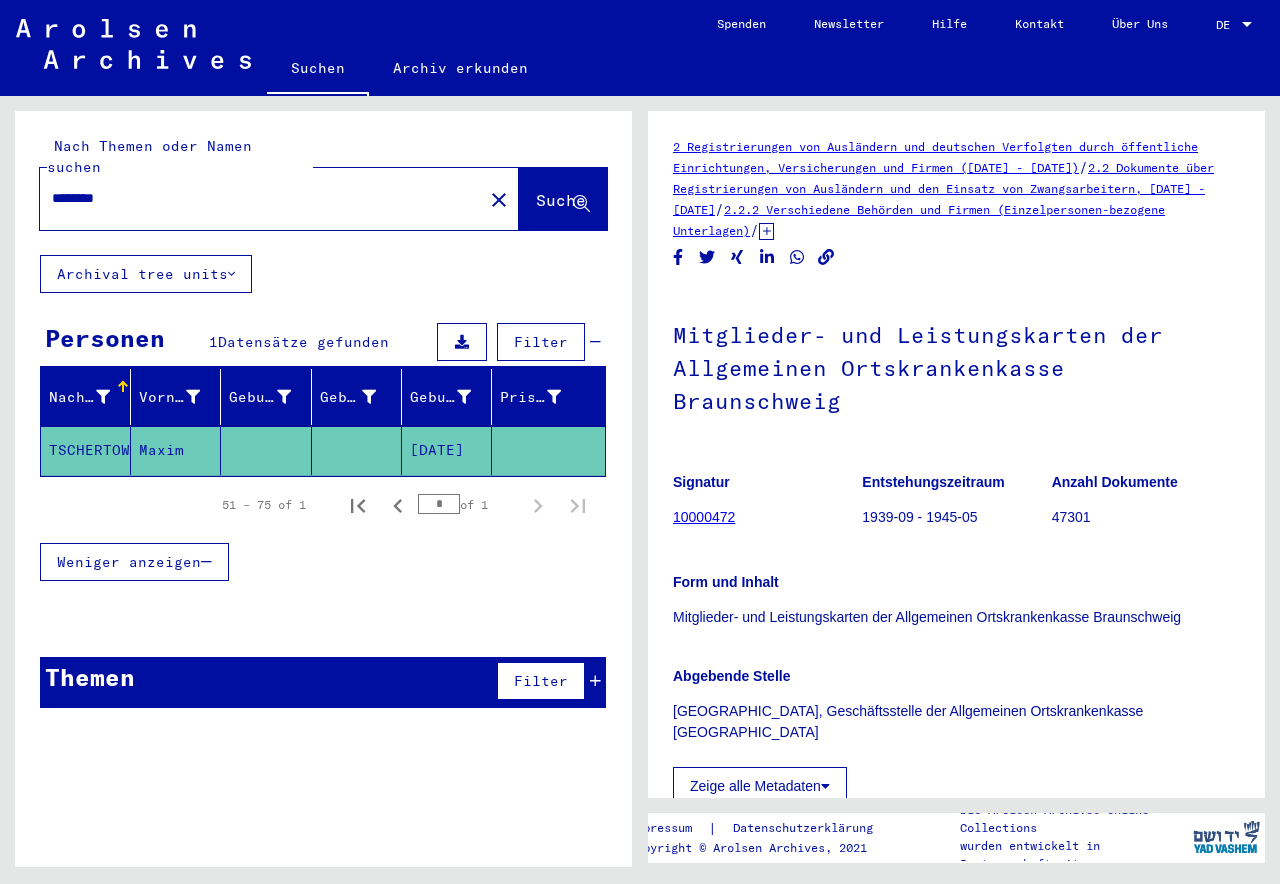 click on "10000472" 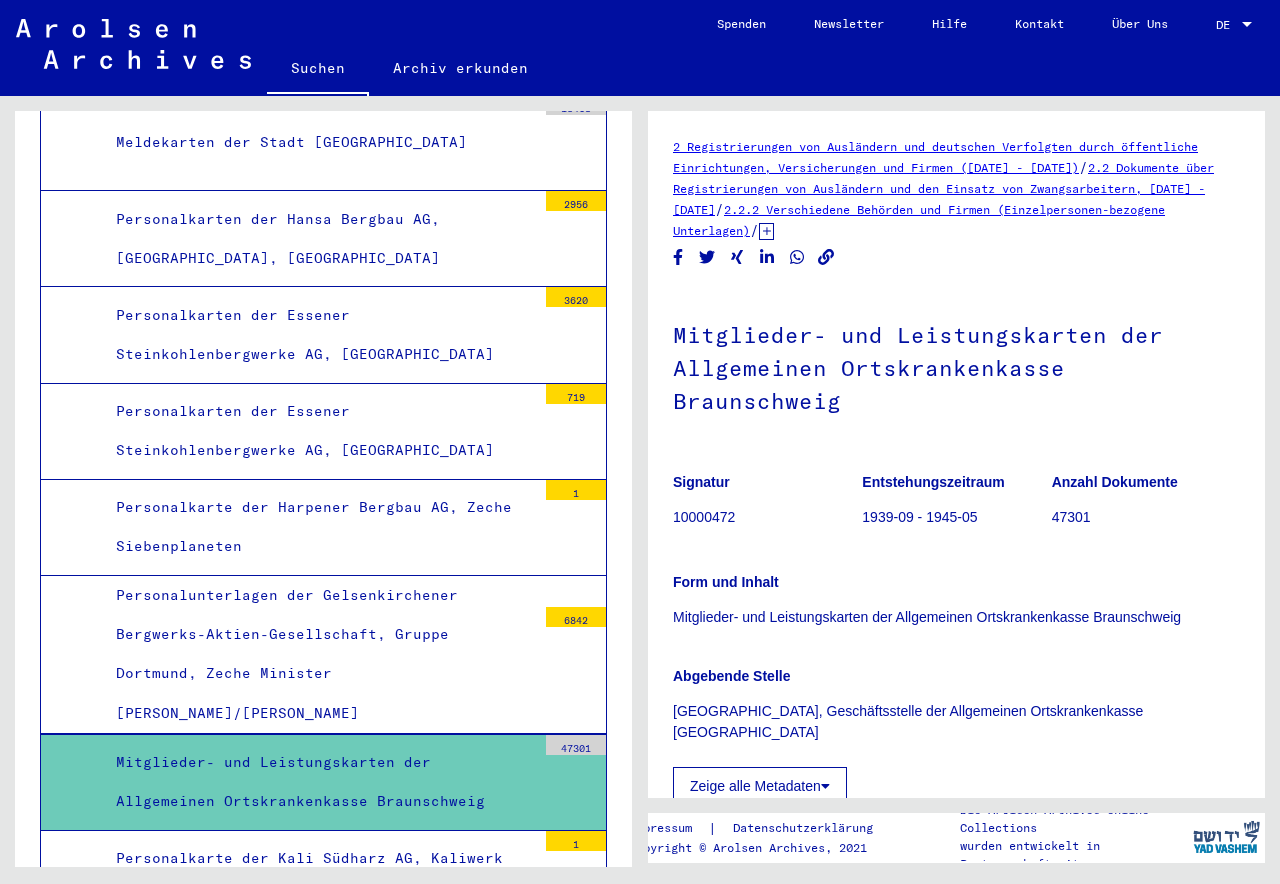 scroll, scrollTop: 10835, scrollLeft: 0, axis: vertical 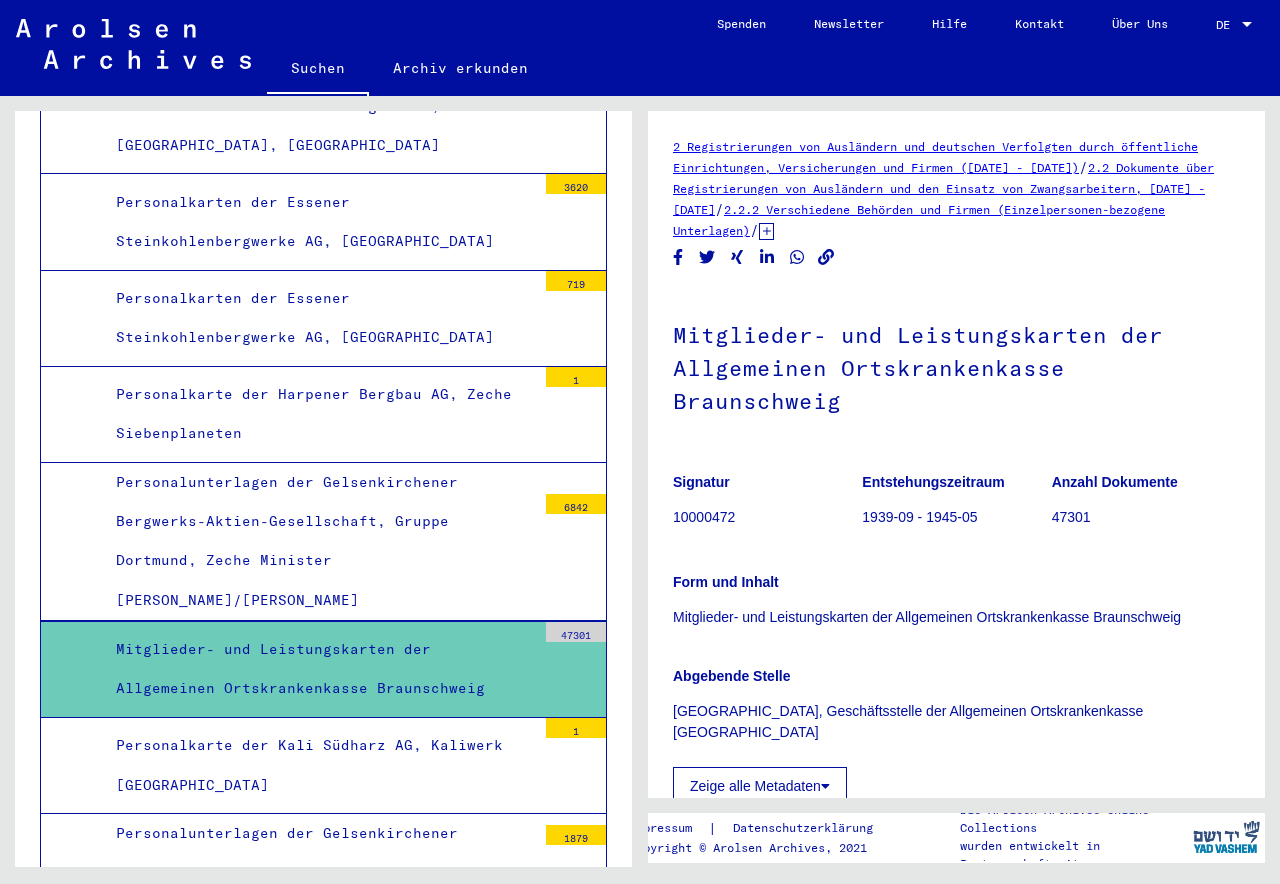 click on "Mitglieder- und Leistungskarten der Allgemeinen Ortskrankenkasse Braunschweig" at bounding box center [318, 669] 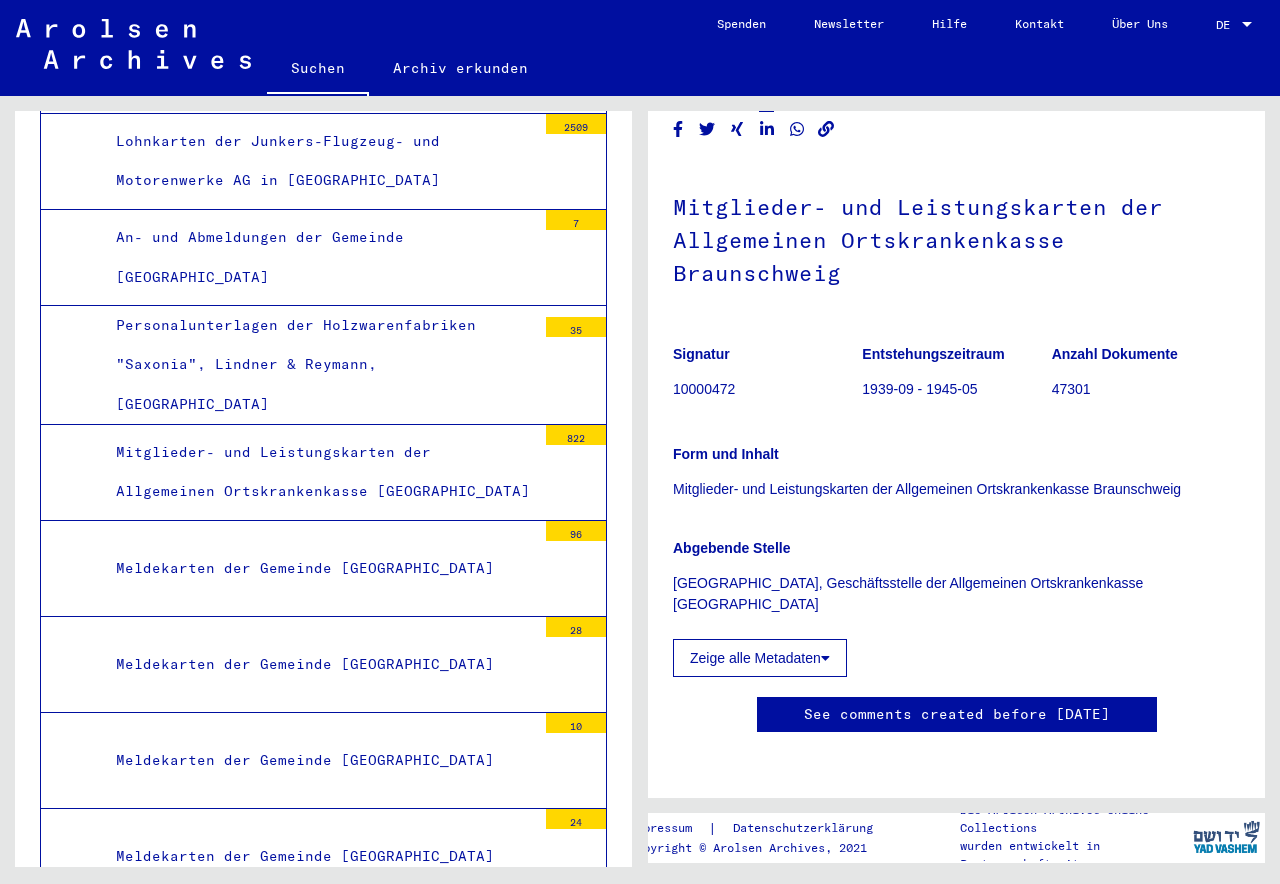 scroll, scrollTop: 5635, scrollLeft: 0, axis: vertical 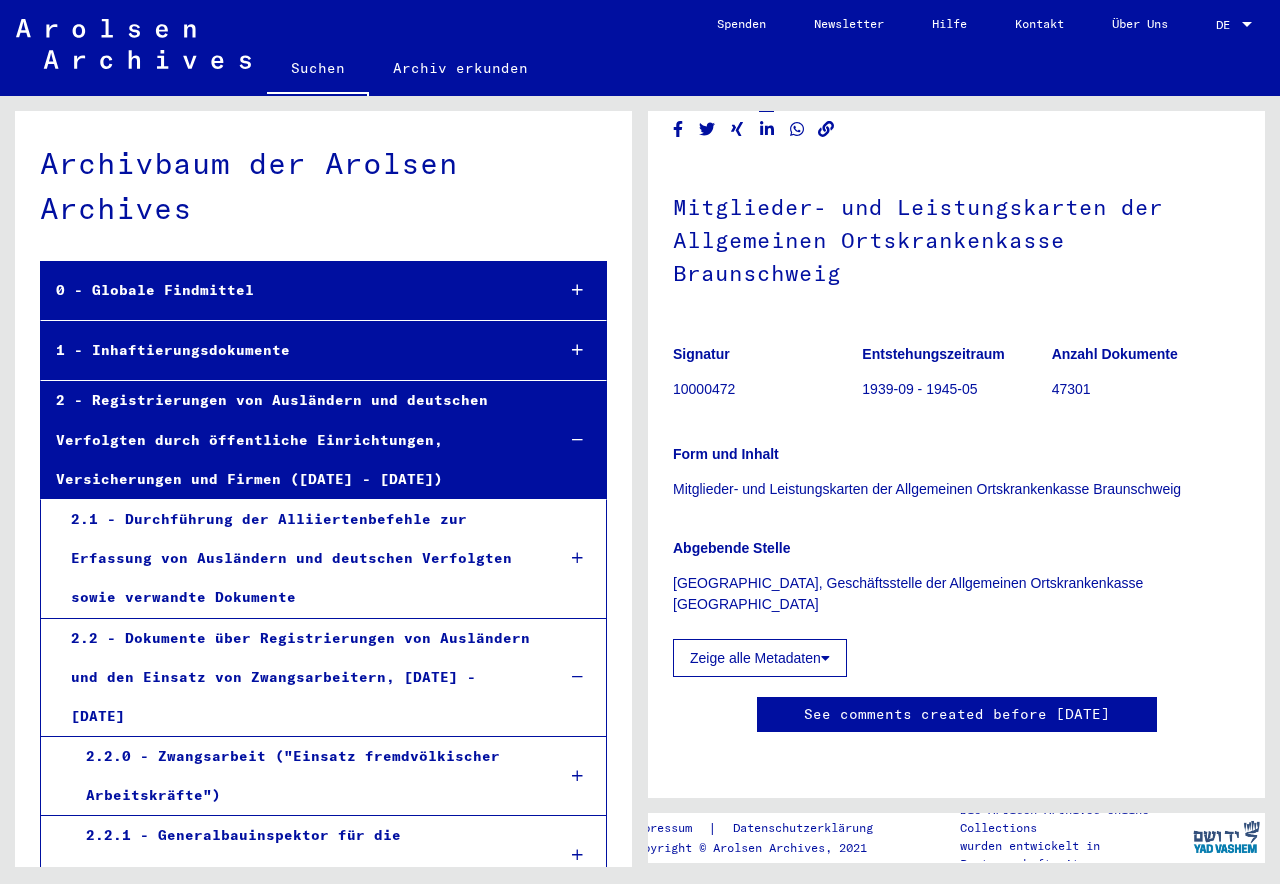 click on "0 - Globale Findmittel" at bounding box center [290, 290] 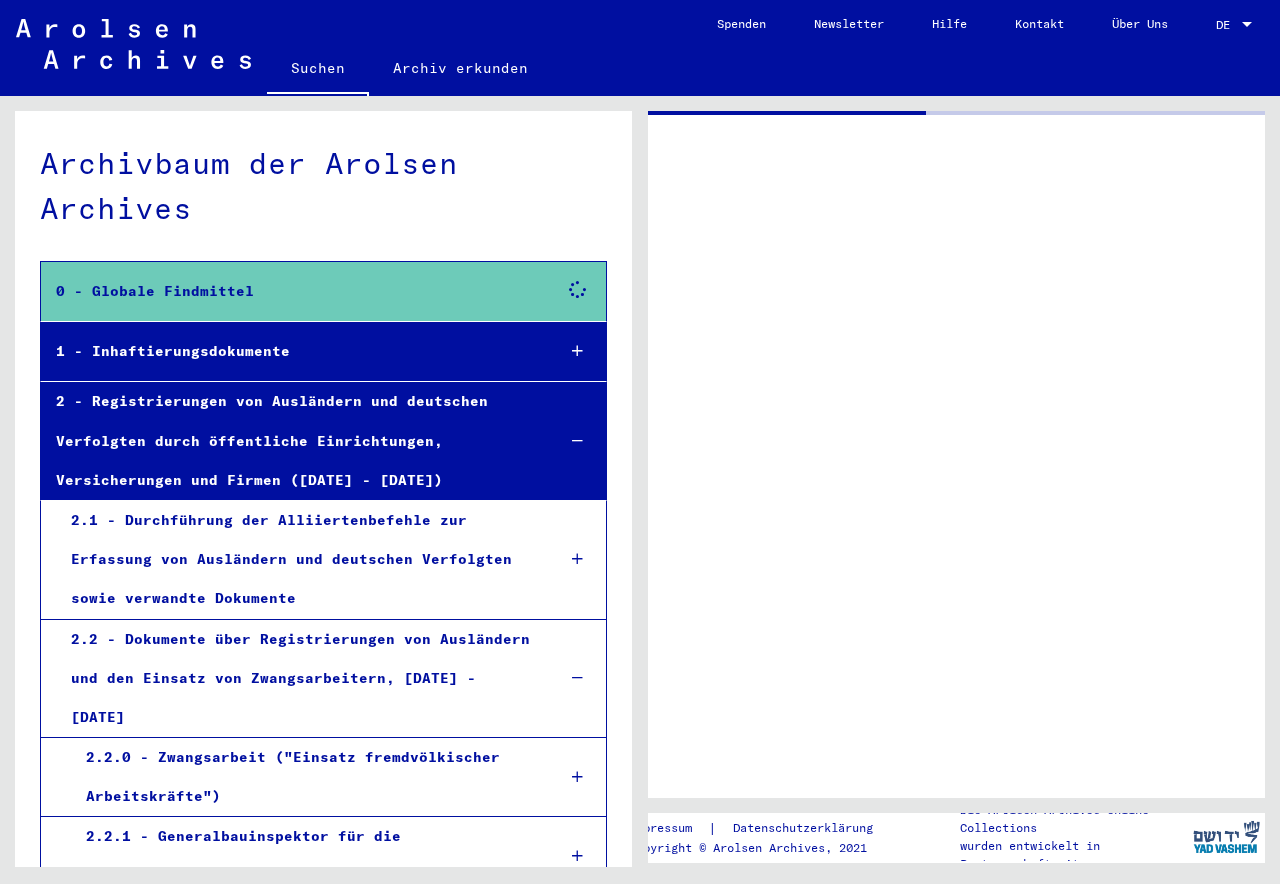 scroll, scrollTop: 0, scrollLeft: 0, axis: both 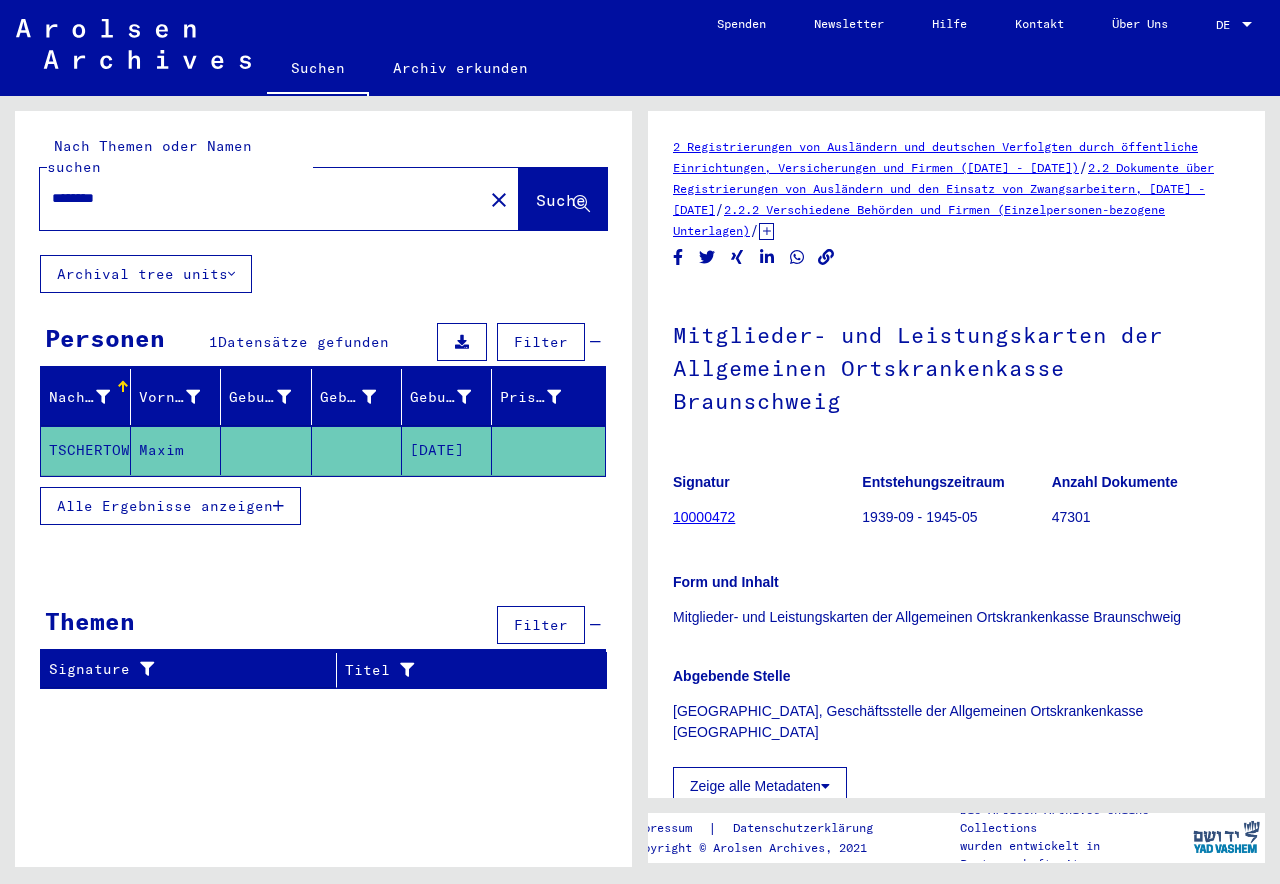 click on "[DATE]" 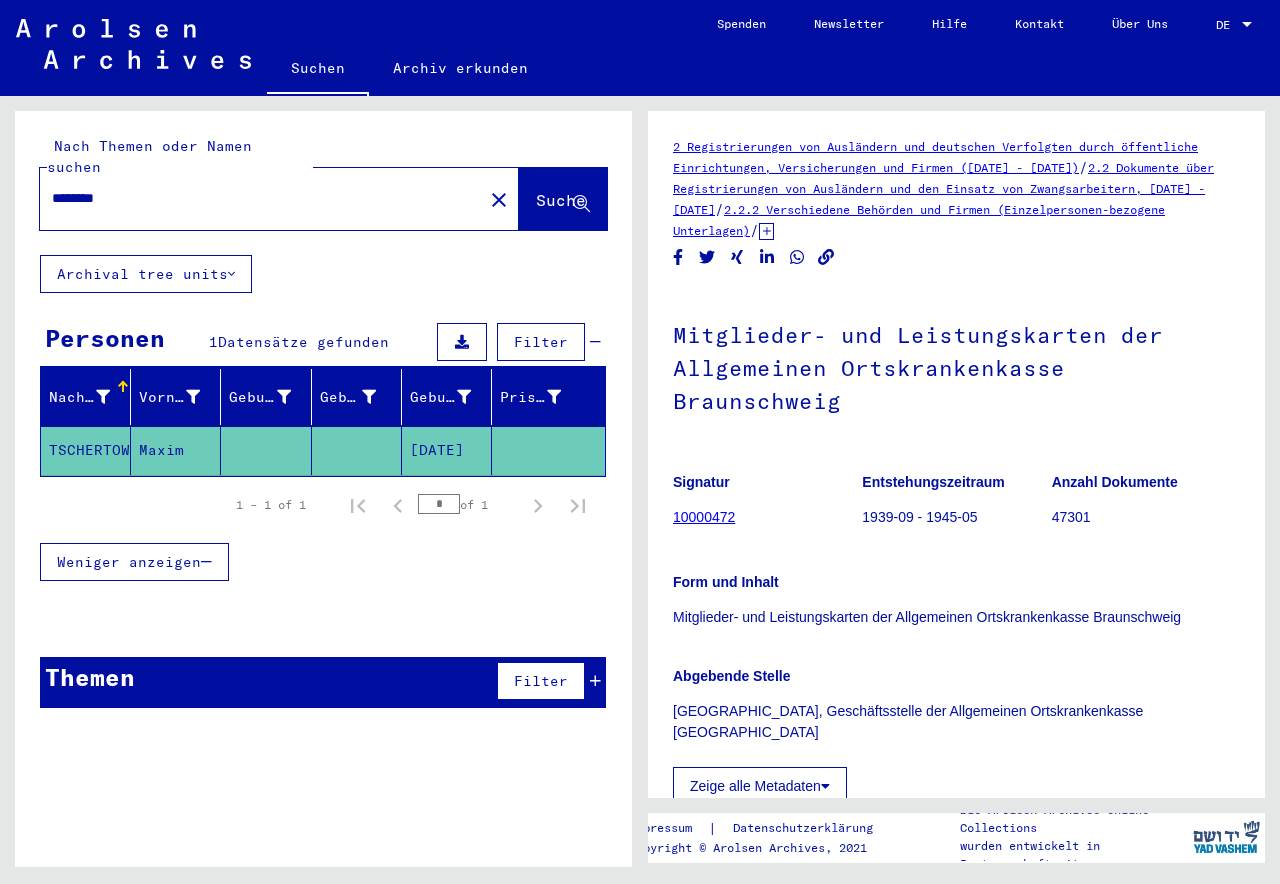 click on "[DATE]" 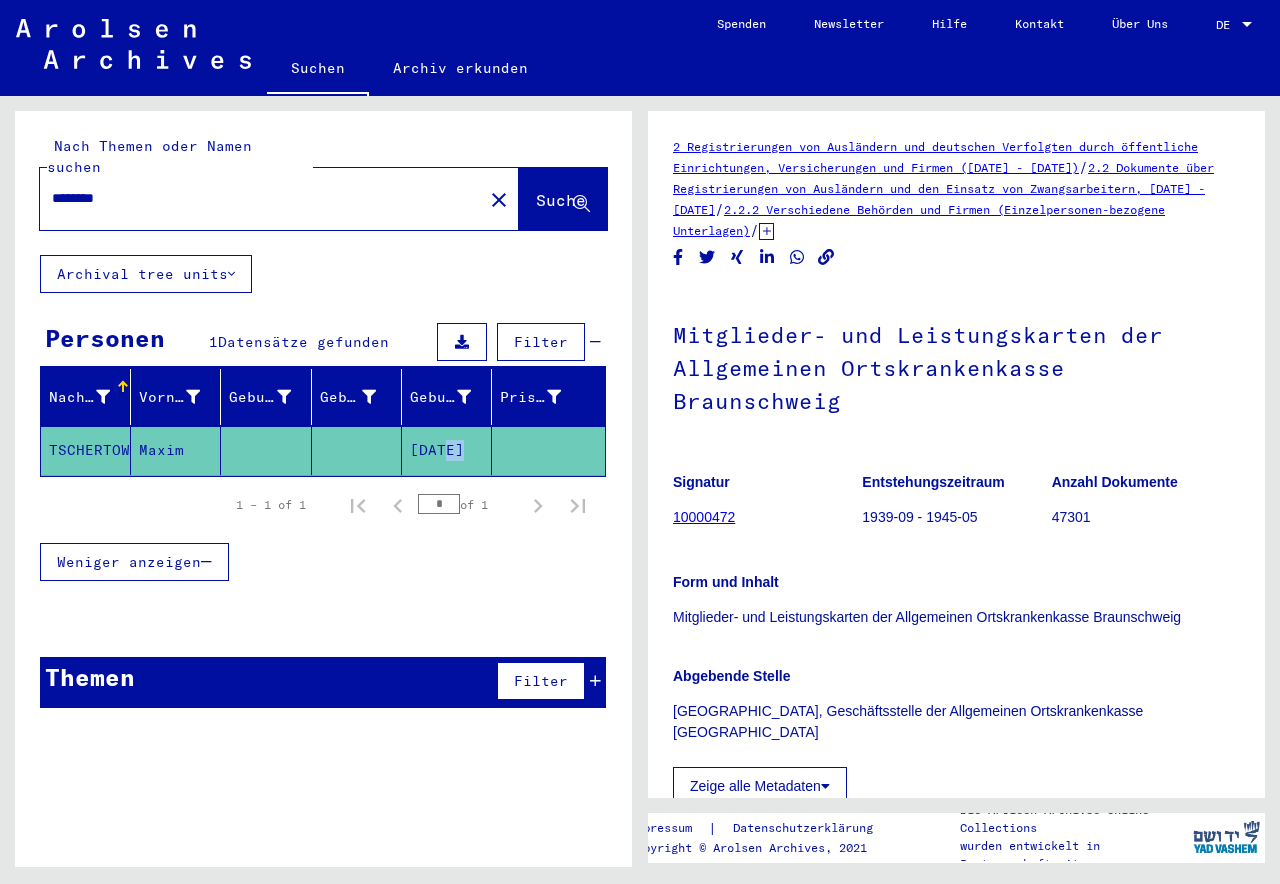 click on "[DATE]" 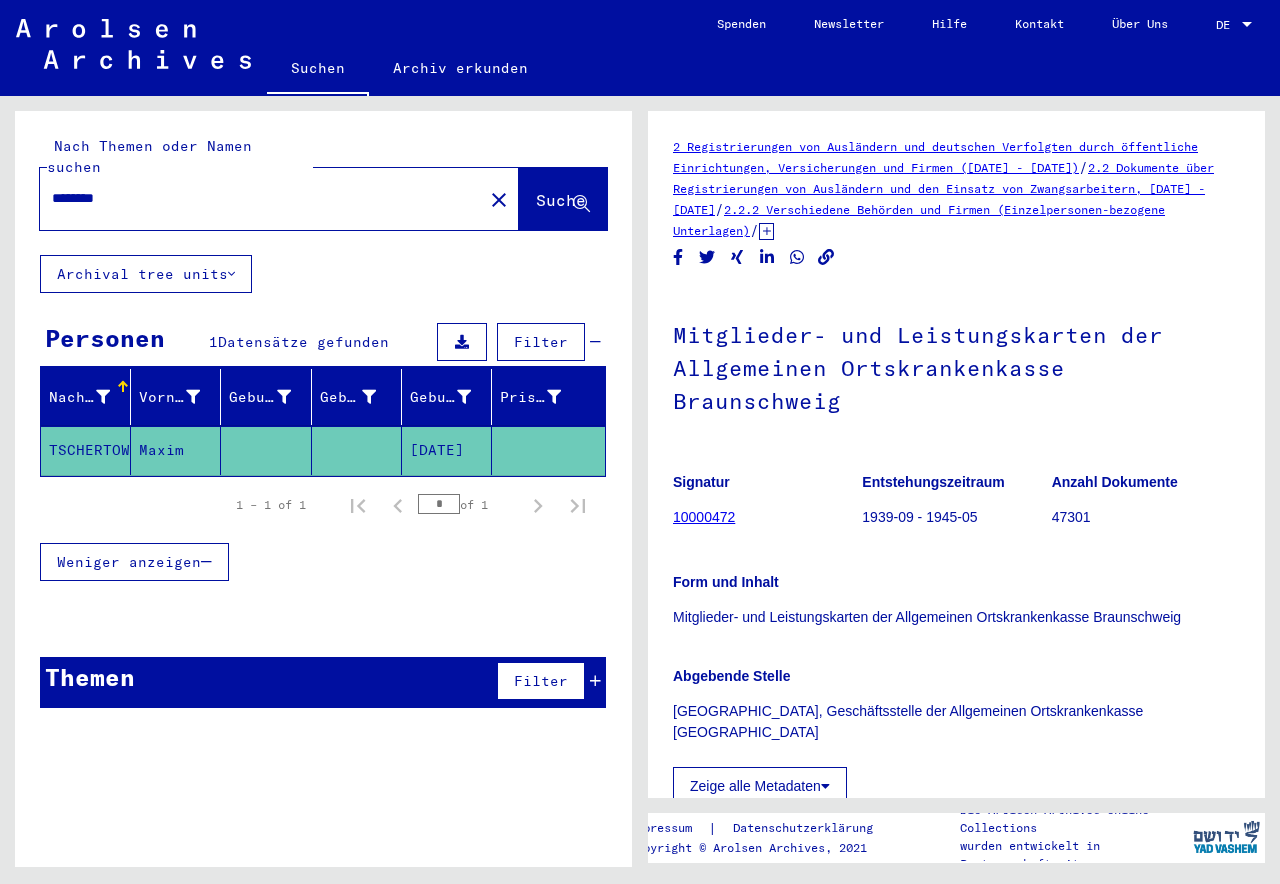 click on "[DATE]" 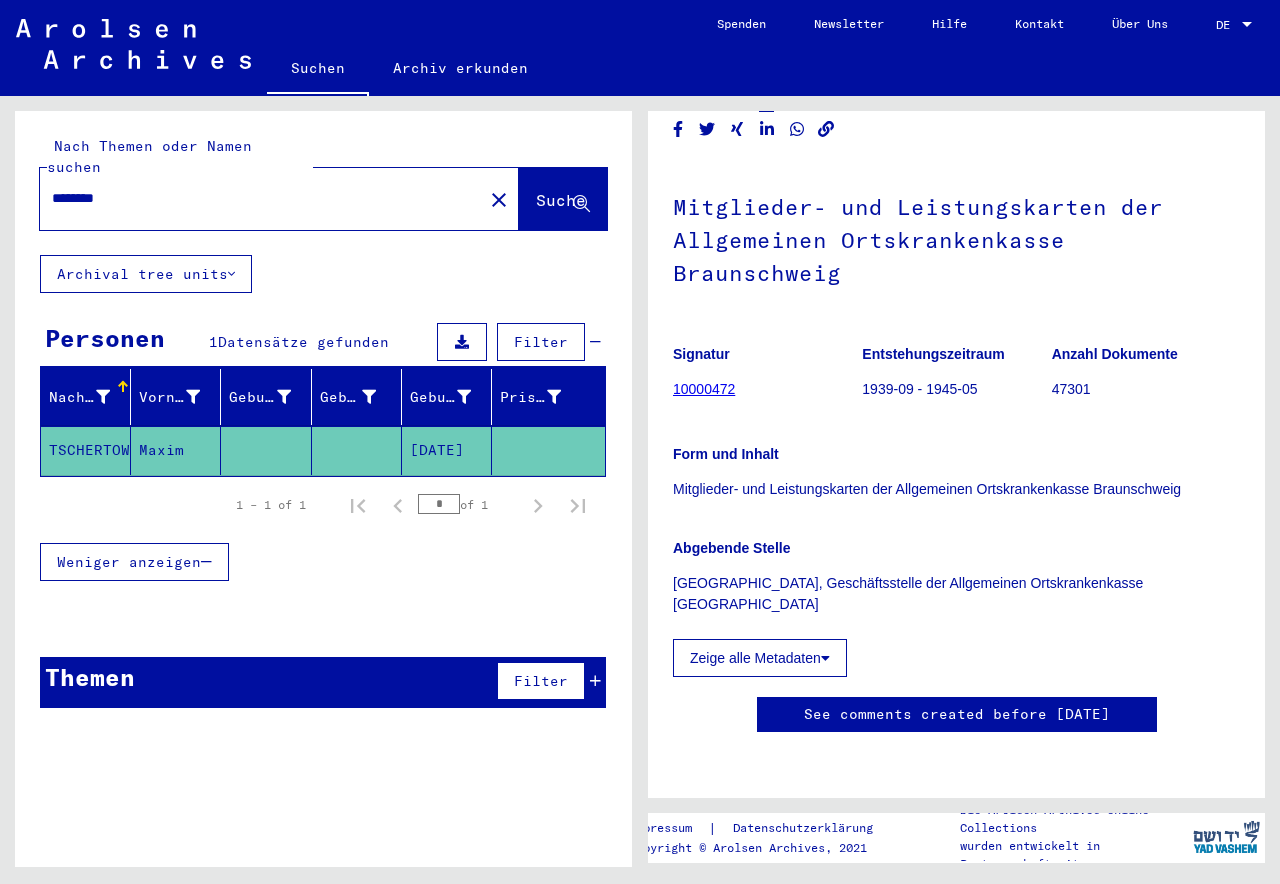 scroll, scrollTop: 140, scrollLeft: 0, axis: vertical 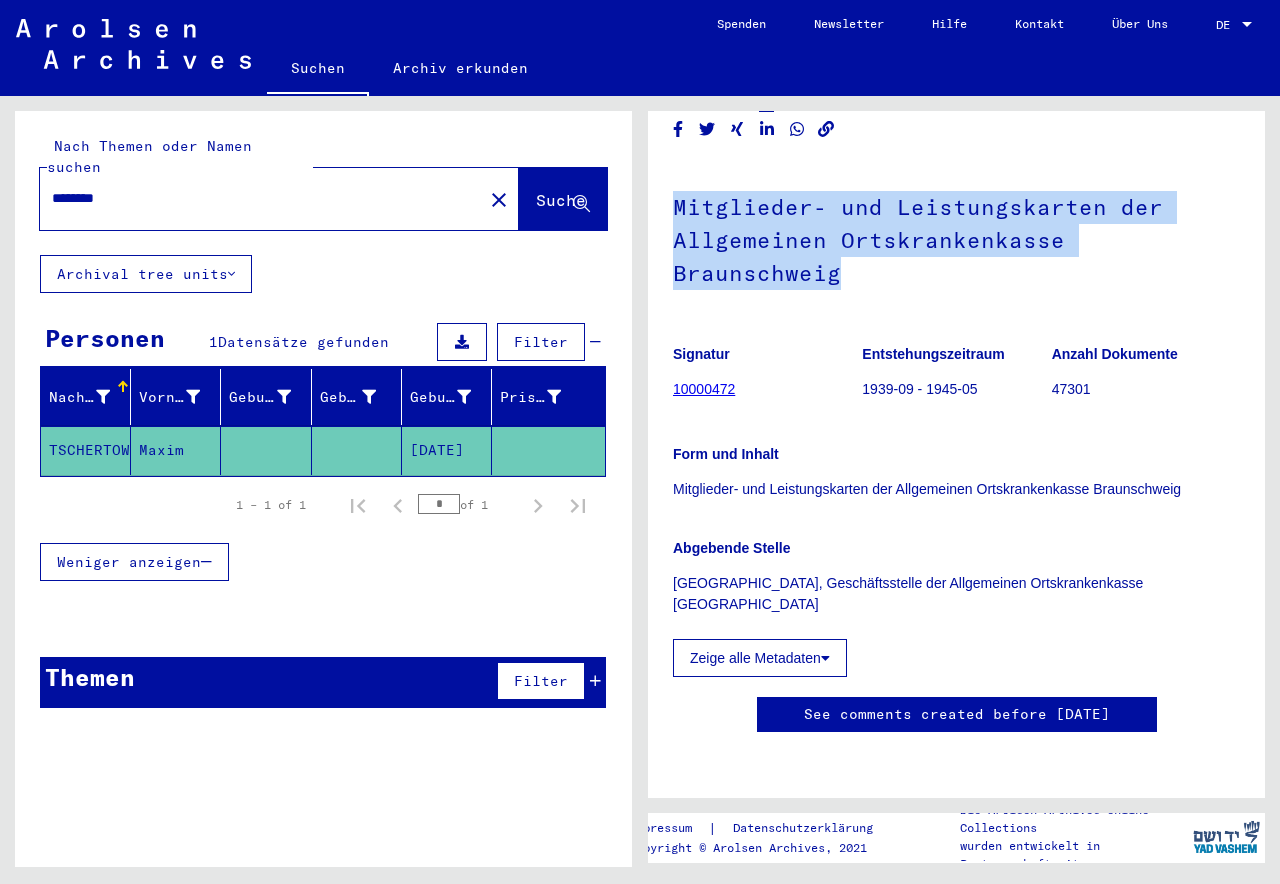 drag, startPoint x: 671, startPoint y: 189, endPoint x: 901, endPoint y: 262, distance: 241.30685 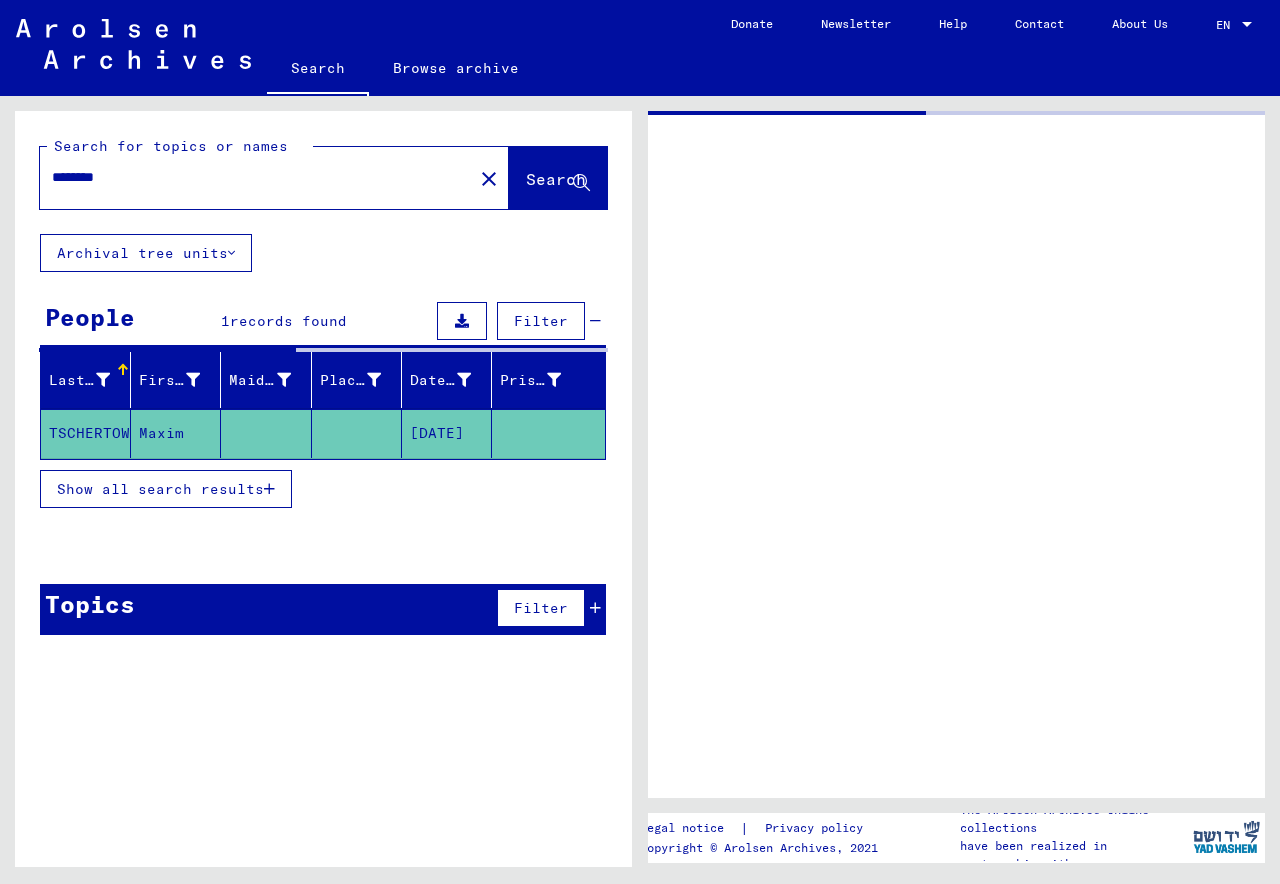 scroll, scrollTop: 0, scrollLeft: 0, axis: both 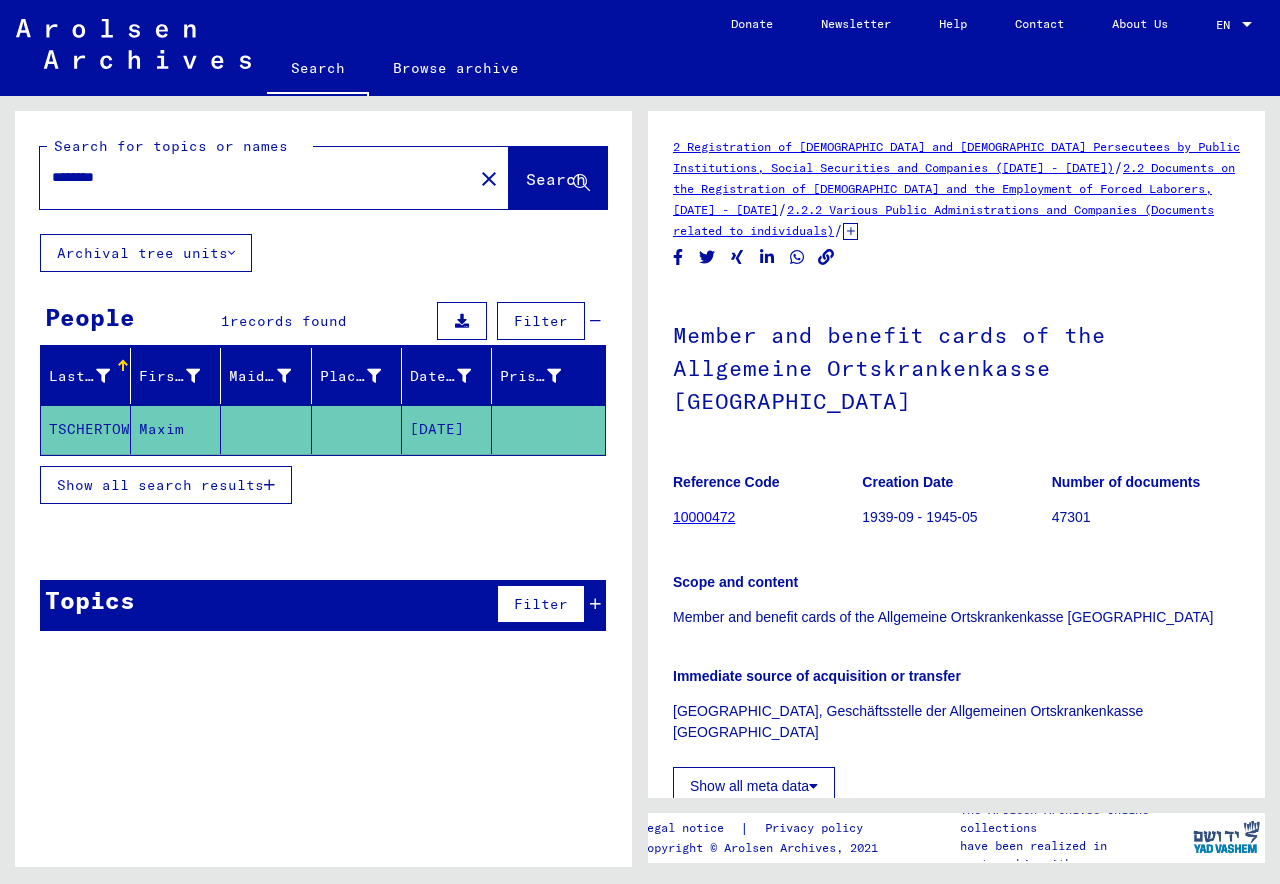 type on "*********" 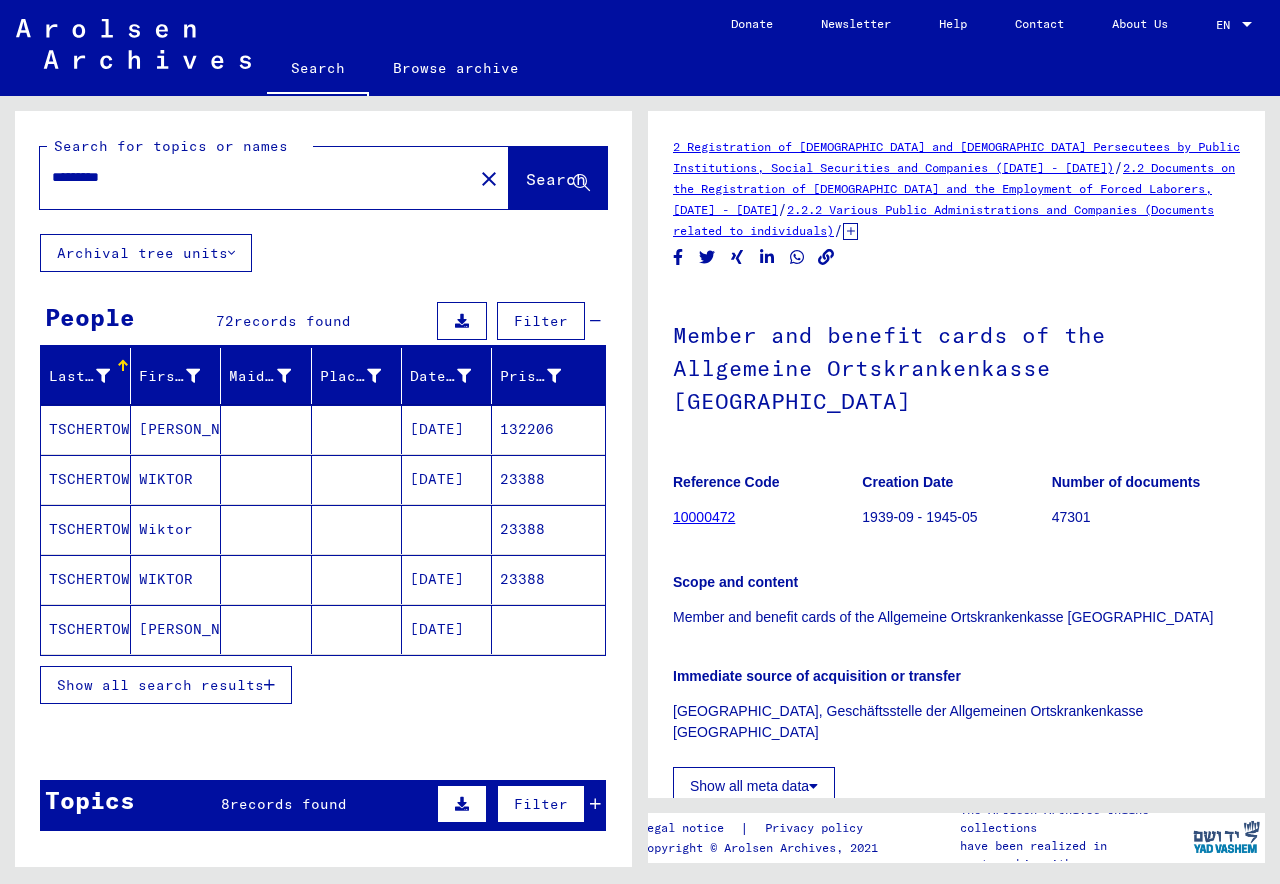 click on "Show all search results" at bounding box center [160, 685] 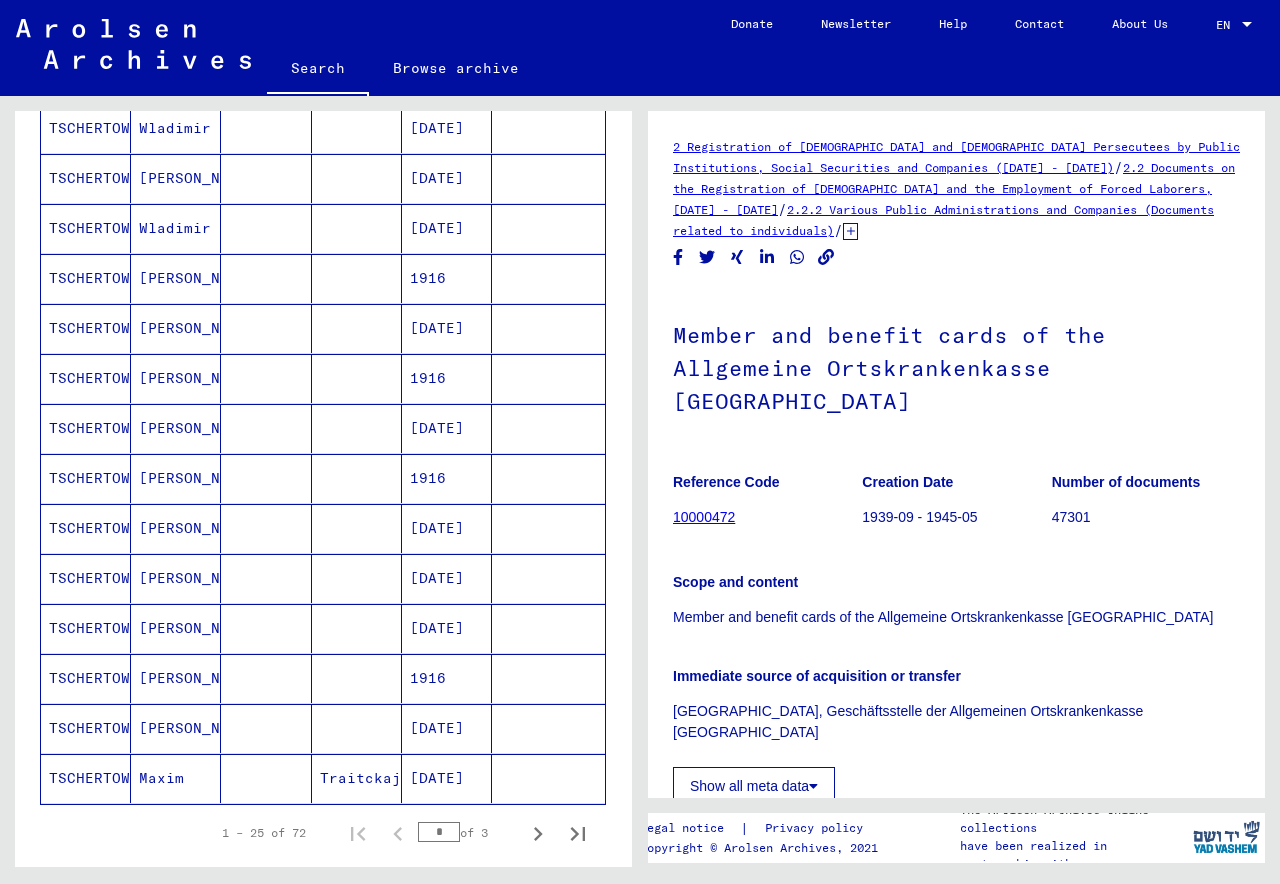 scroll, scrollTop: 900, scrollLeft: 0, axis: vertical 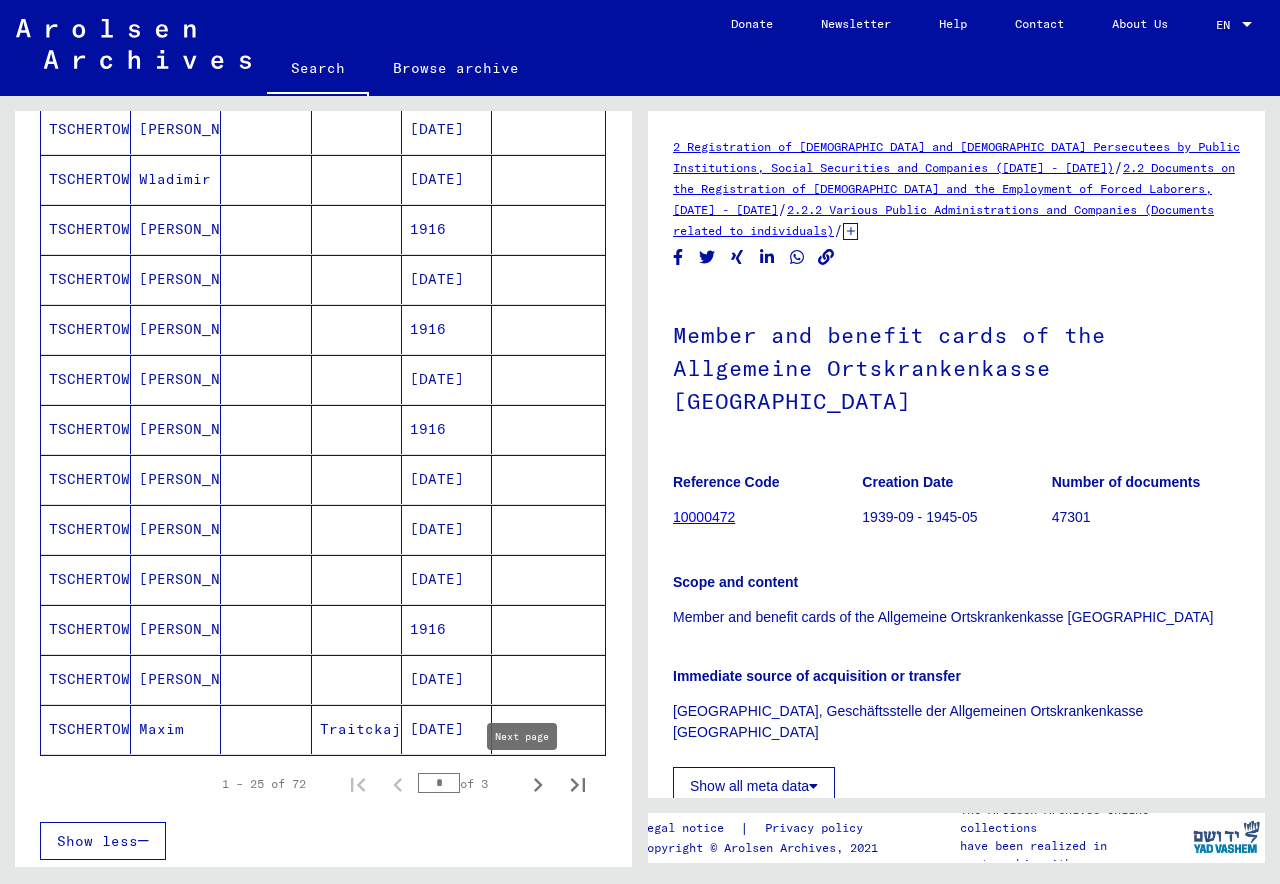 click 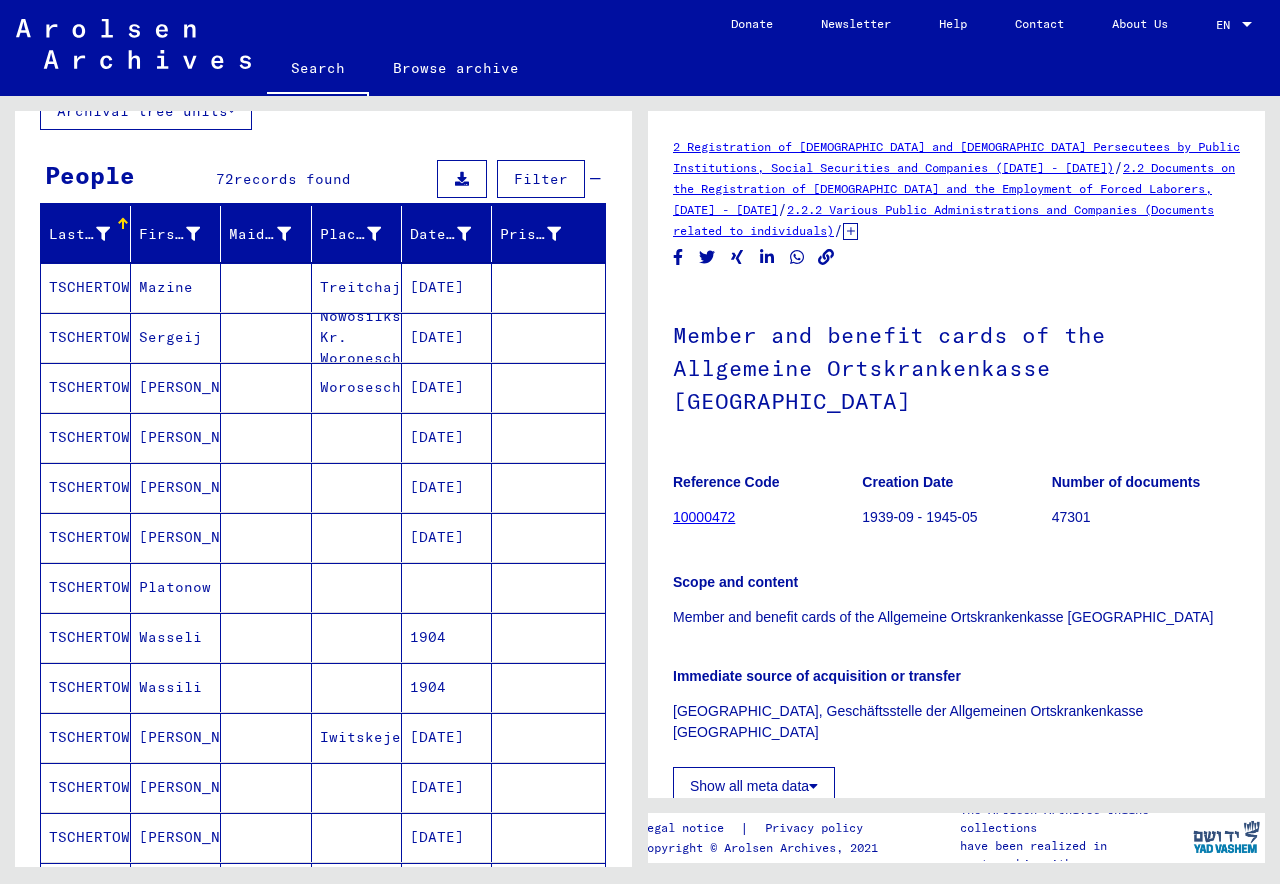 scroll, scrollTop: 200, scrollLeft: 0, axis: vertical 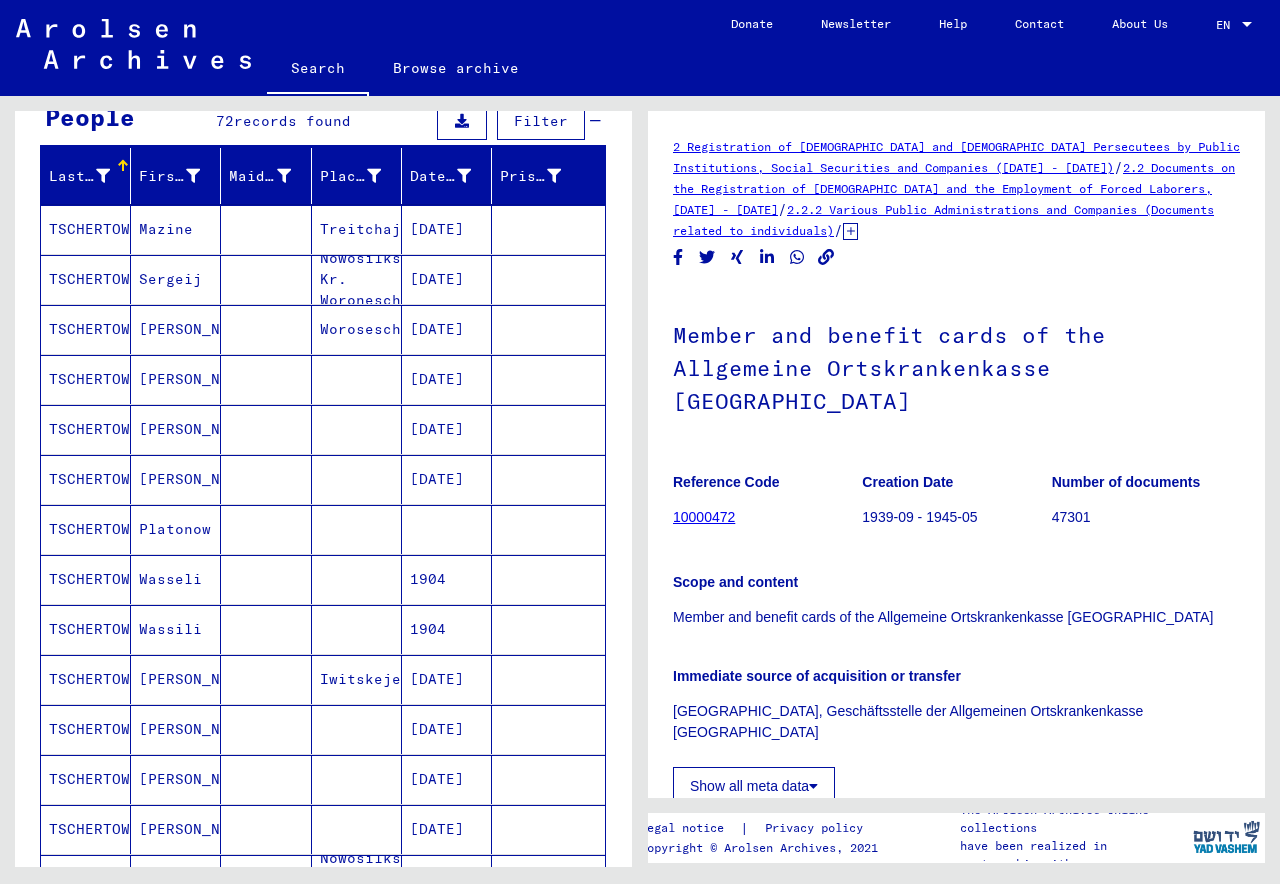 click on "Platonow" at bounding box center (176, 579) 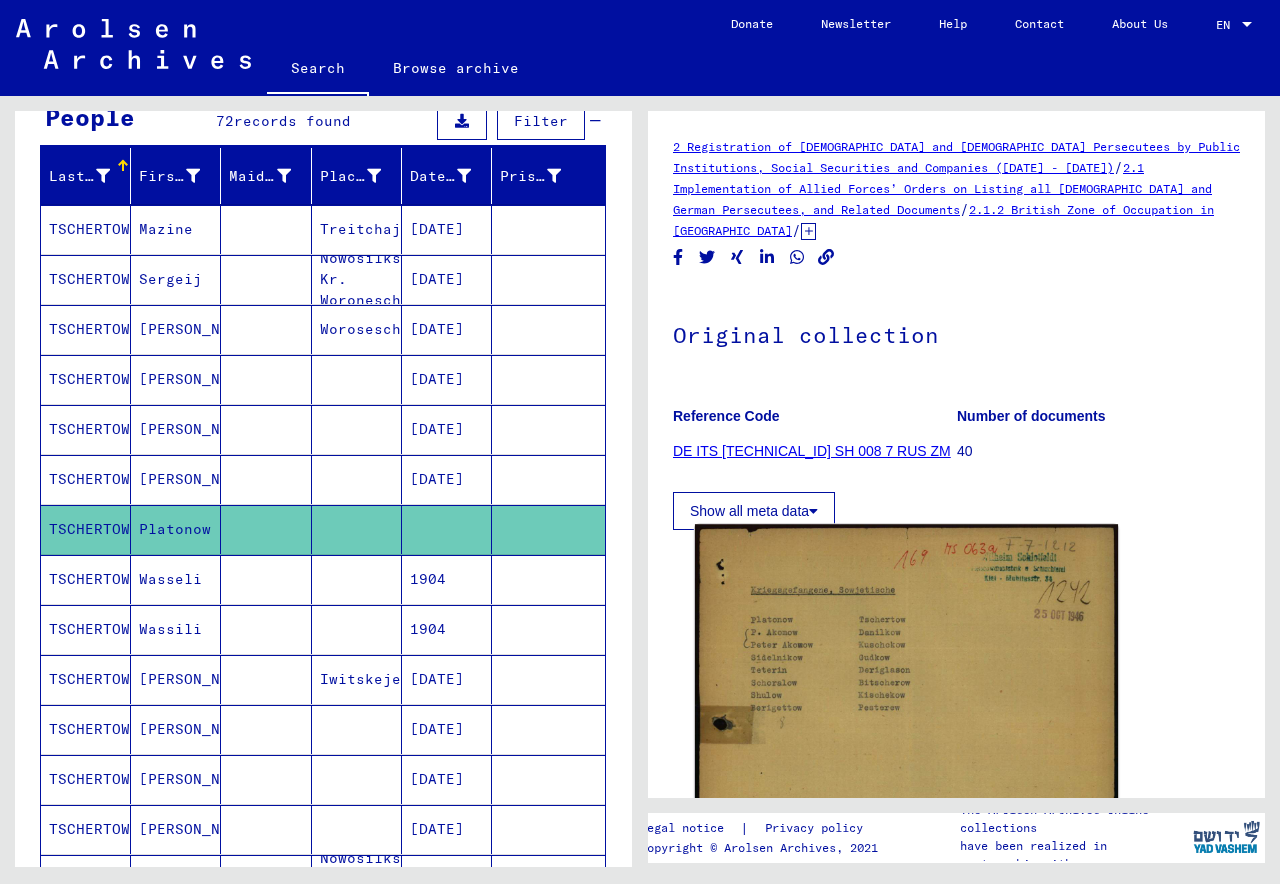 scroll, scrollTop: 200, scrollLeft: 0, axis: vertical 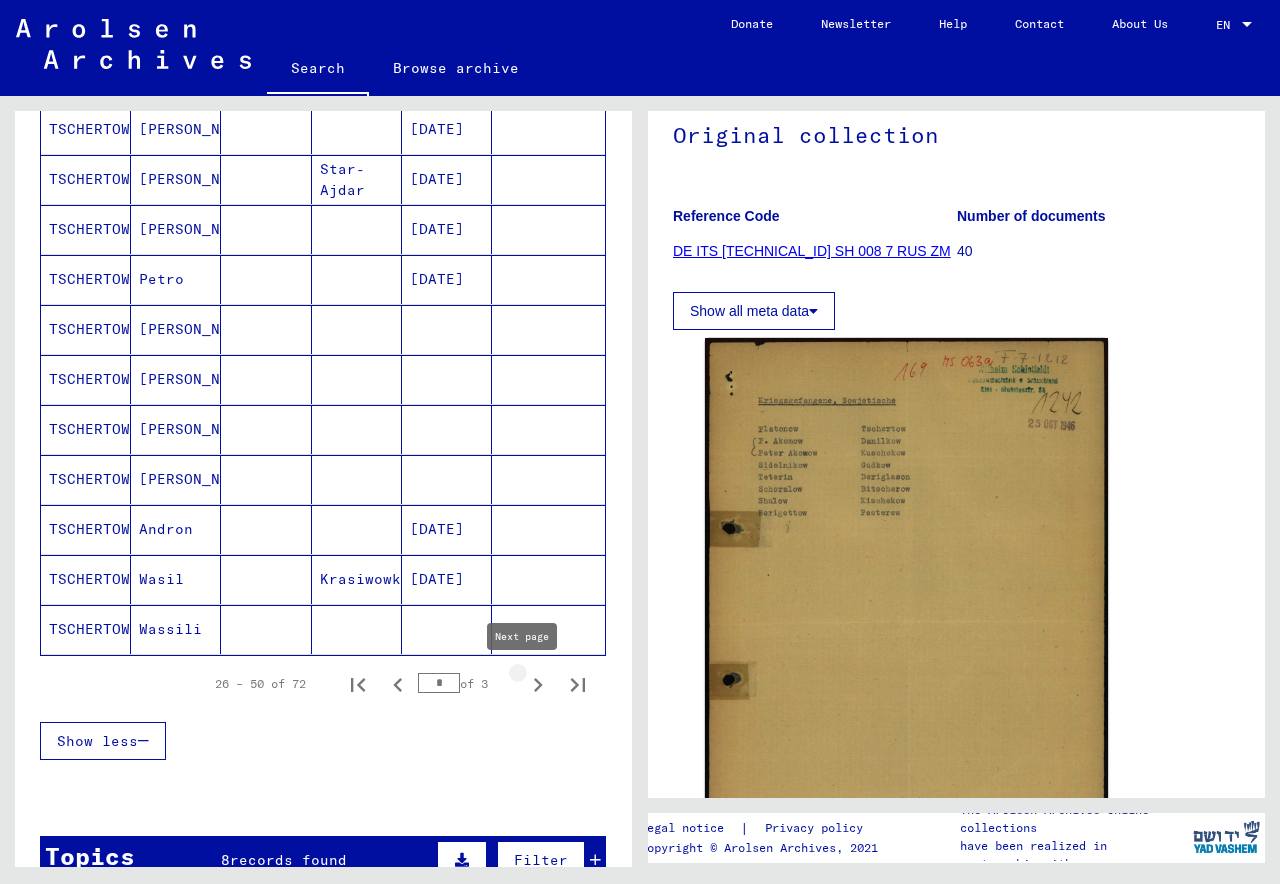 click 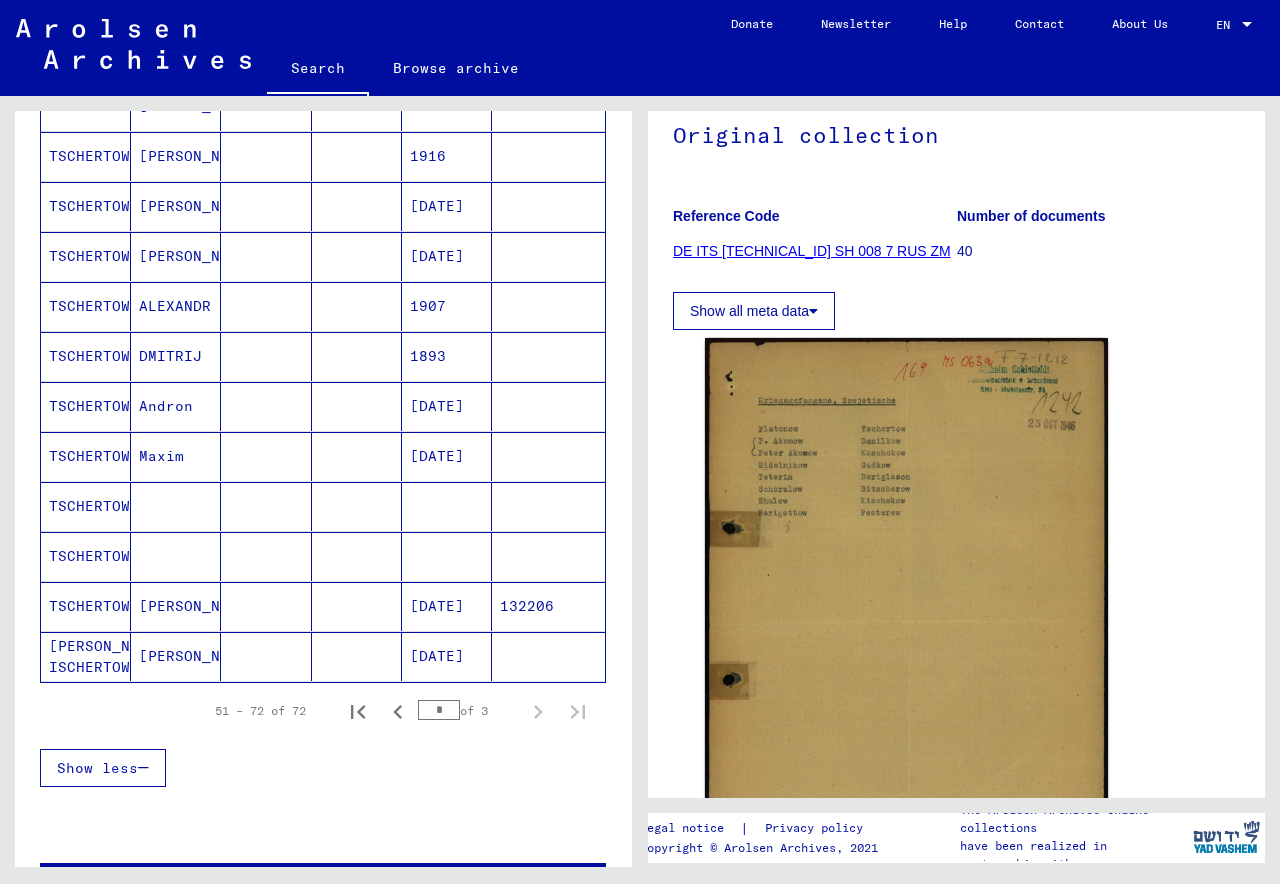 scroll, scrollTop: 800, scrollLeft: 0, axis: vertical 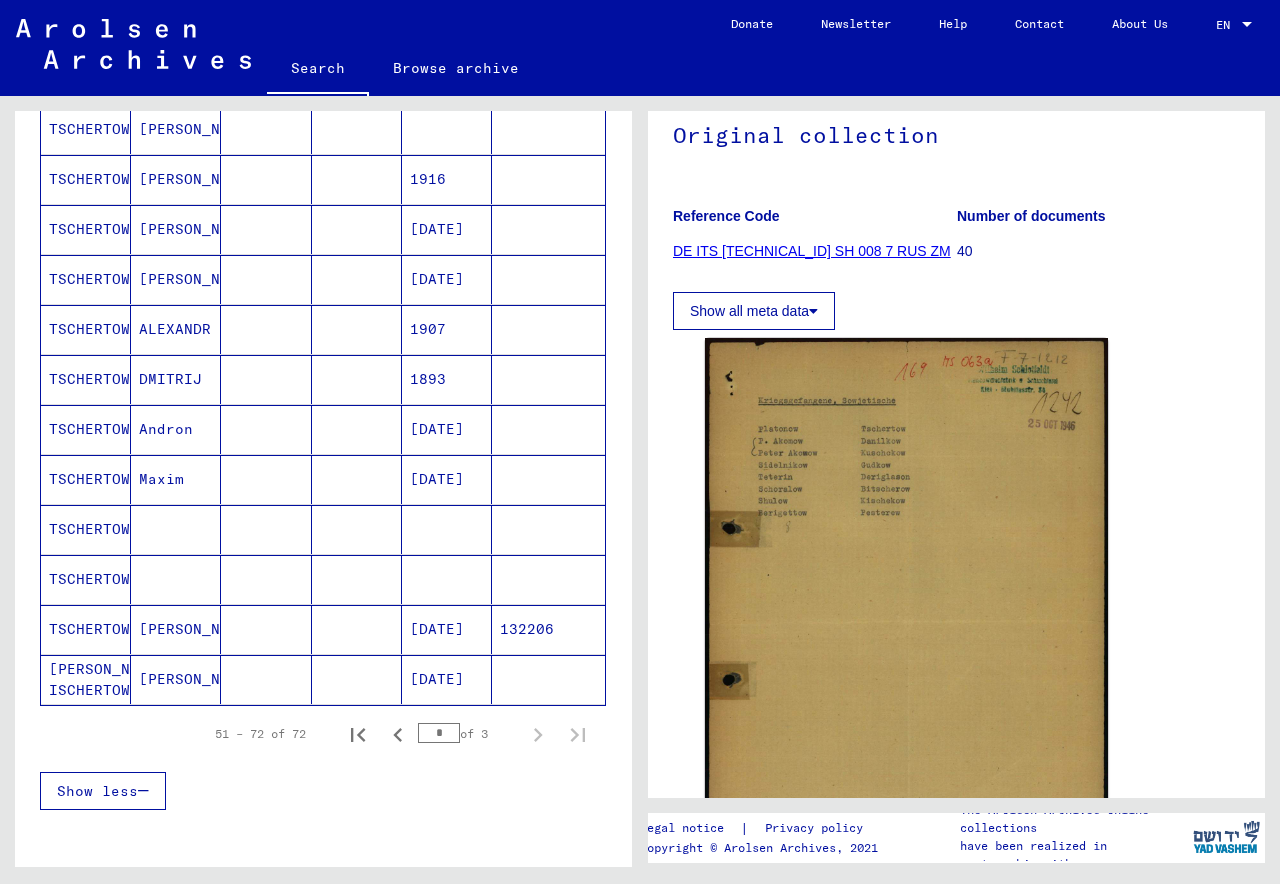 click on "TSCHERTOW" at bounding box center (86, 629) 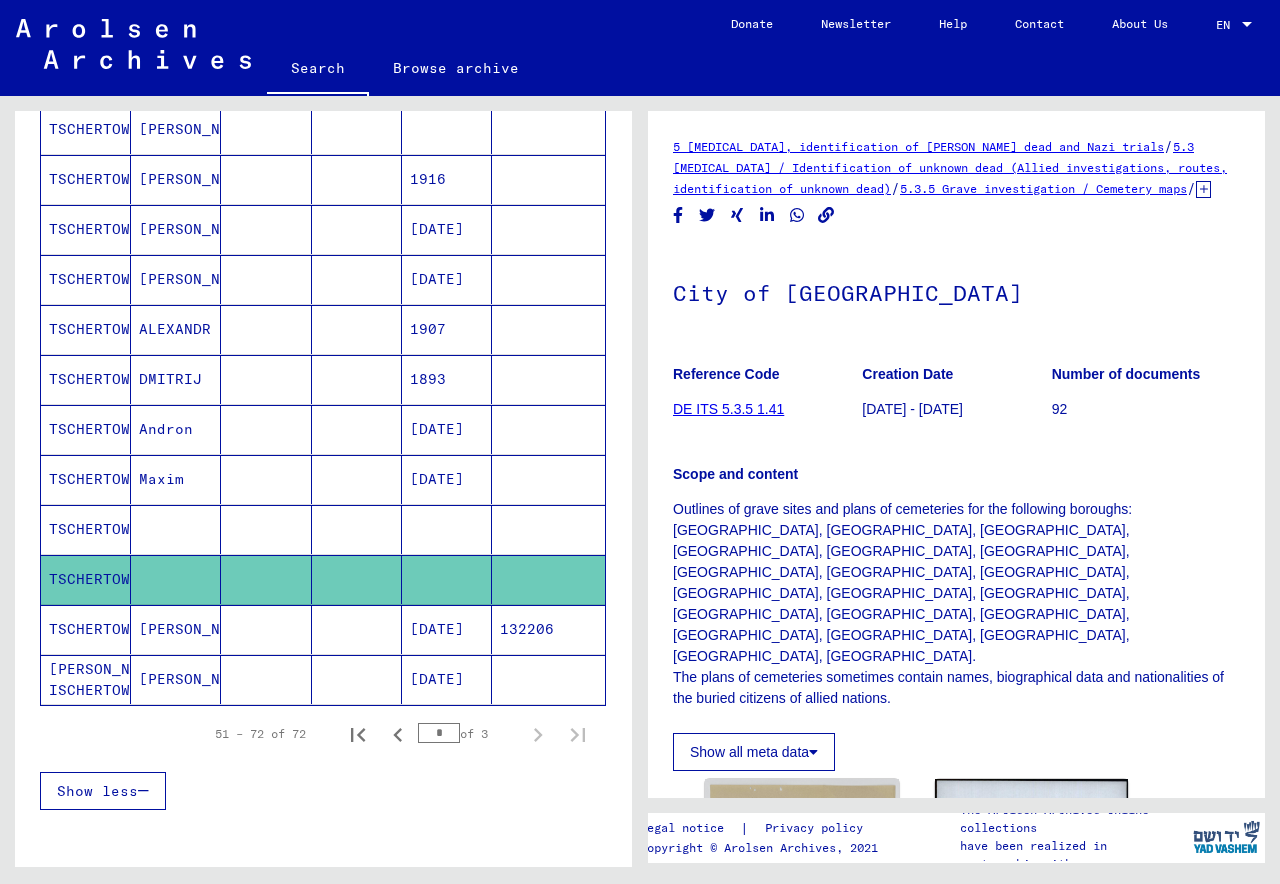 scroll, scrollTop: 300, scrollLeft: 0, axis: vertical 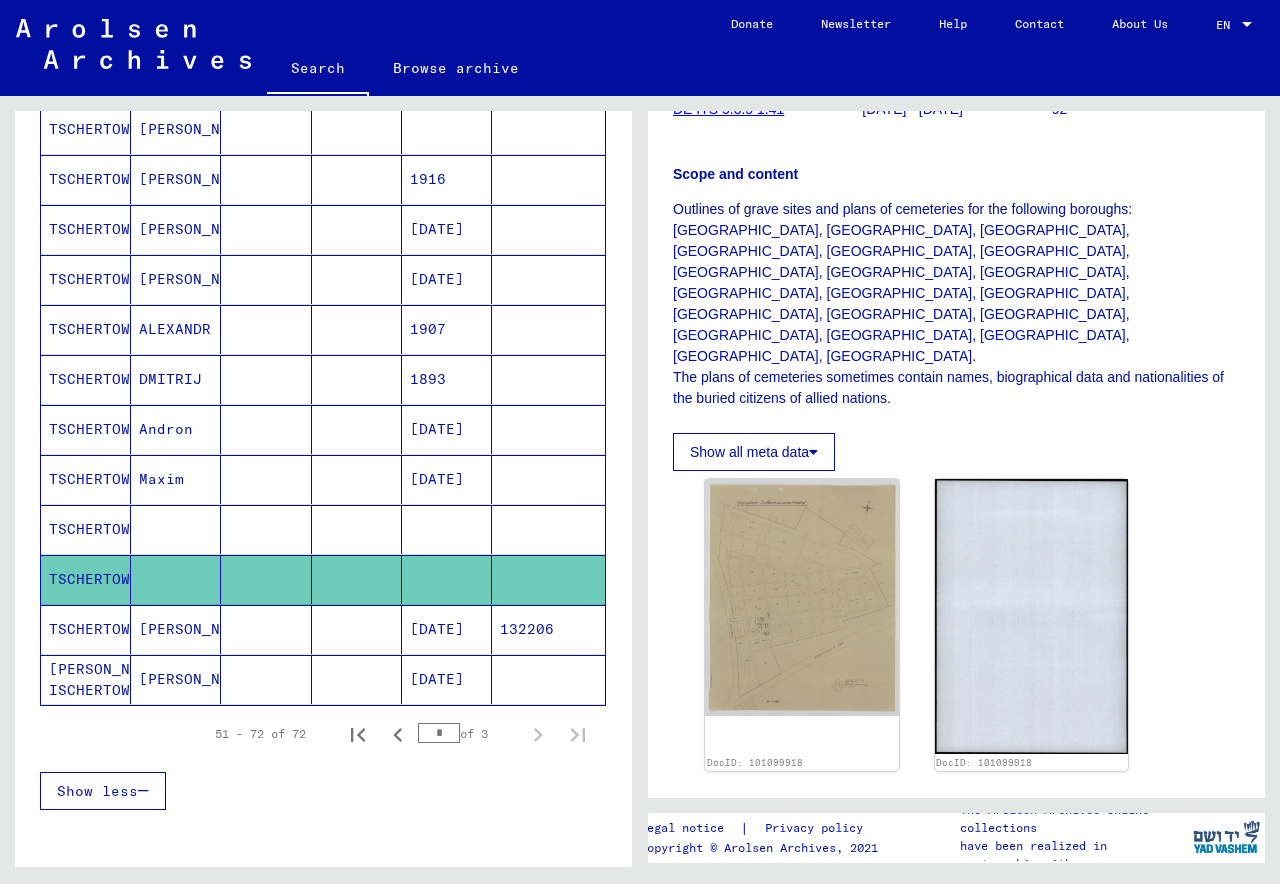 click on "TSCHERTOW" at bounding box center [86, 579] 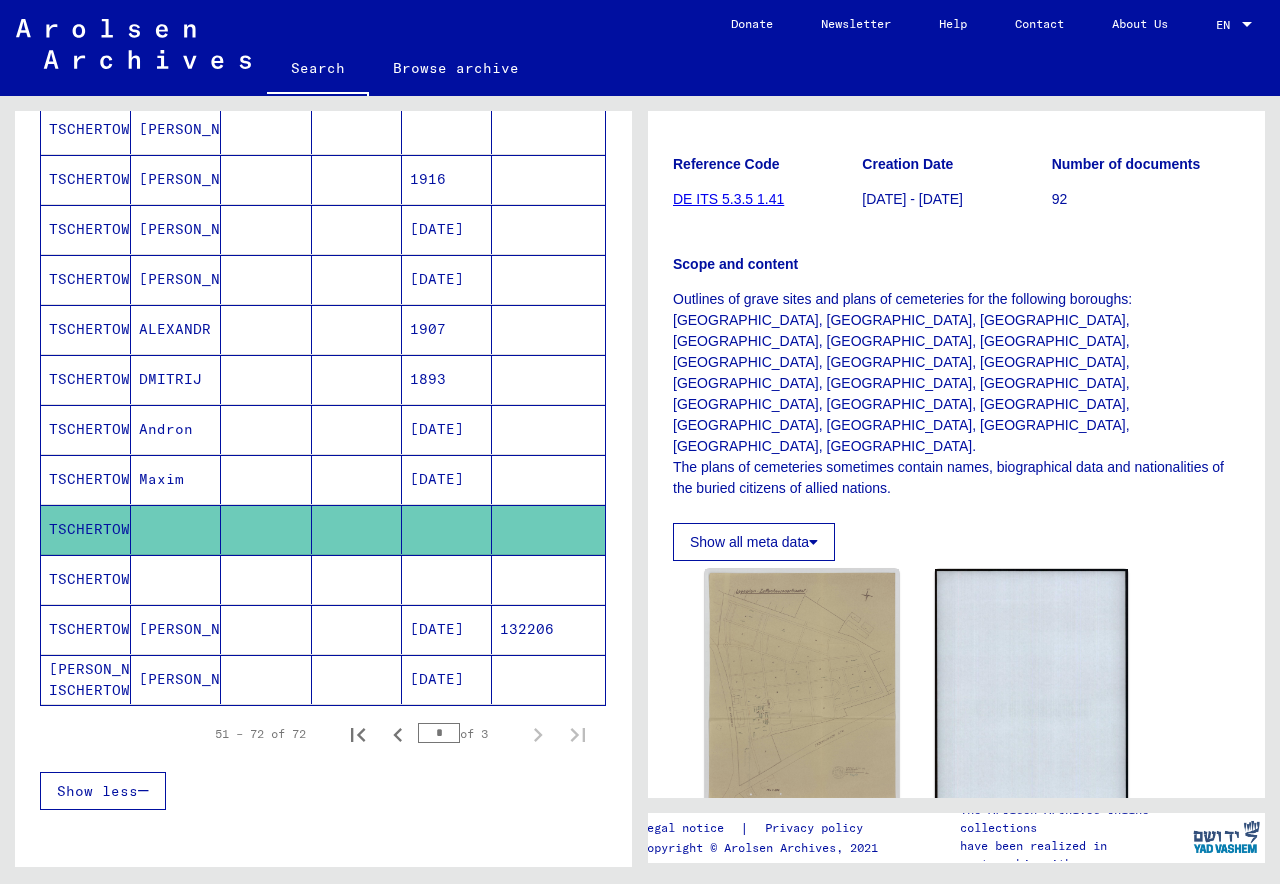 scroll, scrollTop: 300, scrollLeft: 0, axis: vertical 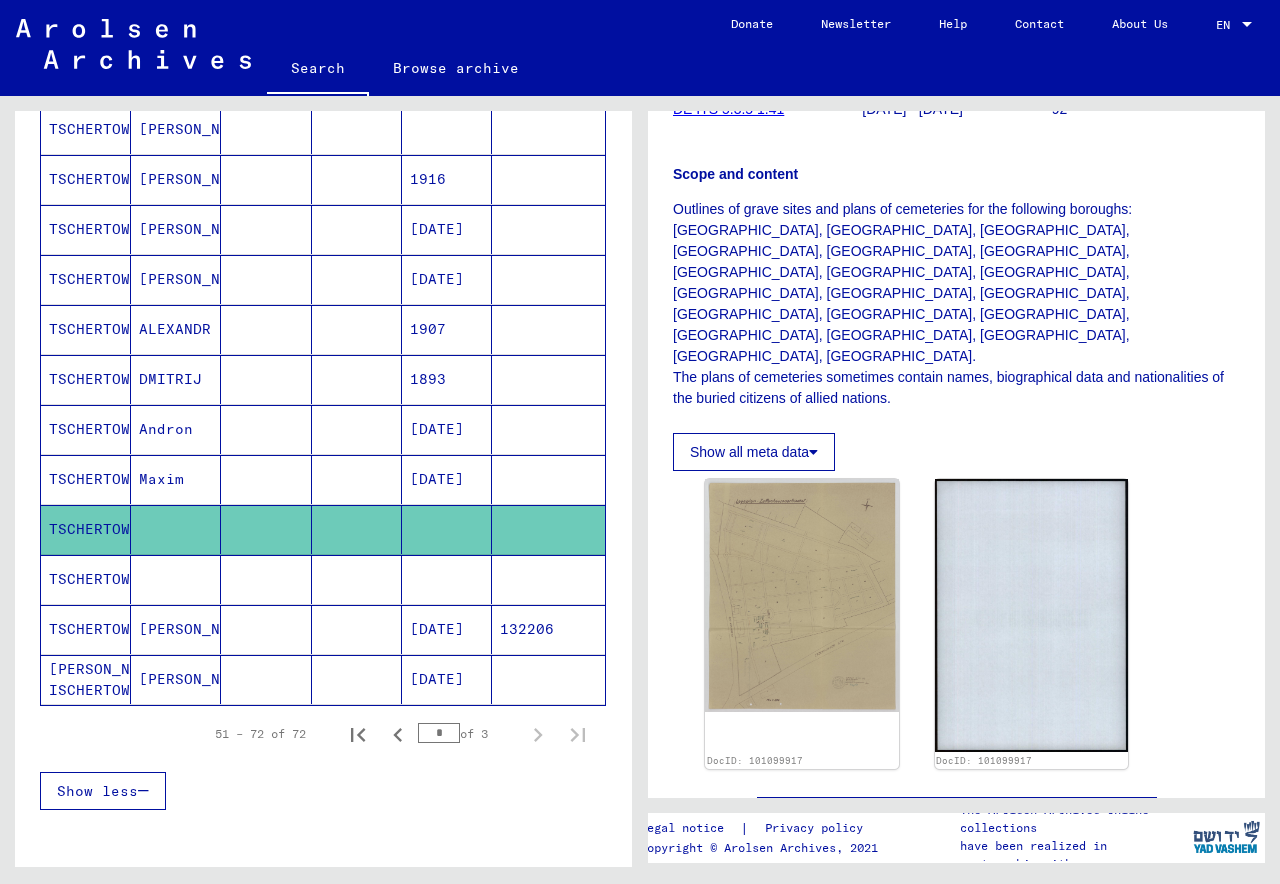 click on "DMITRIJ" at bounding box center [176, 429] 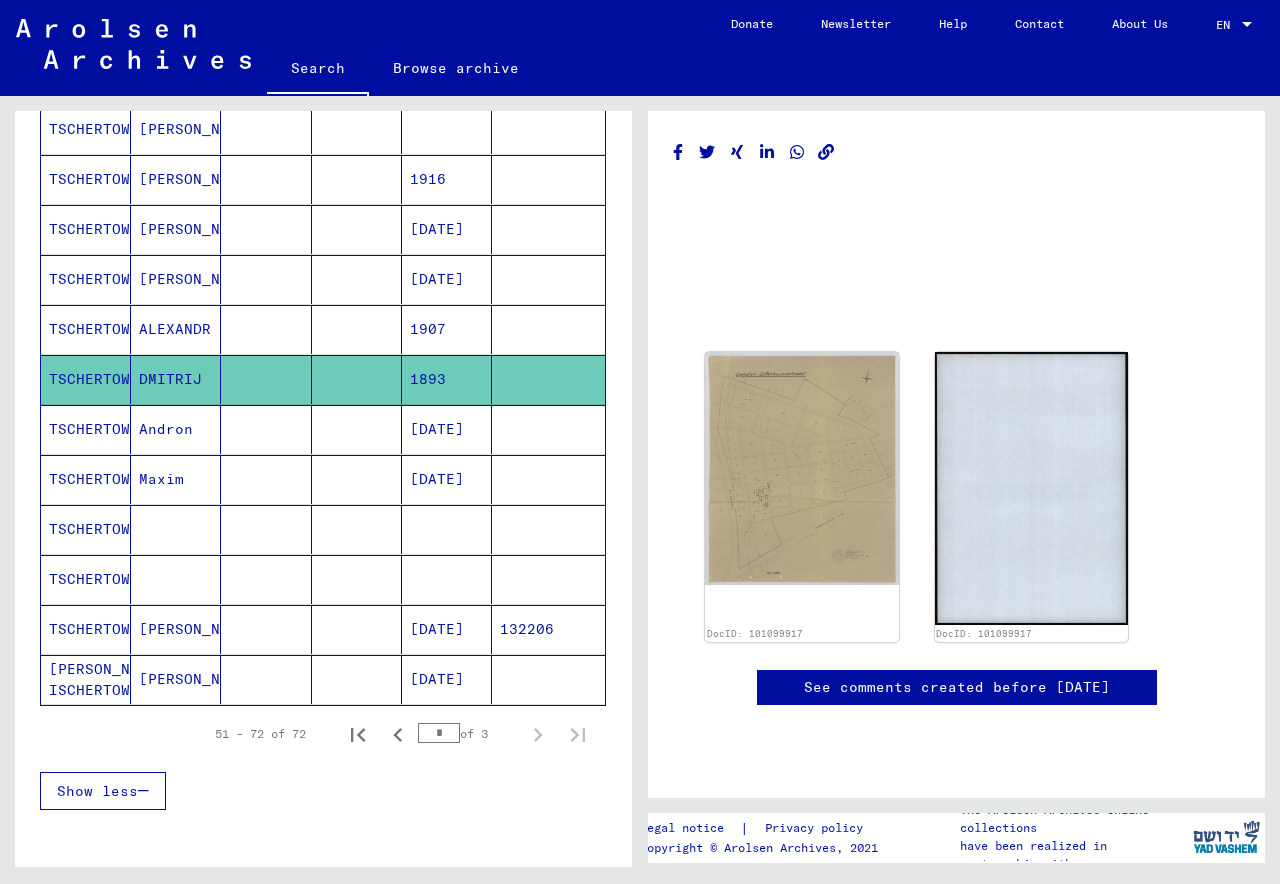 scroll, scrollTop: 0, scrollLeft: 0, axis: both 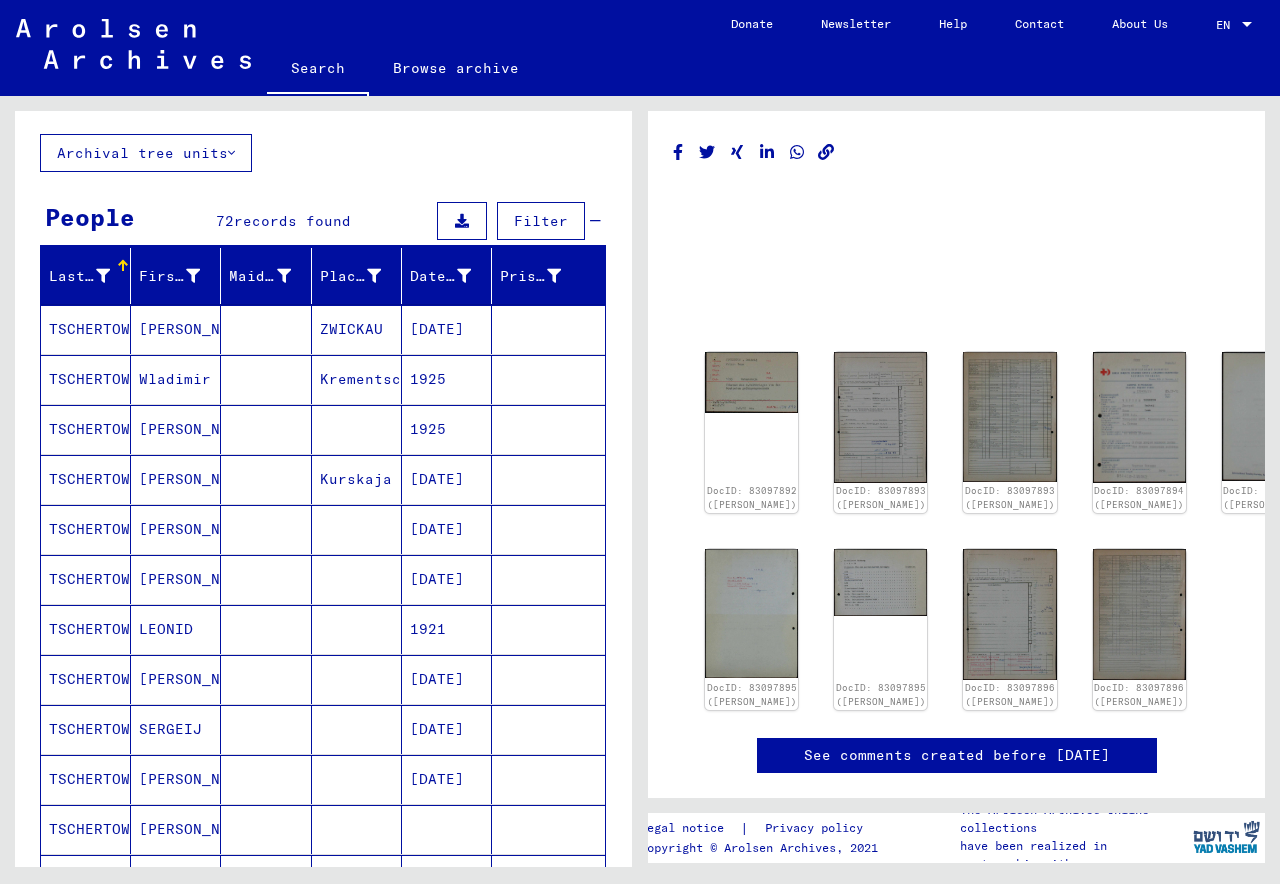 click on "[PERSON_NAME]" at bounding box center (176, 379) 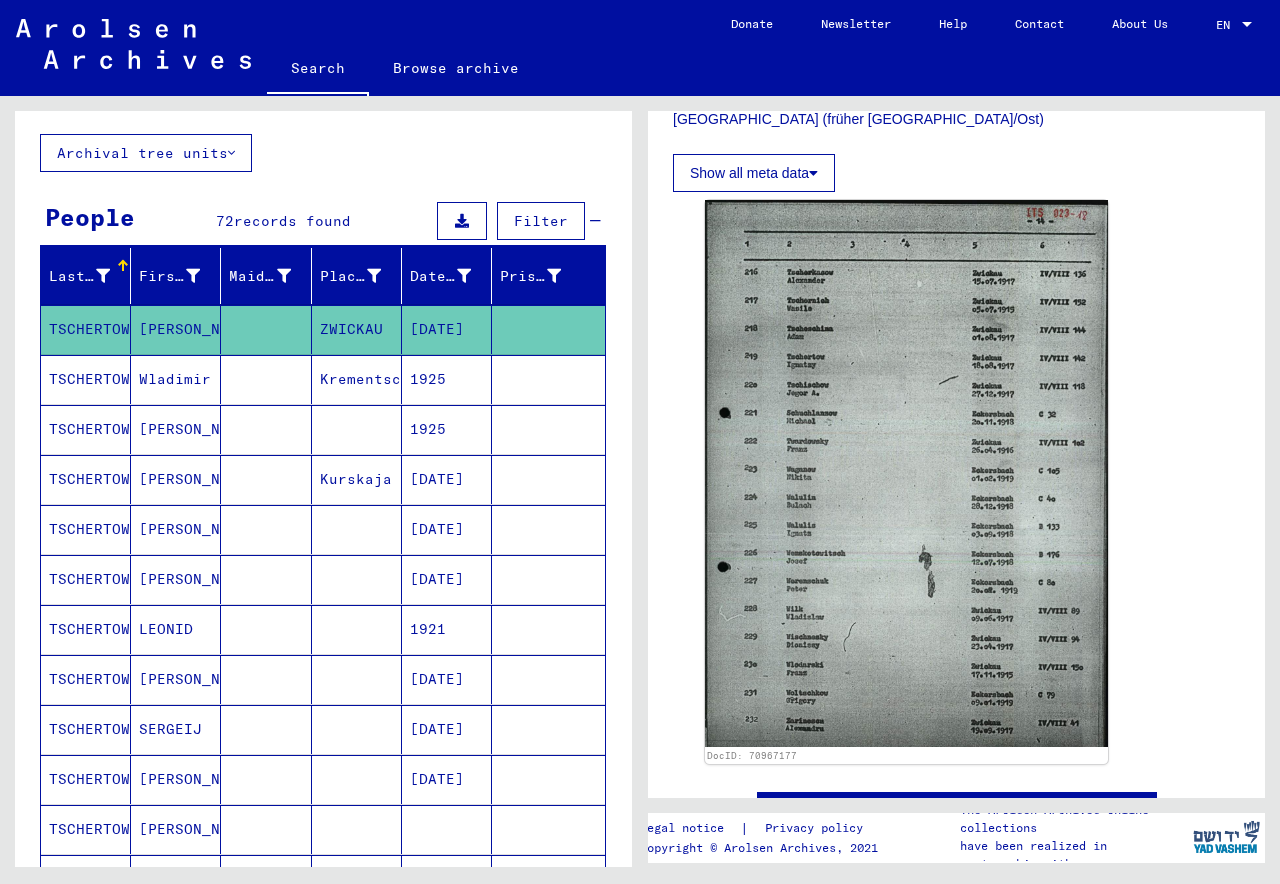 scroll, scrollTop: 774, scrollLeft: 0, axis: vertical 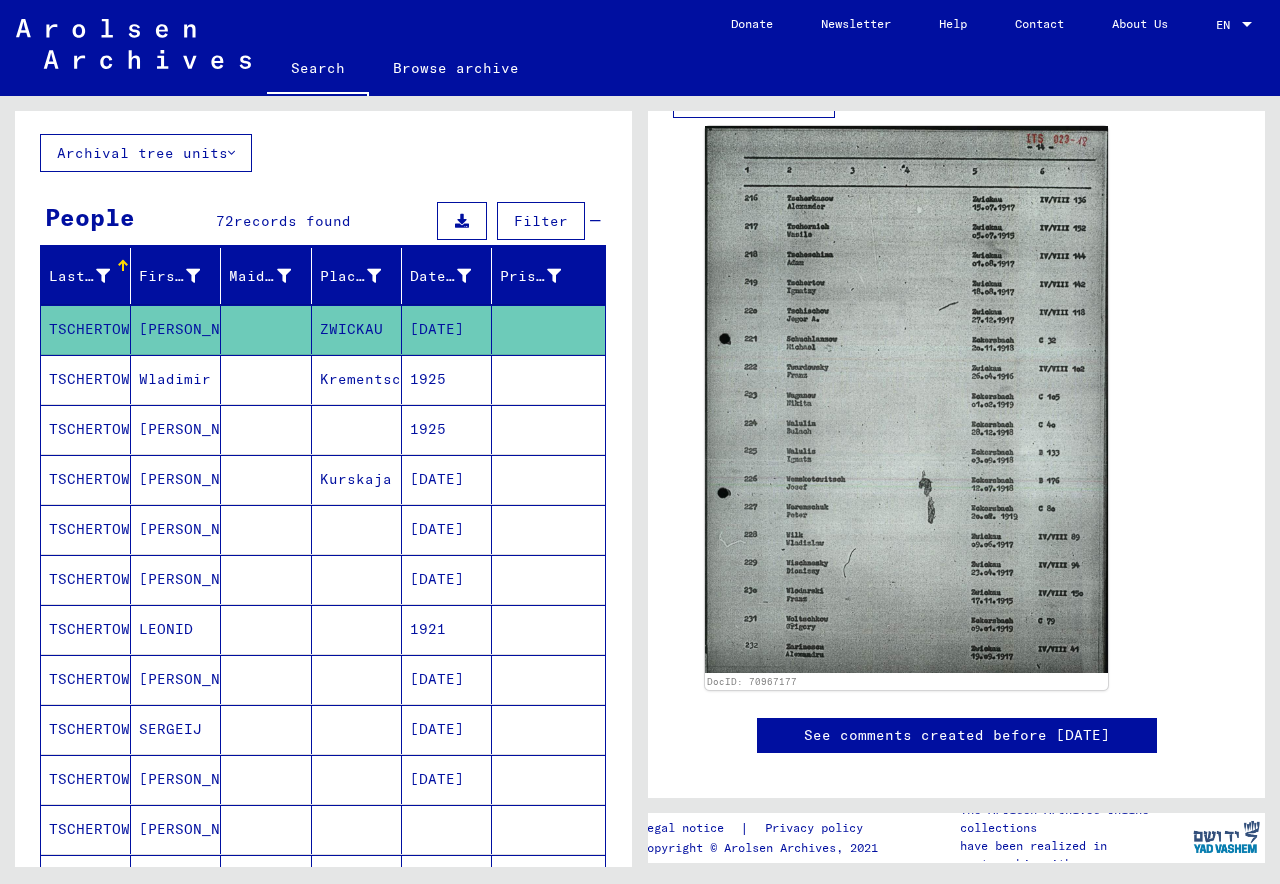 click on "records found" at bounding box center (292, 221) 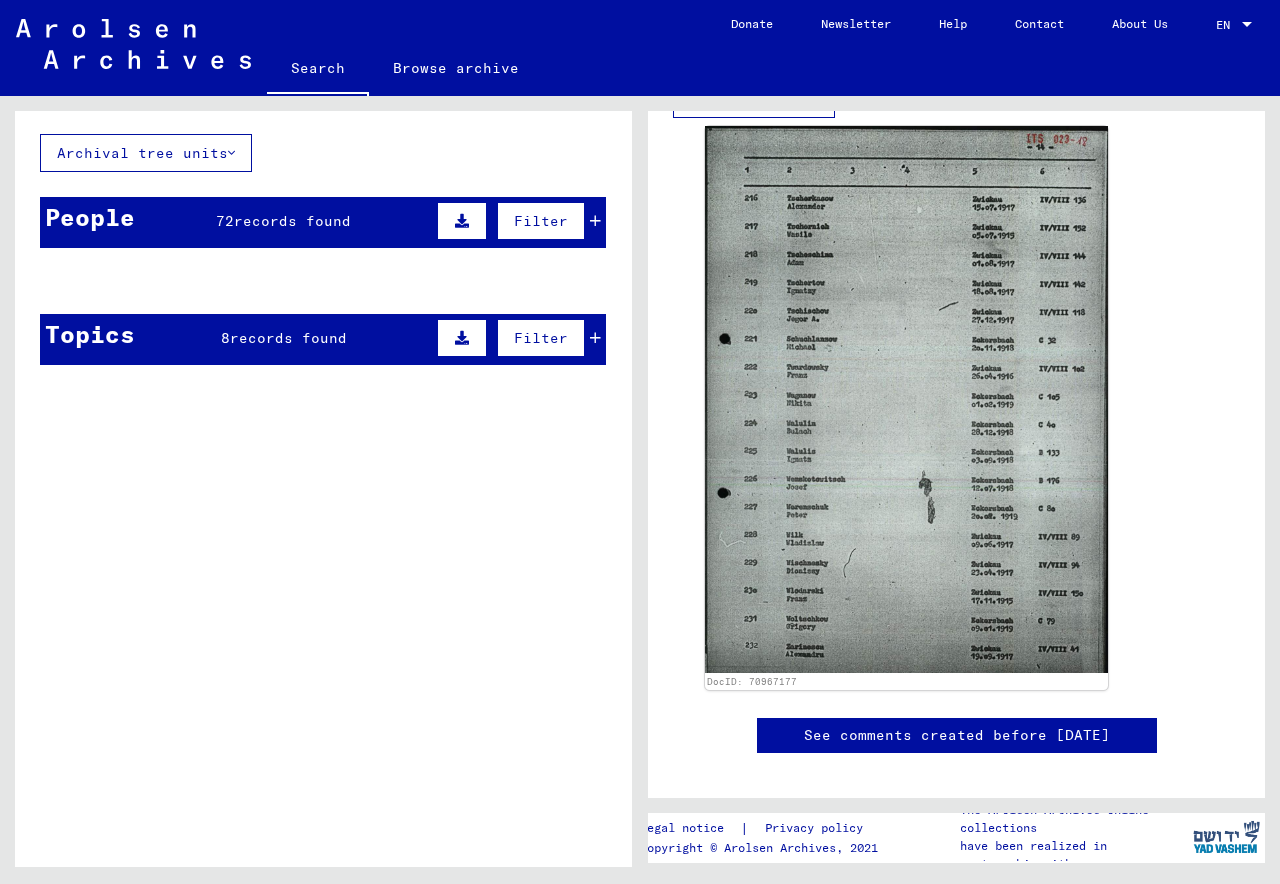 click on "records found" at bounding box center [292, 221] 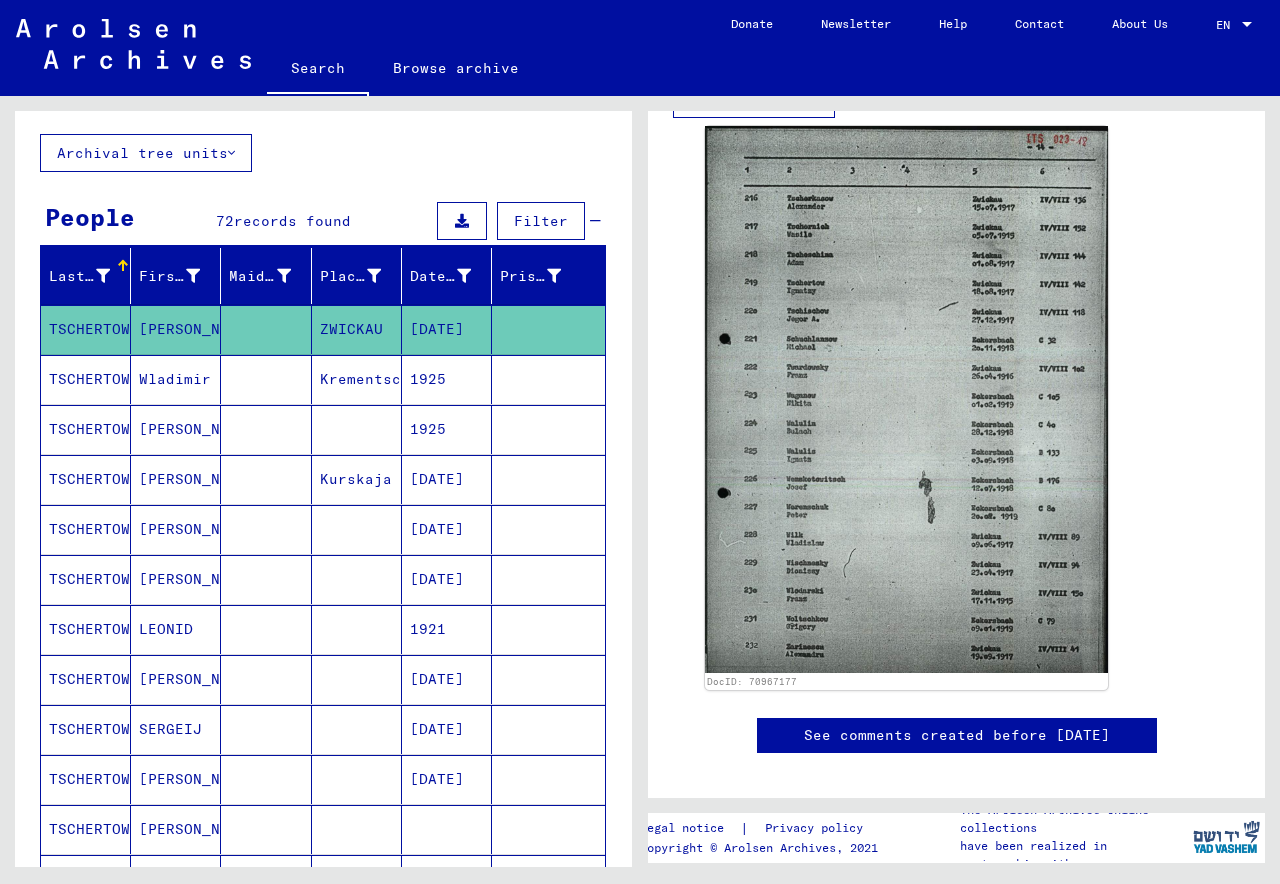 click on "[PERSON_NAME]" 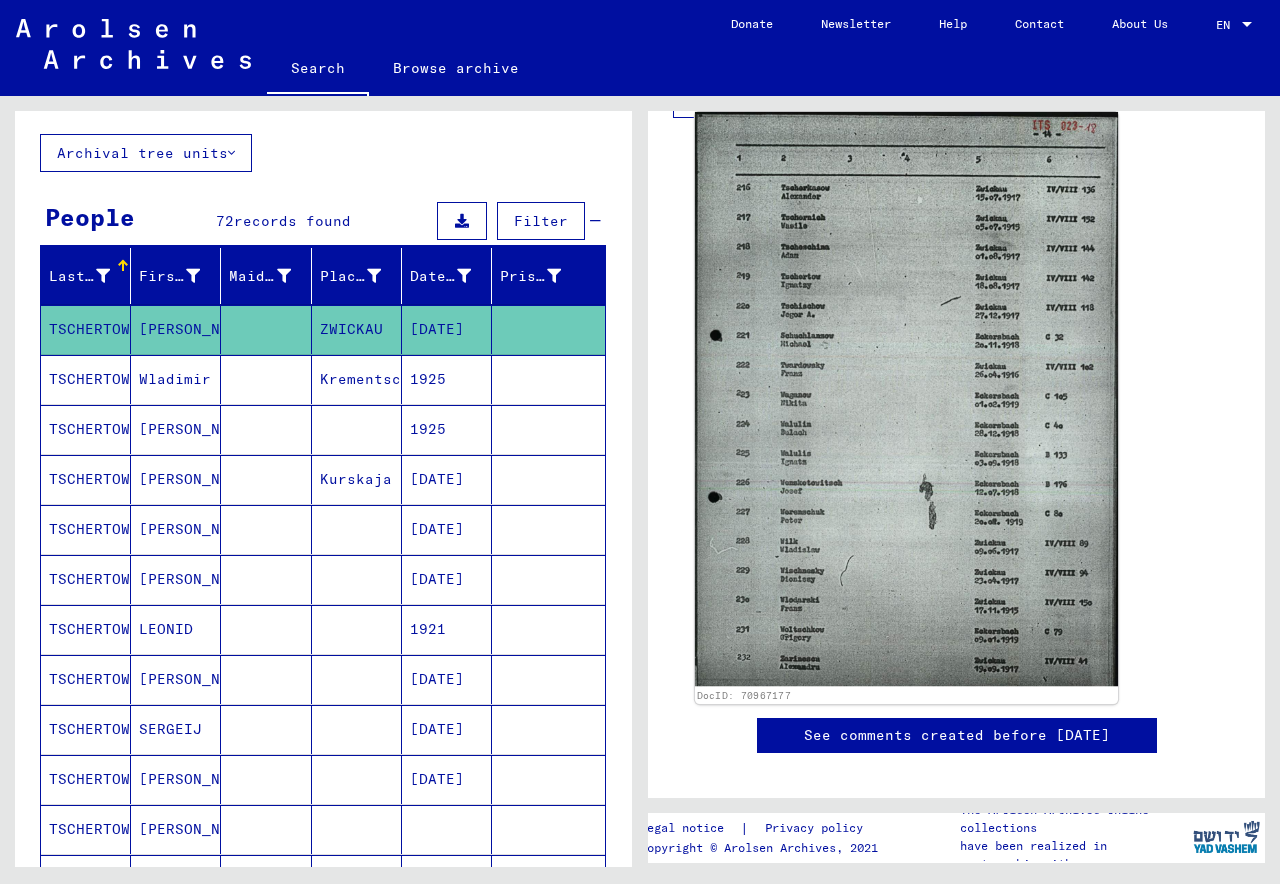 scroll, scrollTop: 674, scrollLeft: 0, axis: vertical 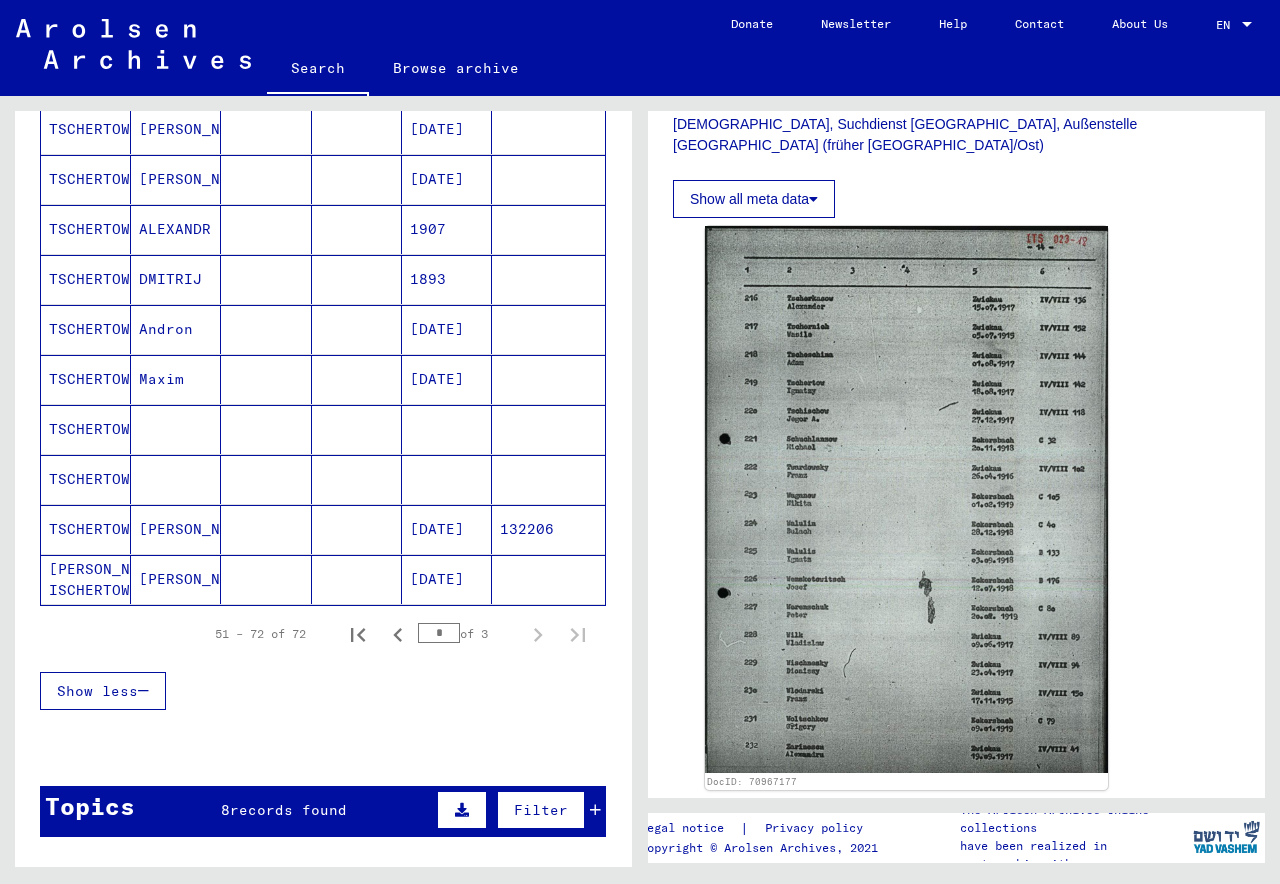 click on "[PERSON_NAME]" at bounding box center [176, 579] 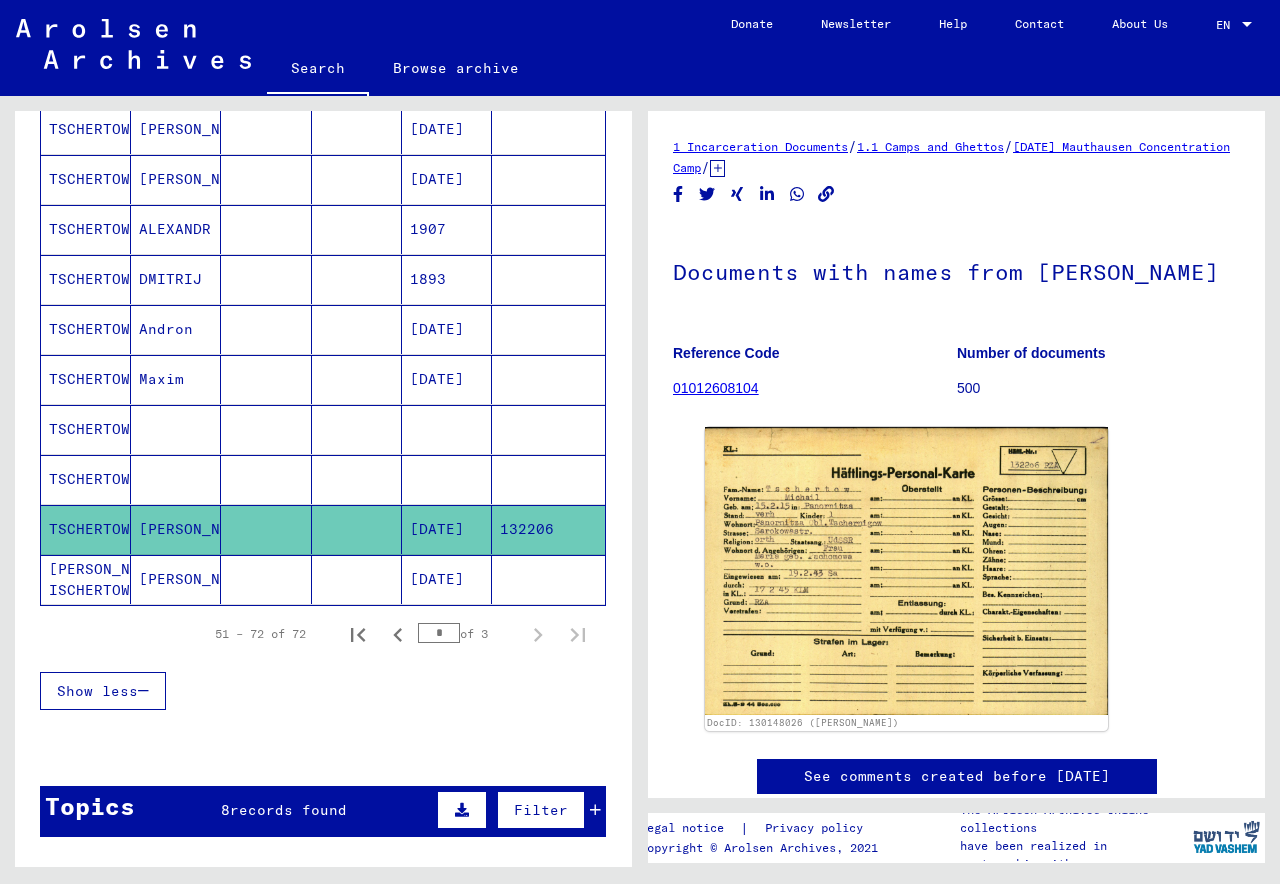 scroll, scrollTop: 100, scrollLeft: 0, axis: vertical 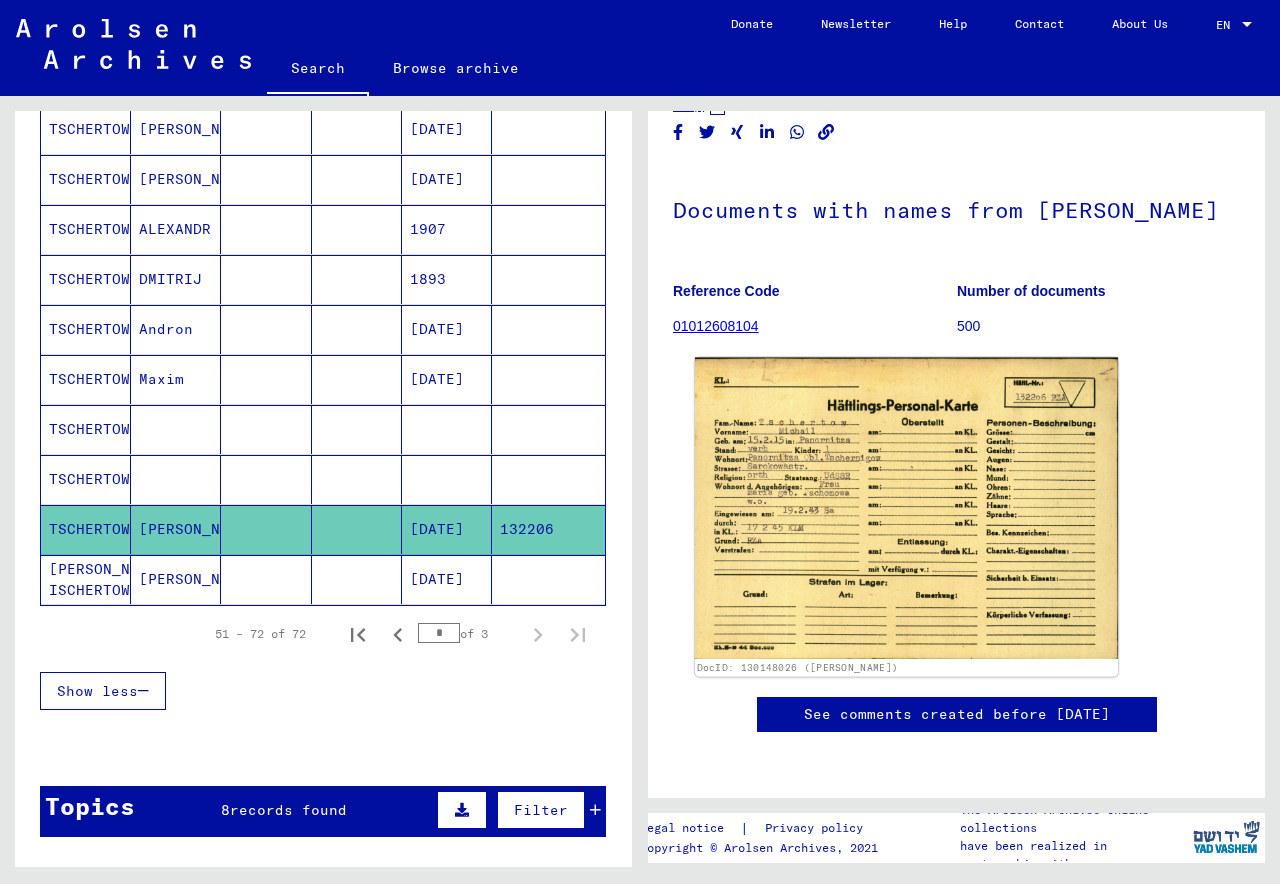 click 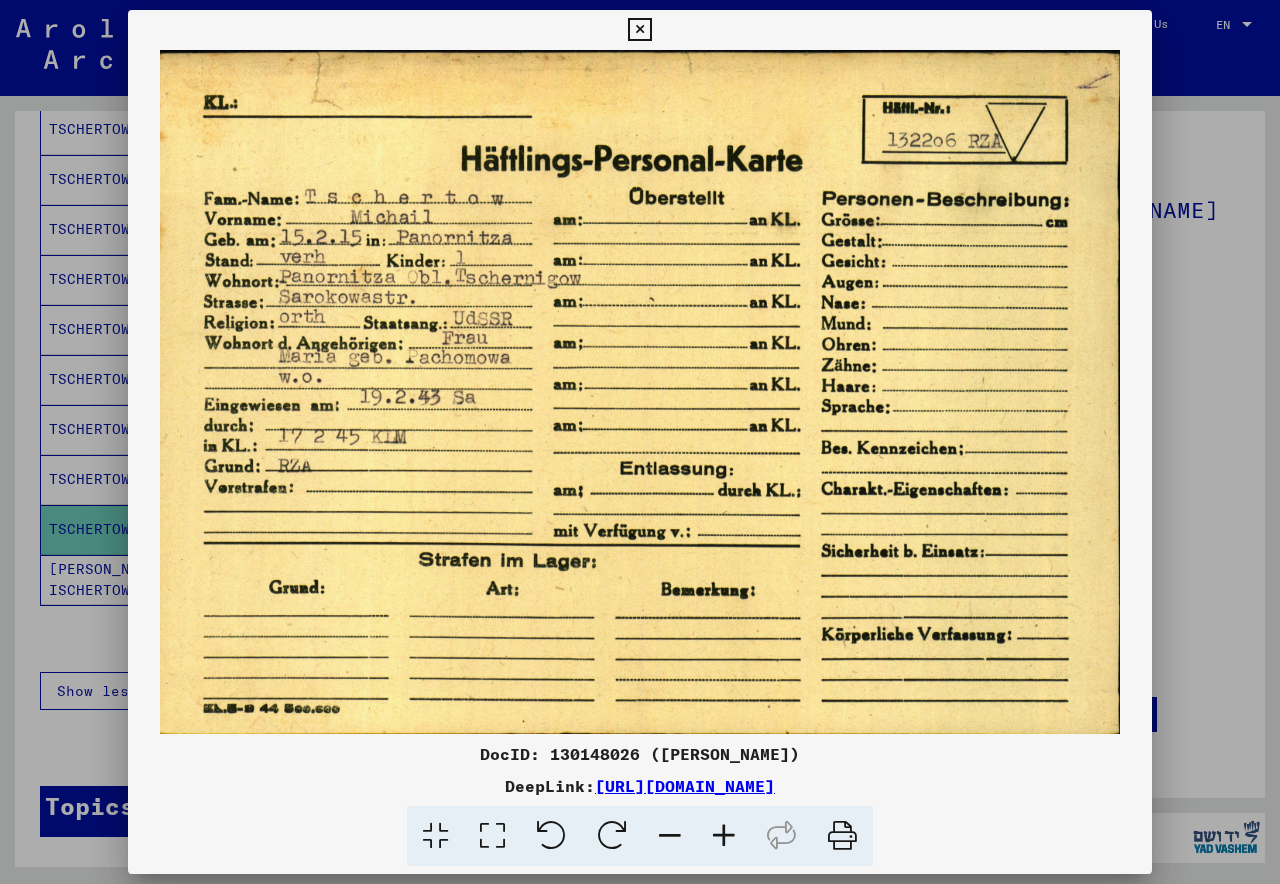 click at bounding box center (639, 30) 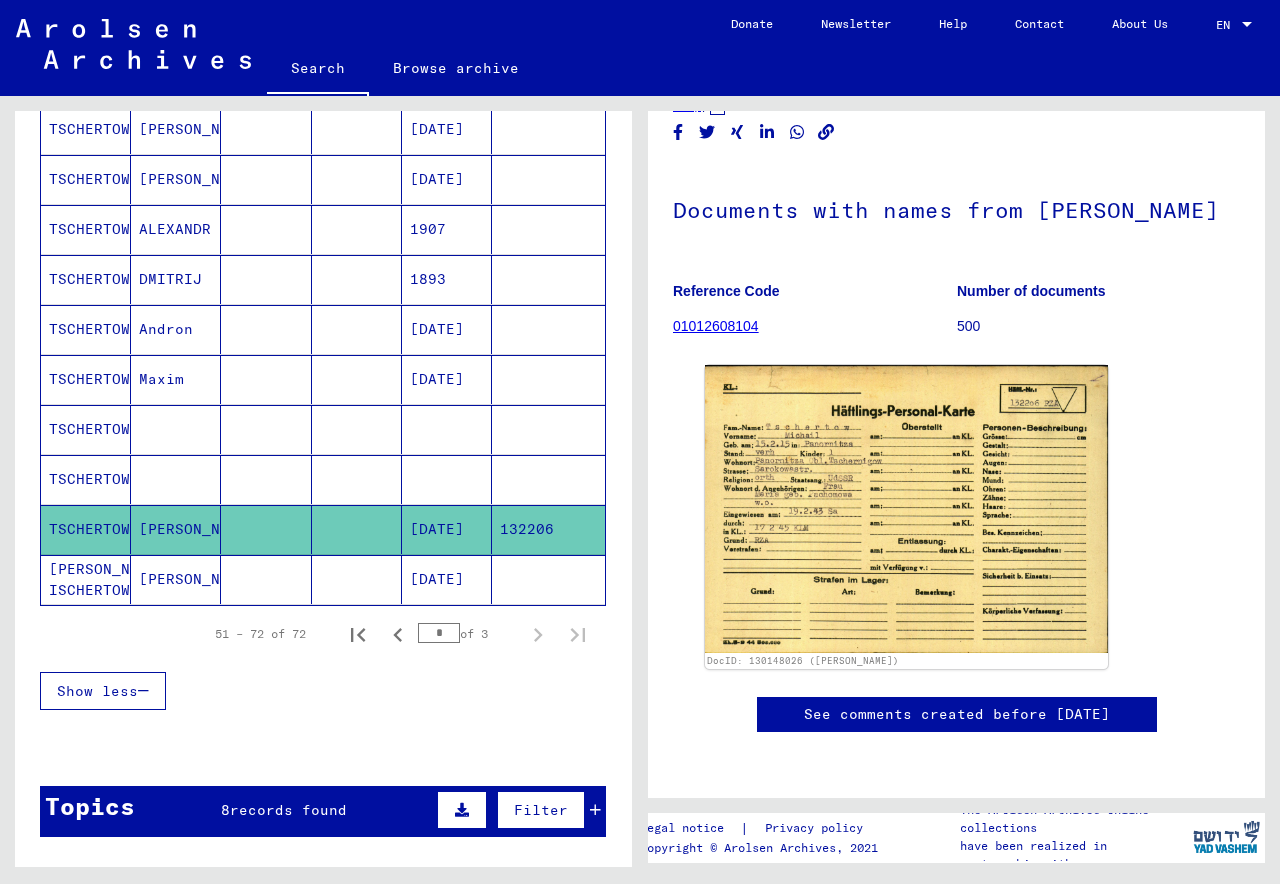 click on "TSCHERTOW" at bounding box center (86, 479) 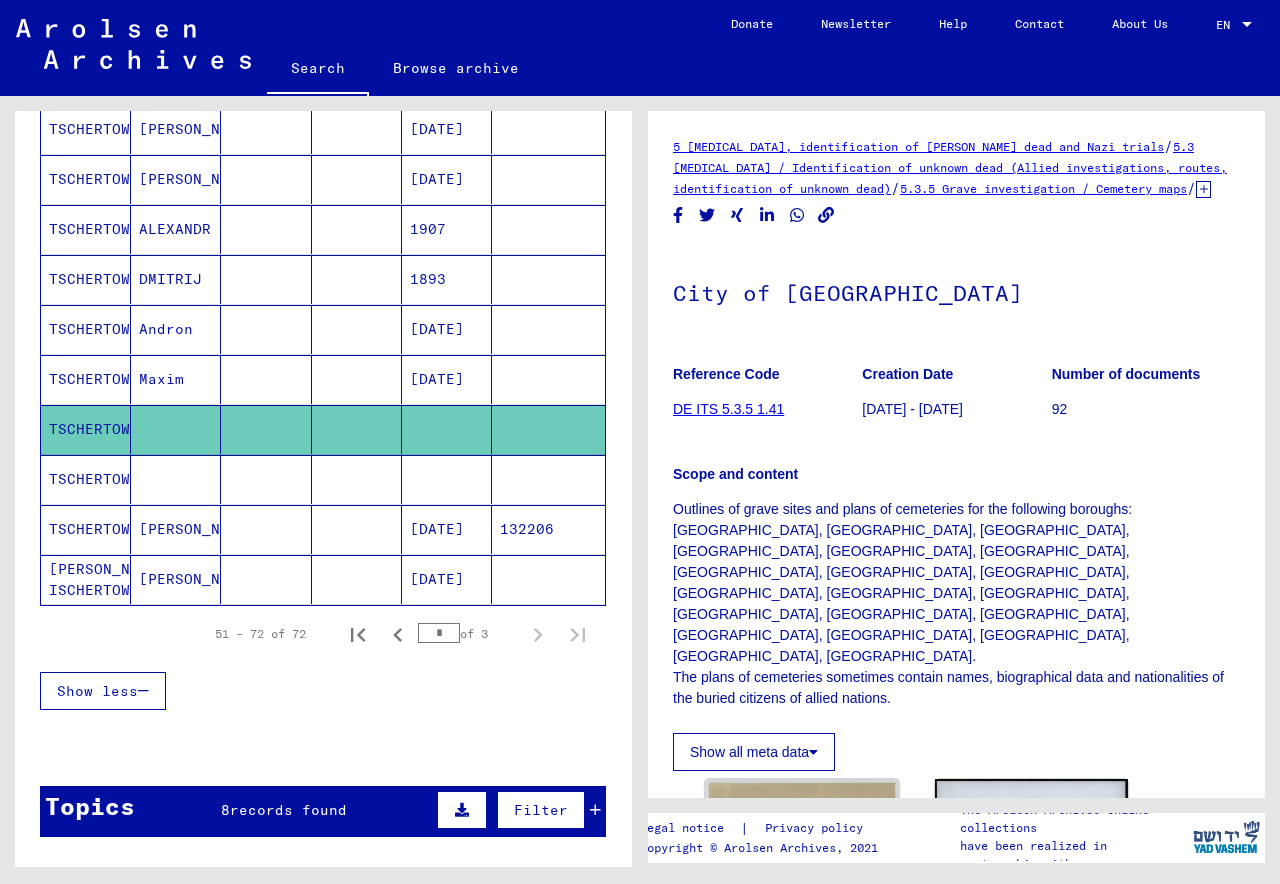 scroll, scrollTop: 300, scrollLeft: 0, axis: vertical 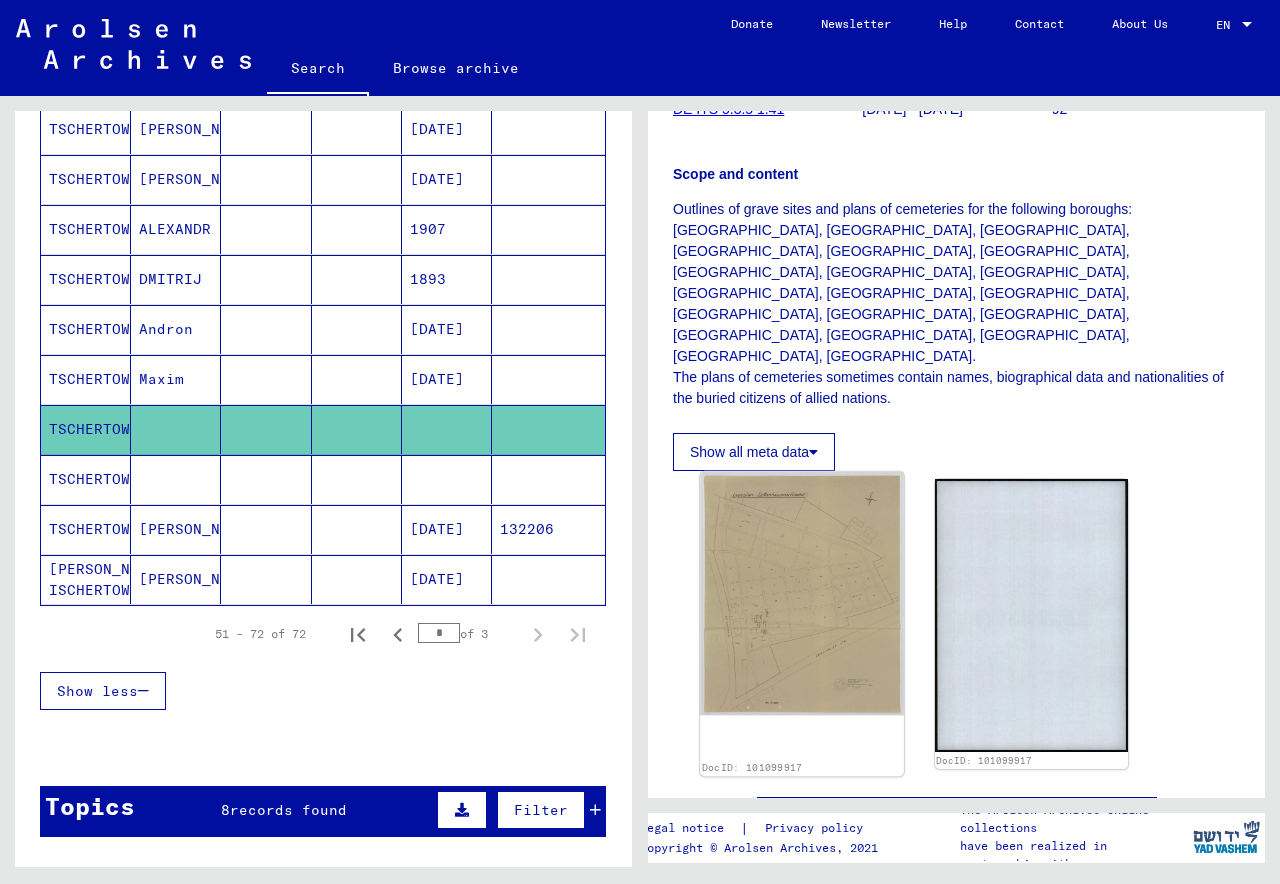 click 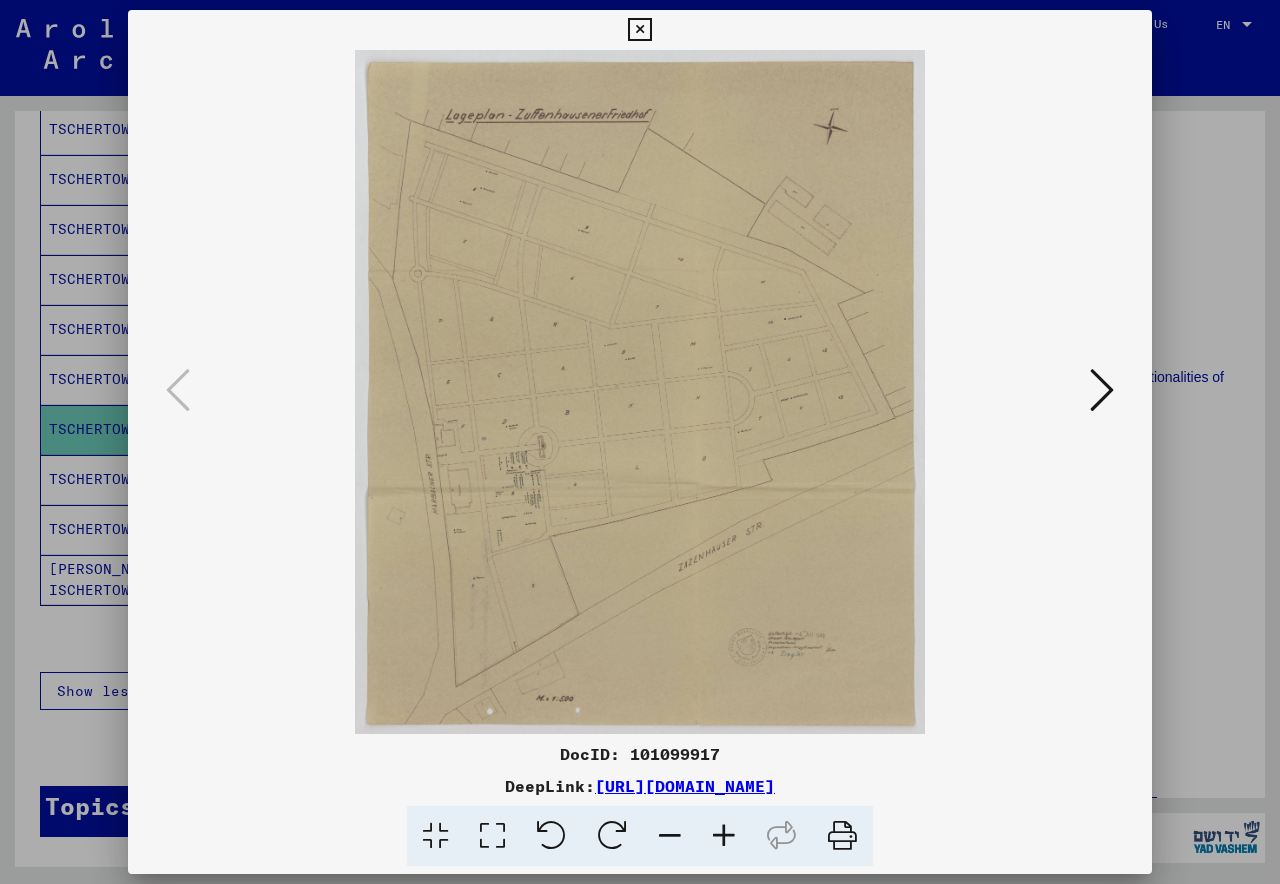 click at bounding box center [1102, 390] 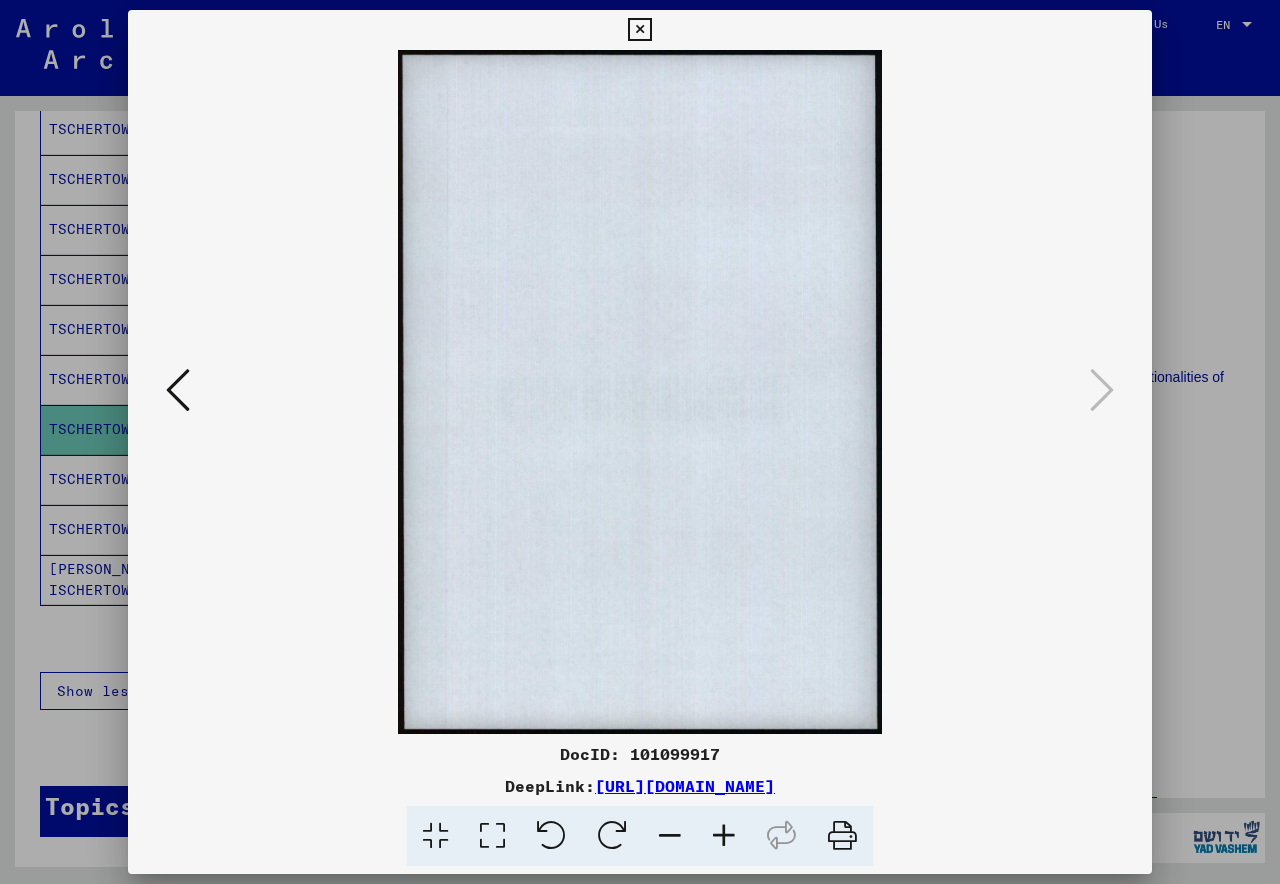 click at bounding box center (639, 30) 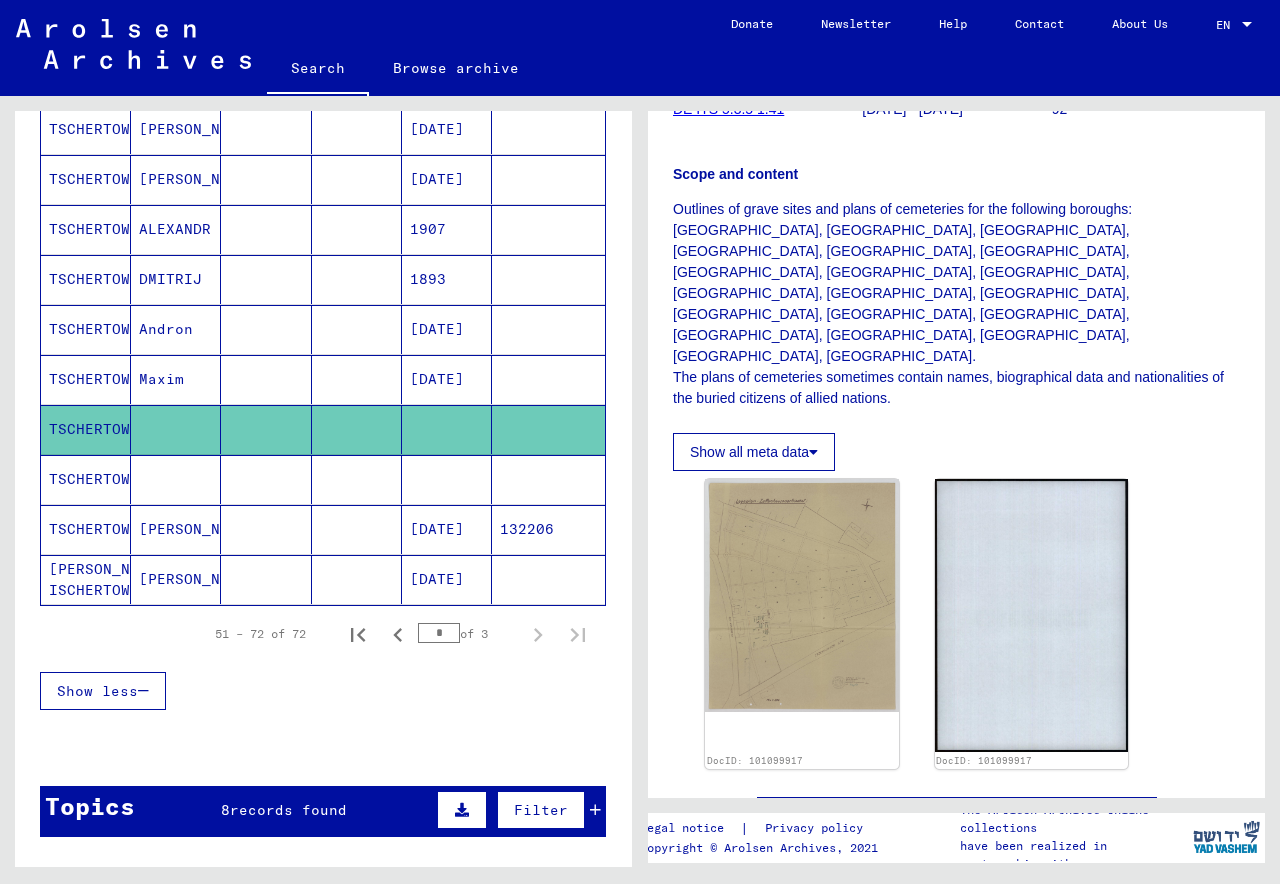 click on "TSCHERTOW" at bounding box center (86, 429) 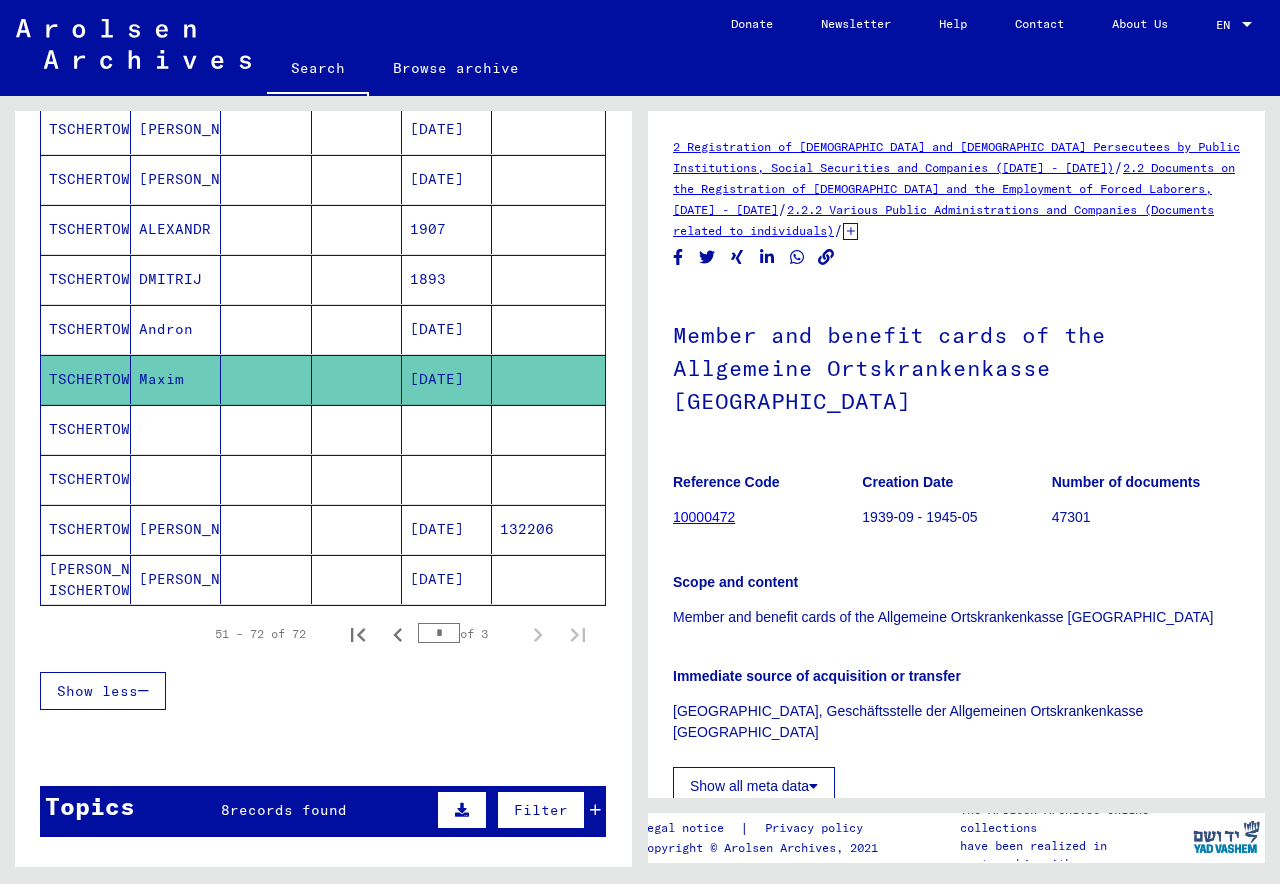 scroll, scrollTop: 107, scrollLeft: 0, axis: vertical 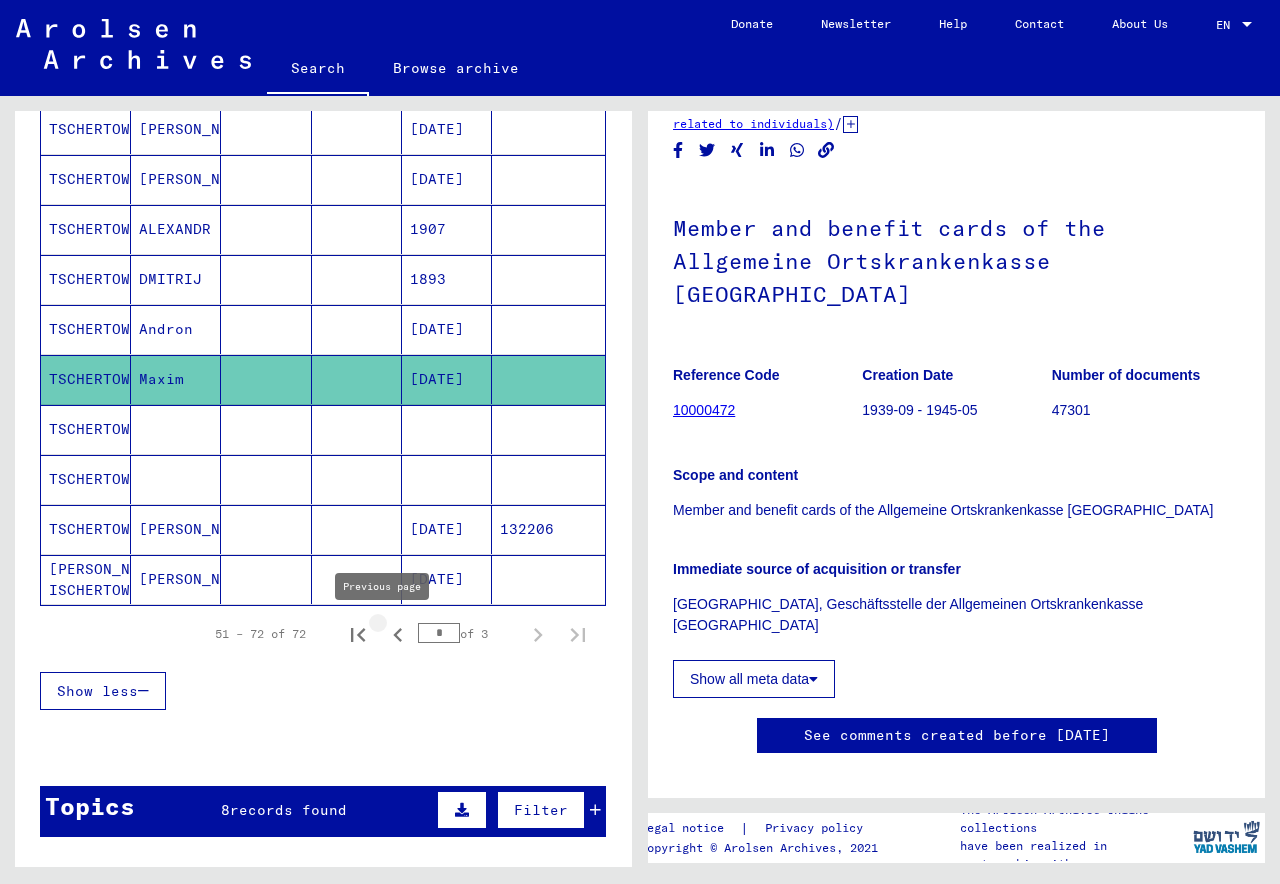 click 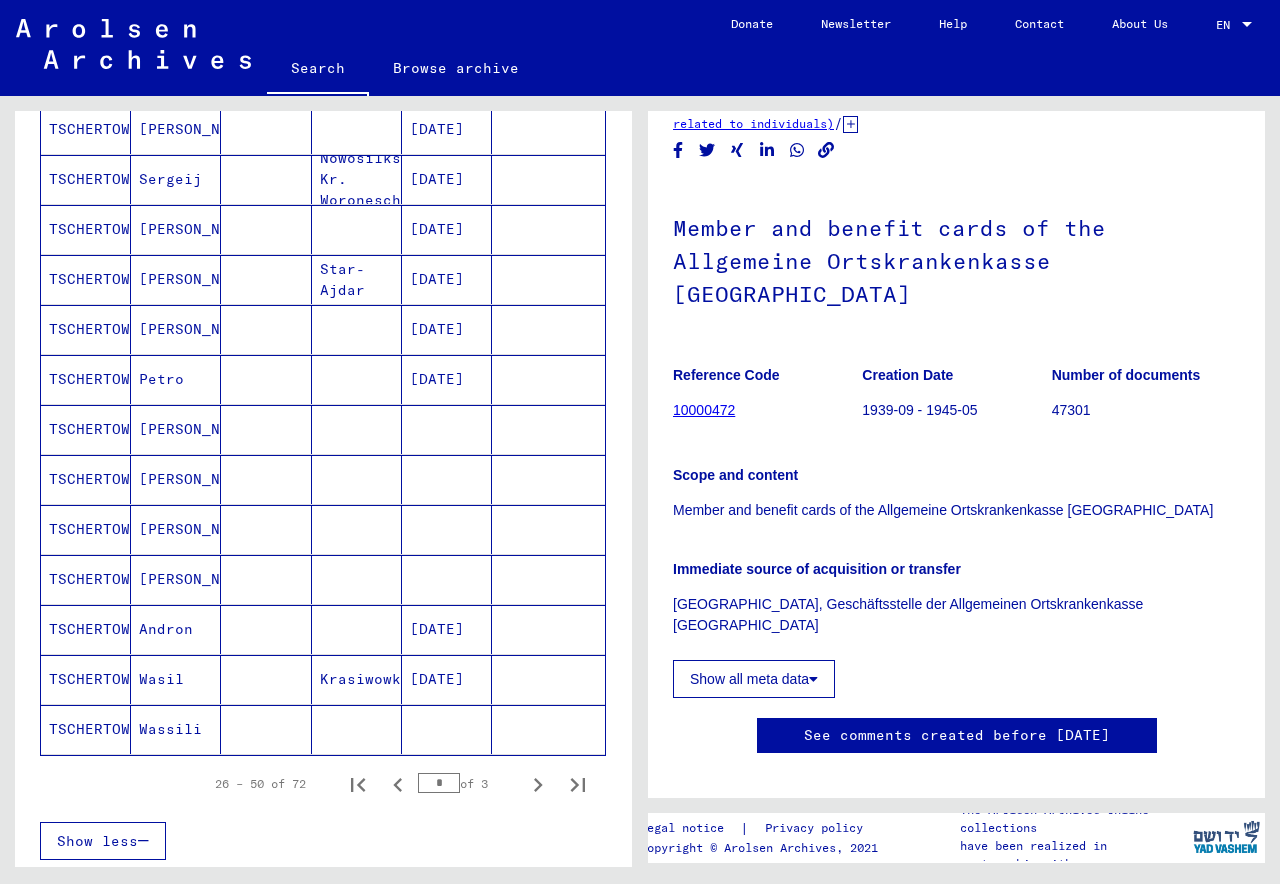 click on "Andron" at bounding box center (176, 679) 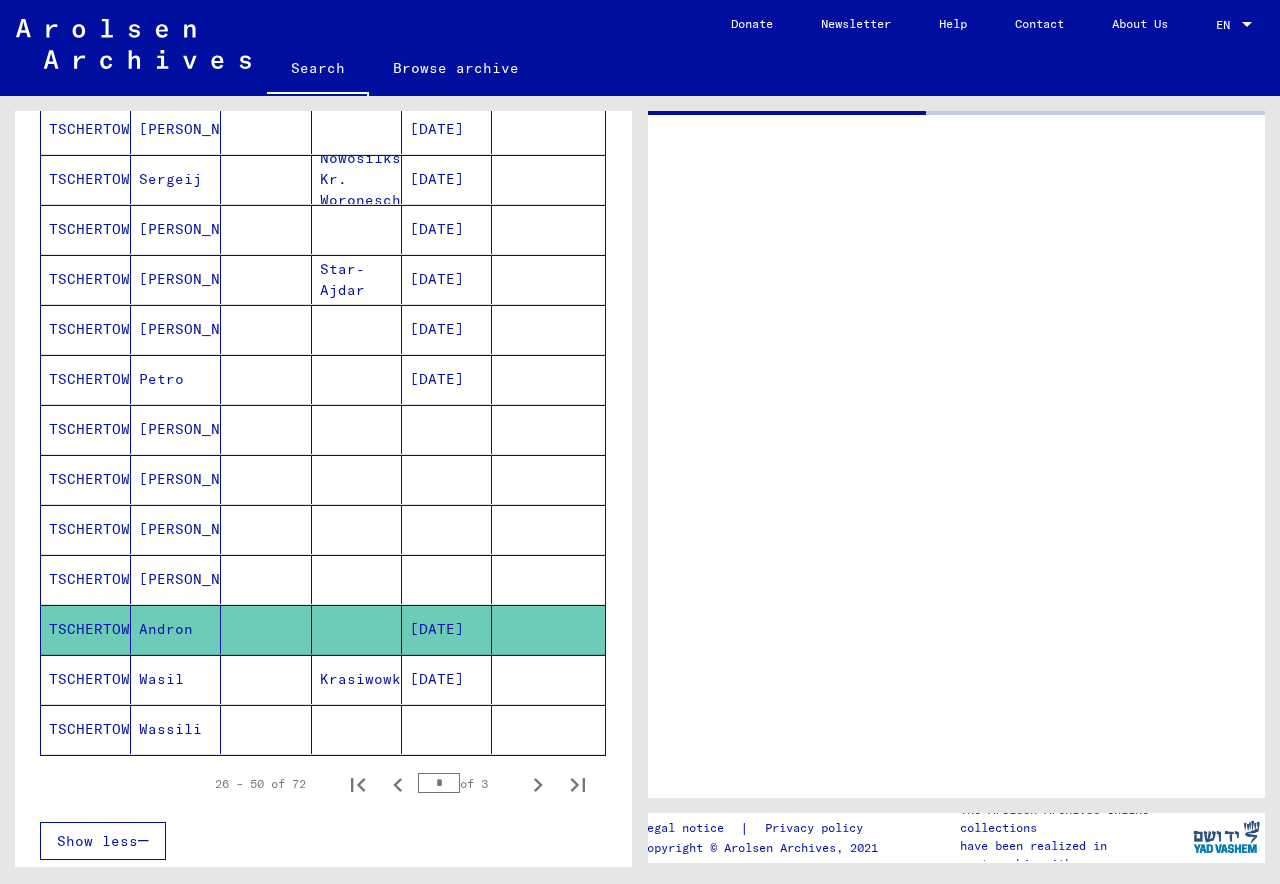 scroll, scrollTop: 0, scrollLeft: 0, axis: both 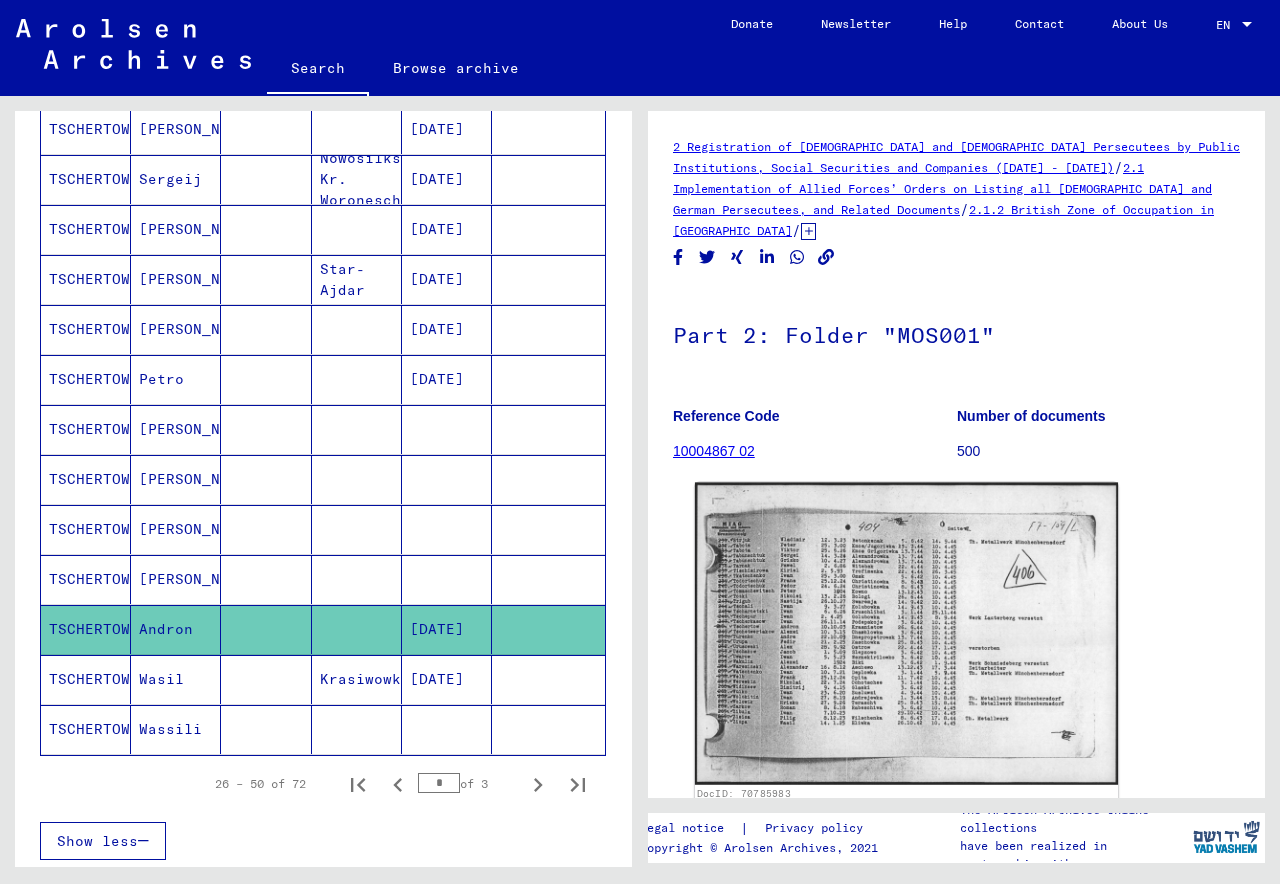 click 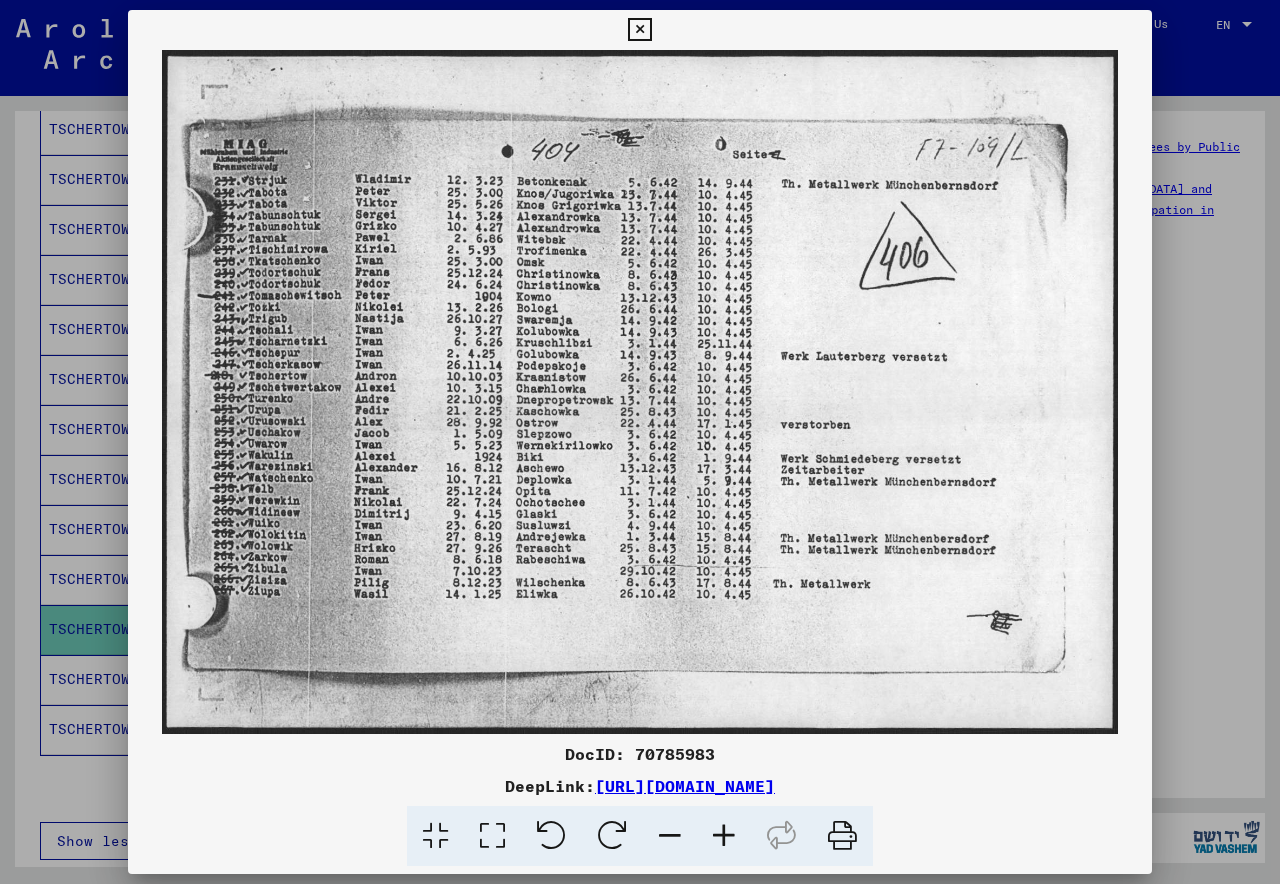 click at bounding box center (724, 836) 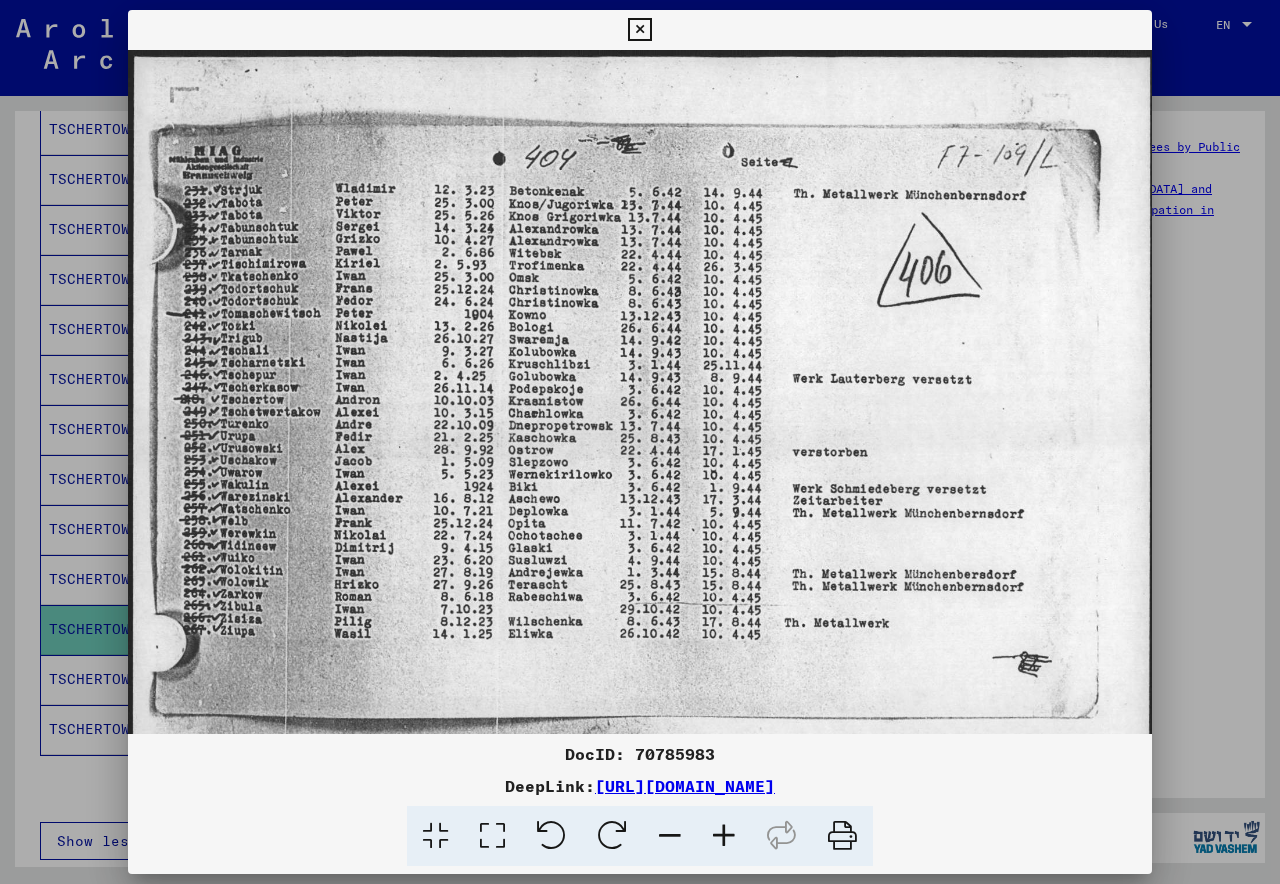 click at bounding box center (724, 836) 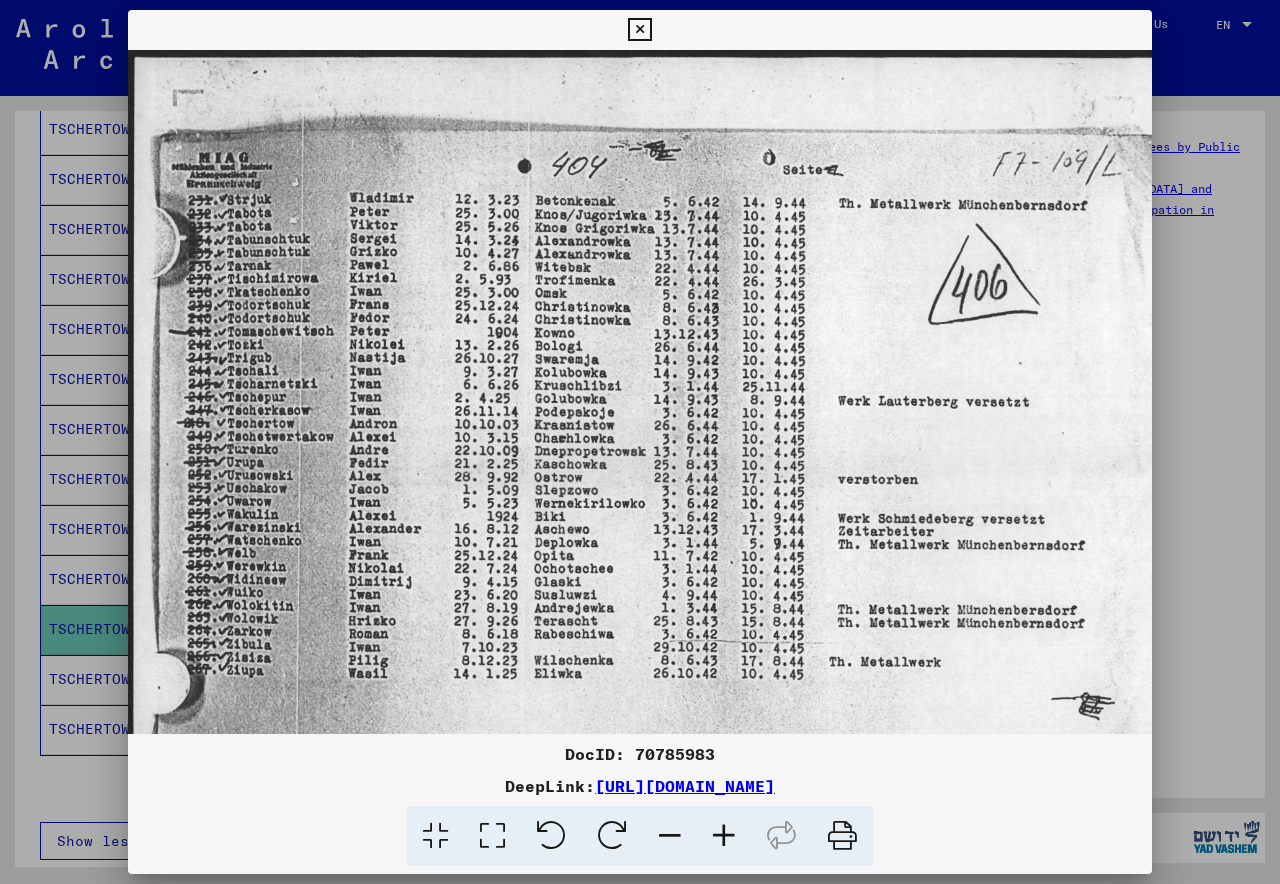 click at bounding box center (639, 30) 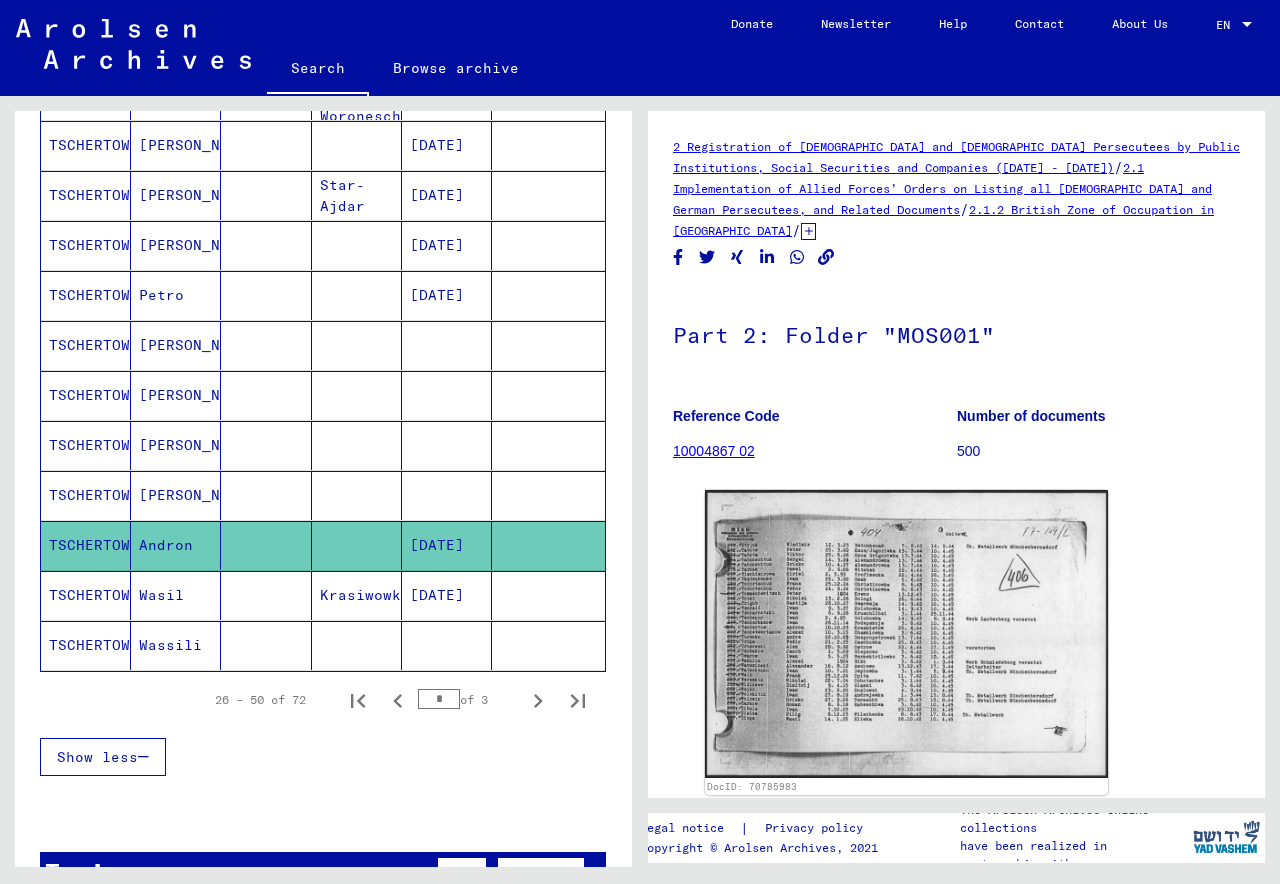 scroll, scrollTop: 1000, scrollLeft: 0, axis: vertical 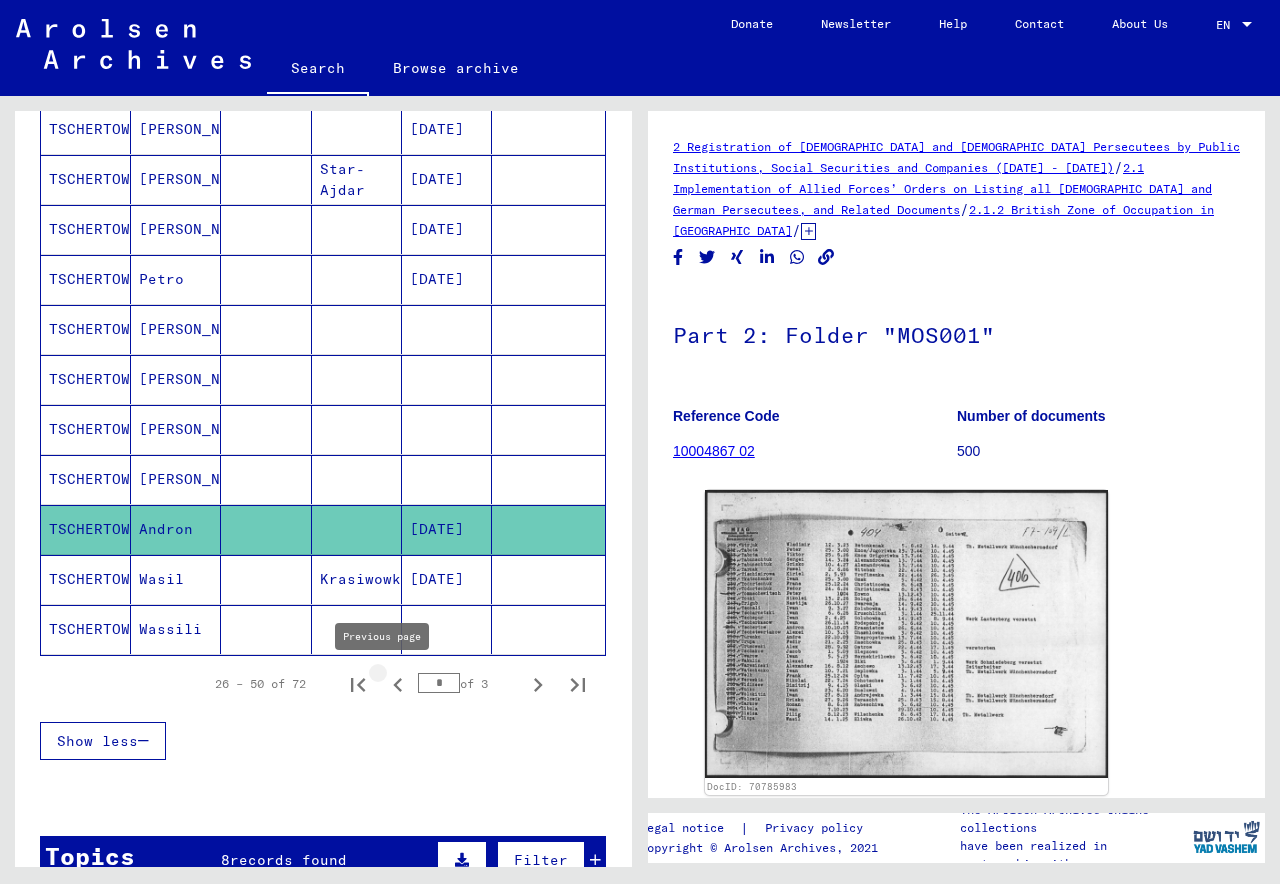 click 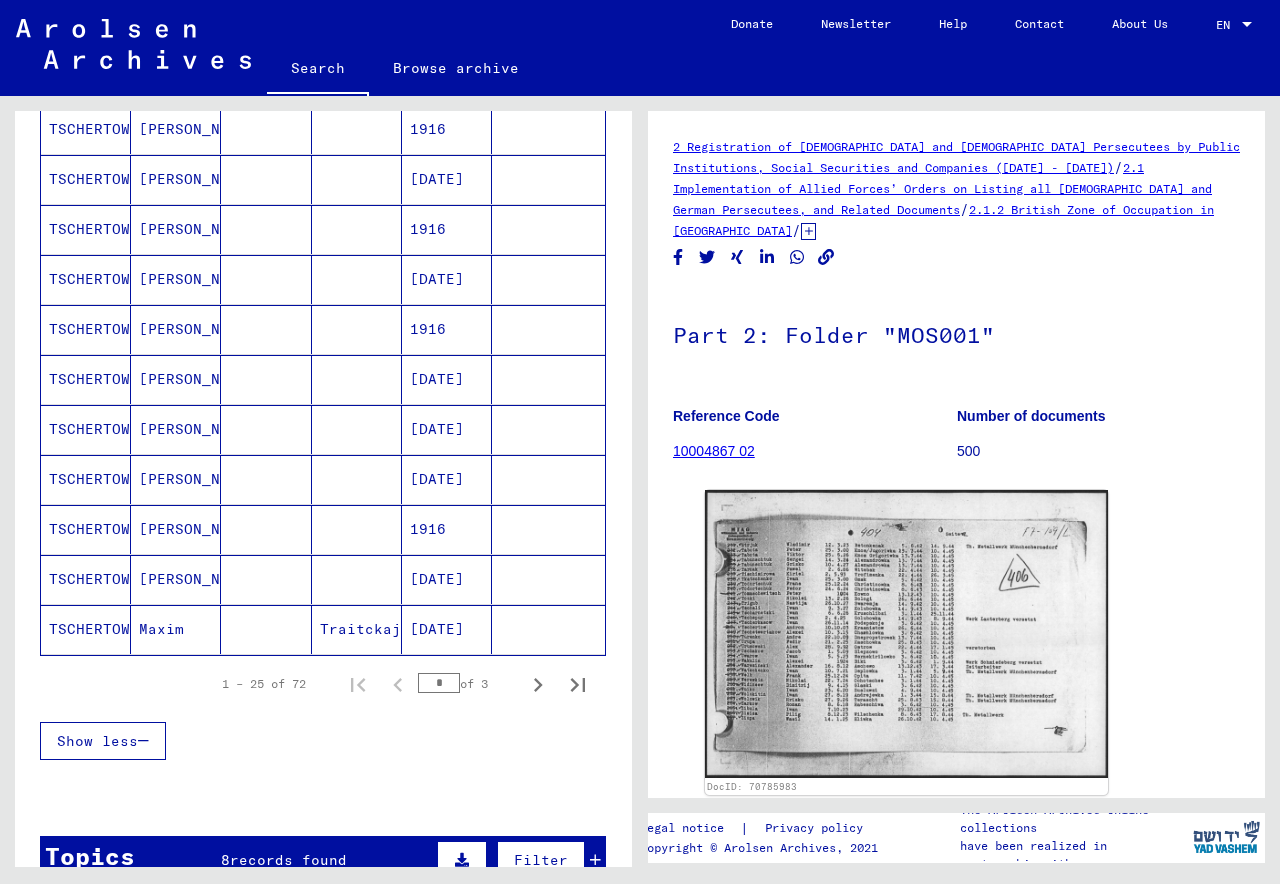 click on "TSCHERTOW" 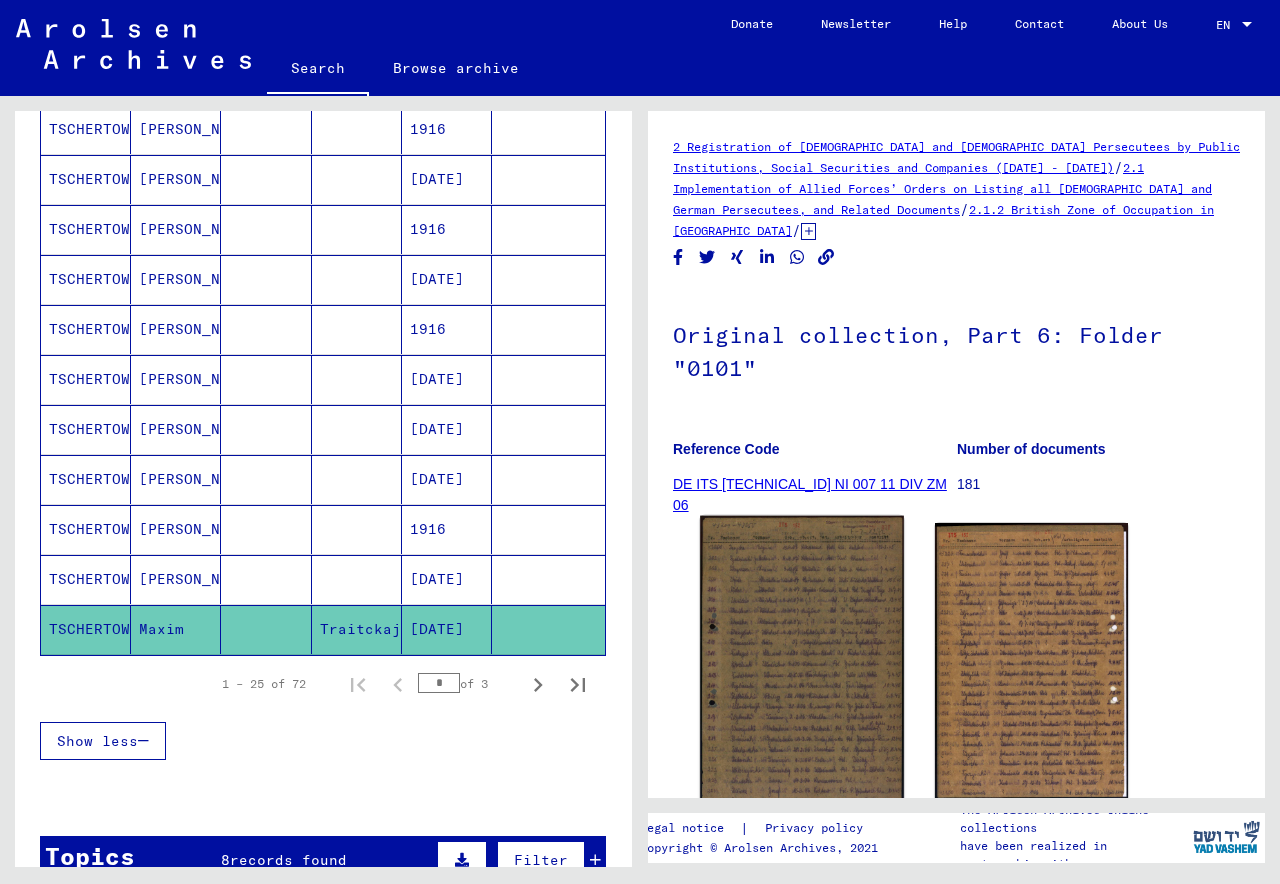 click 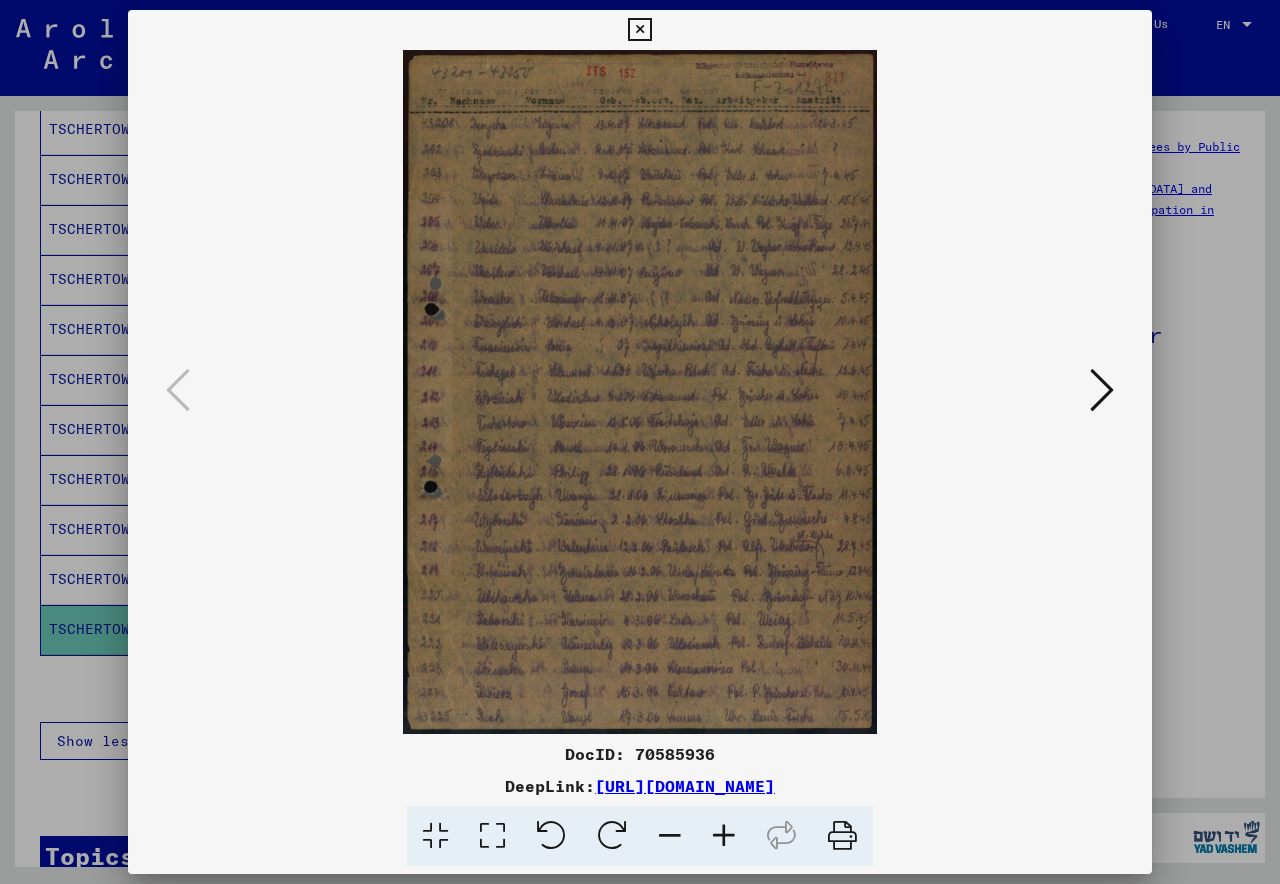 click at bounding box center [724, 836] 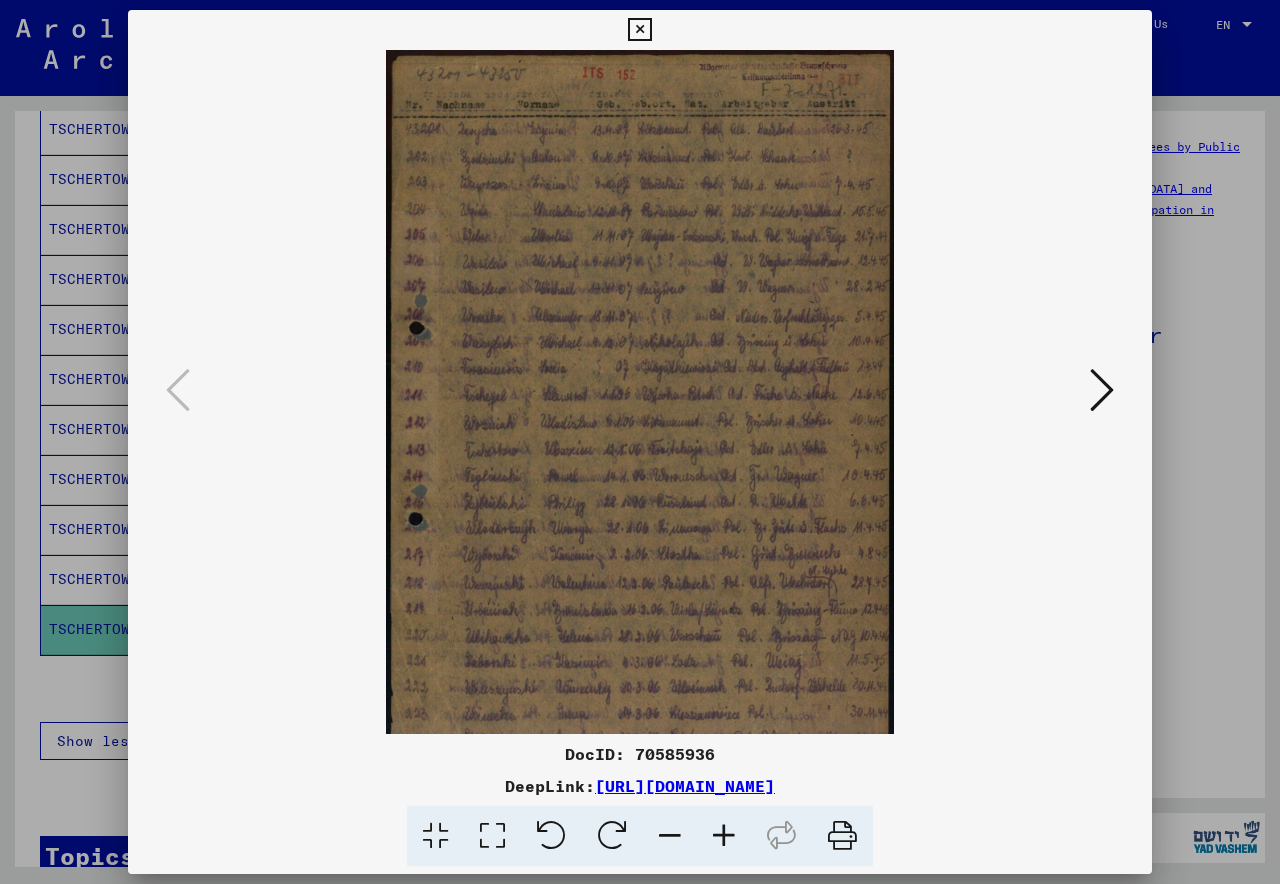 click at bounding box center (724, 836) 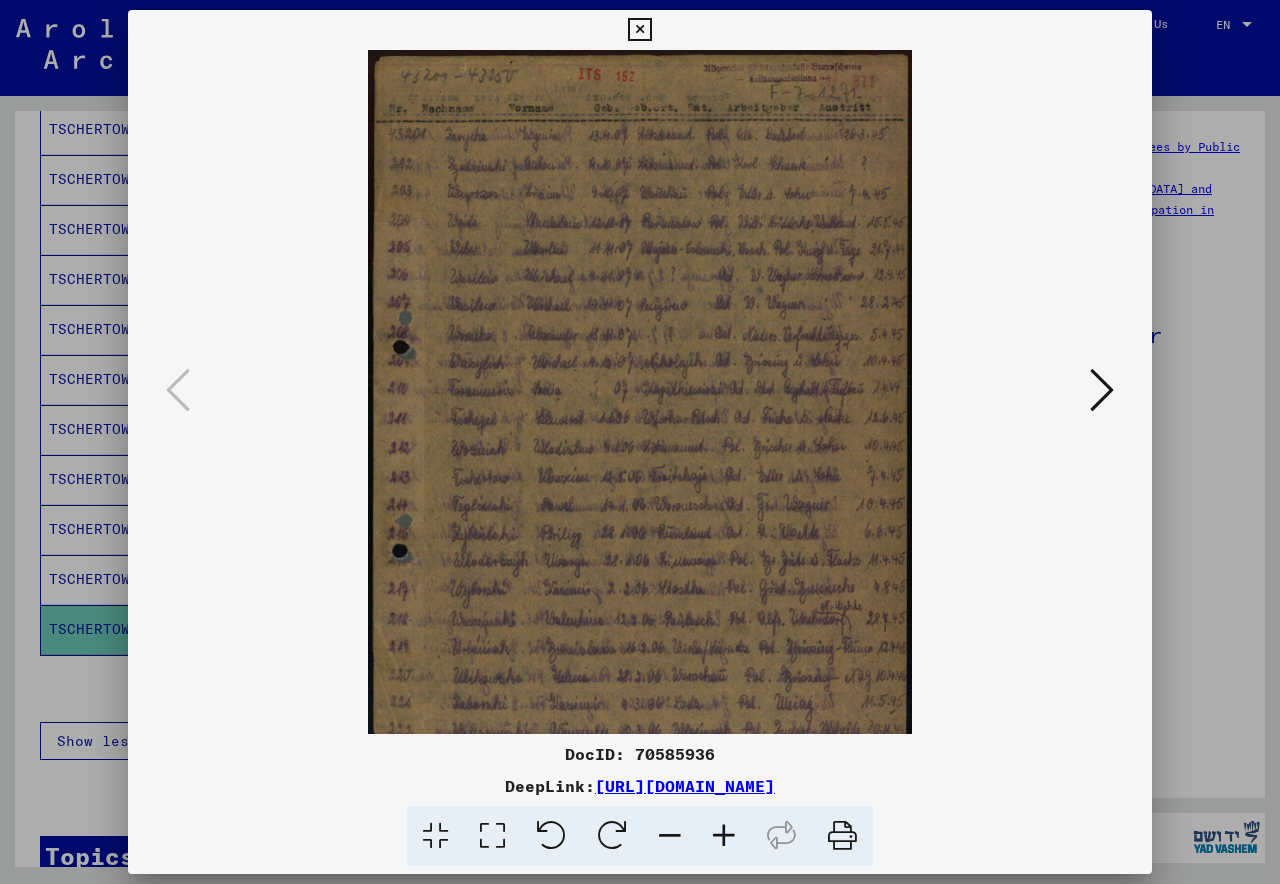 click at bounding box center (724, 836) 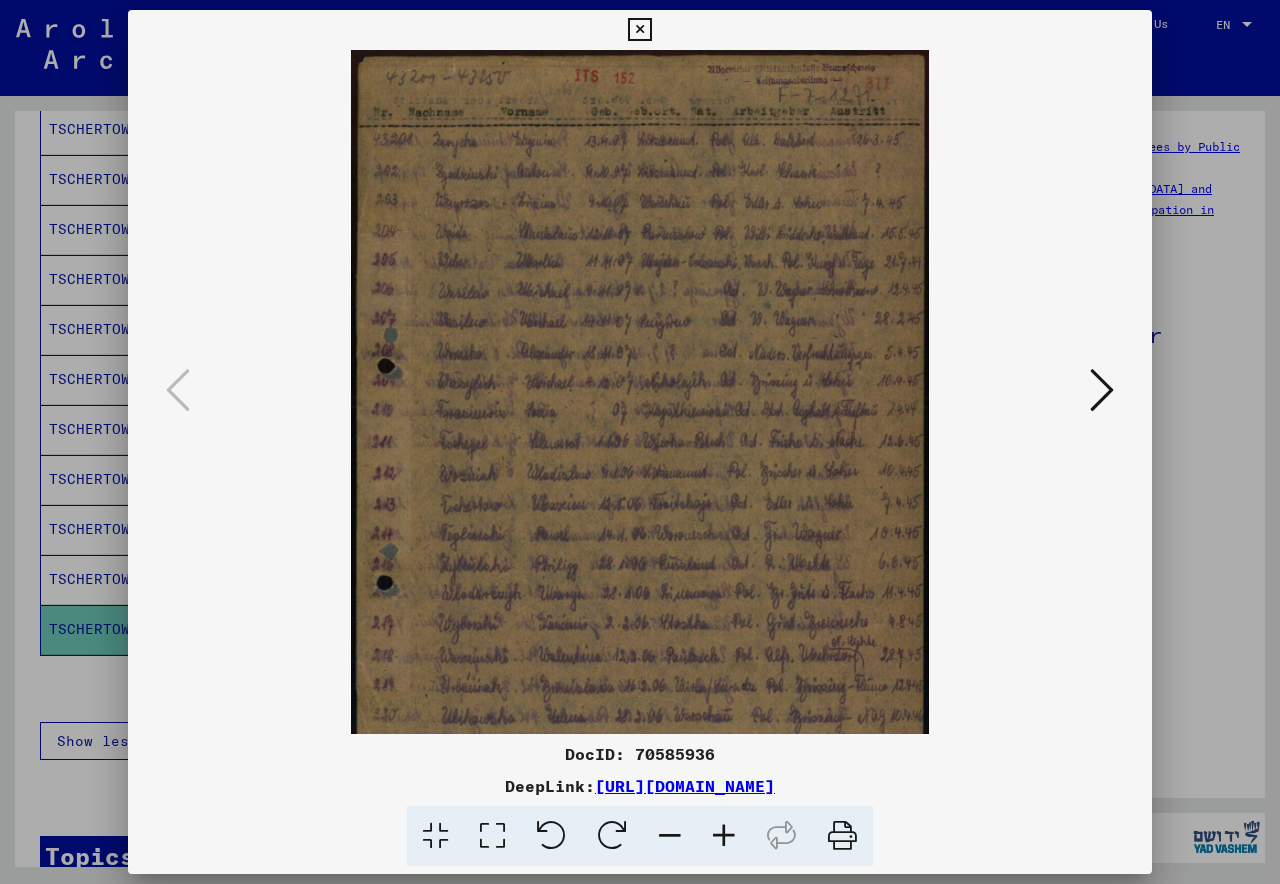 click at bounding box center [724, 836] 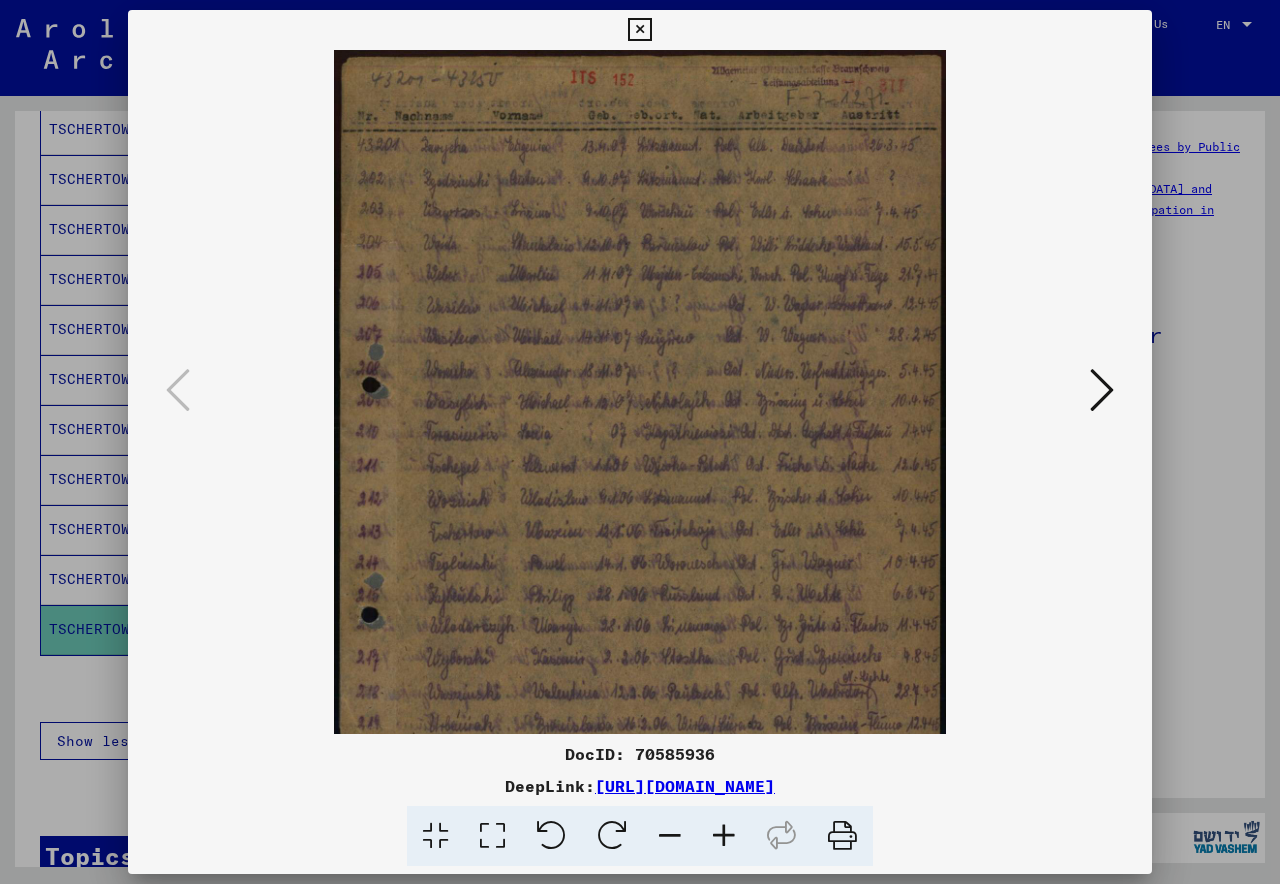 click at bounding box center (724, 836) 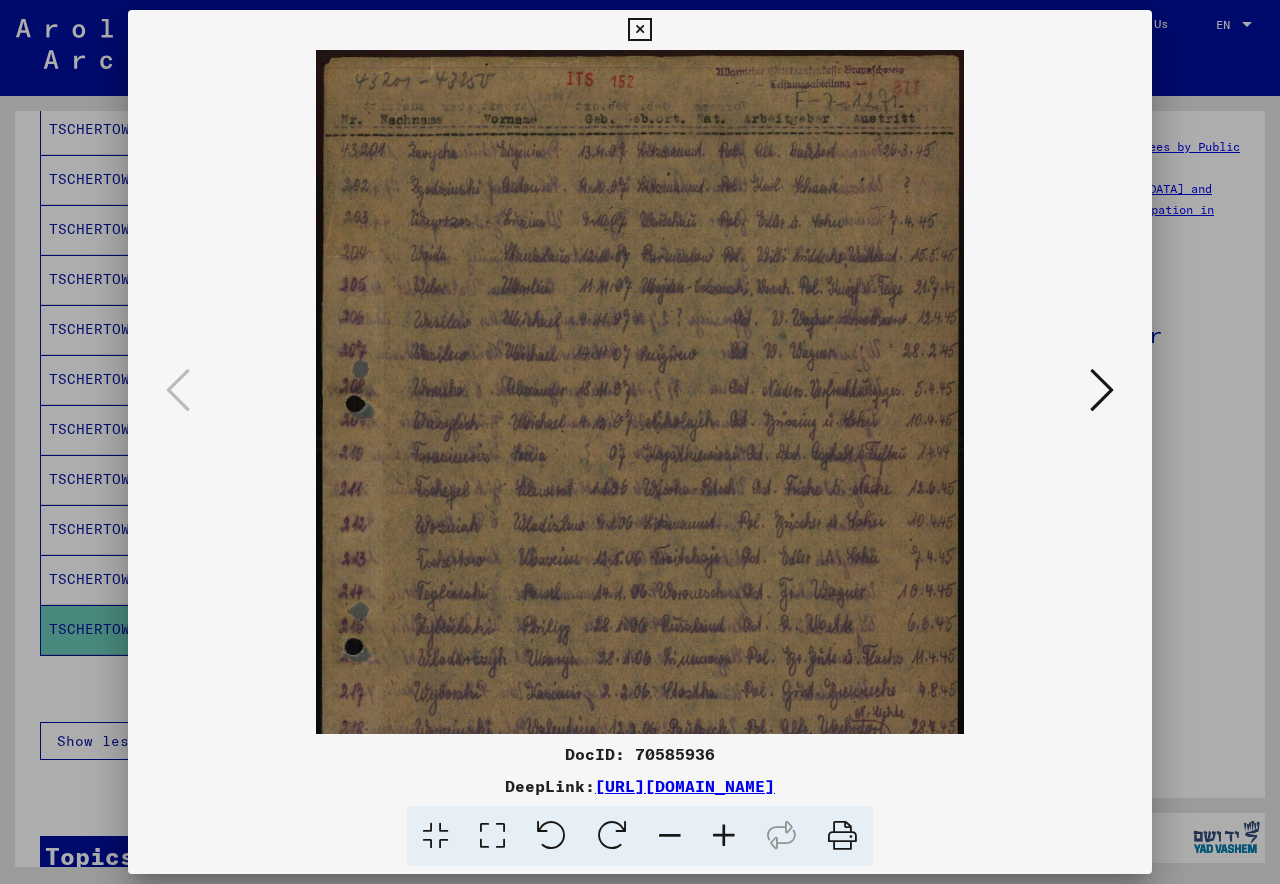 click at bounding box center [724, 836] 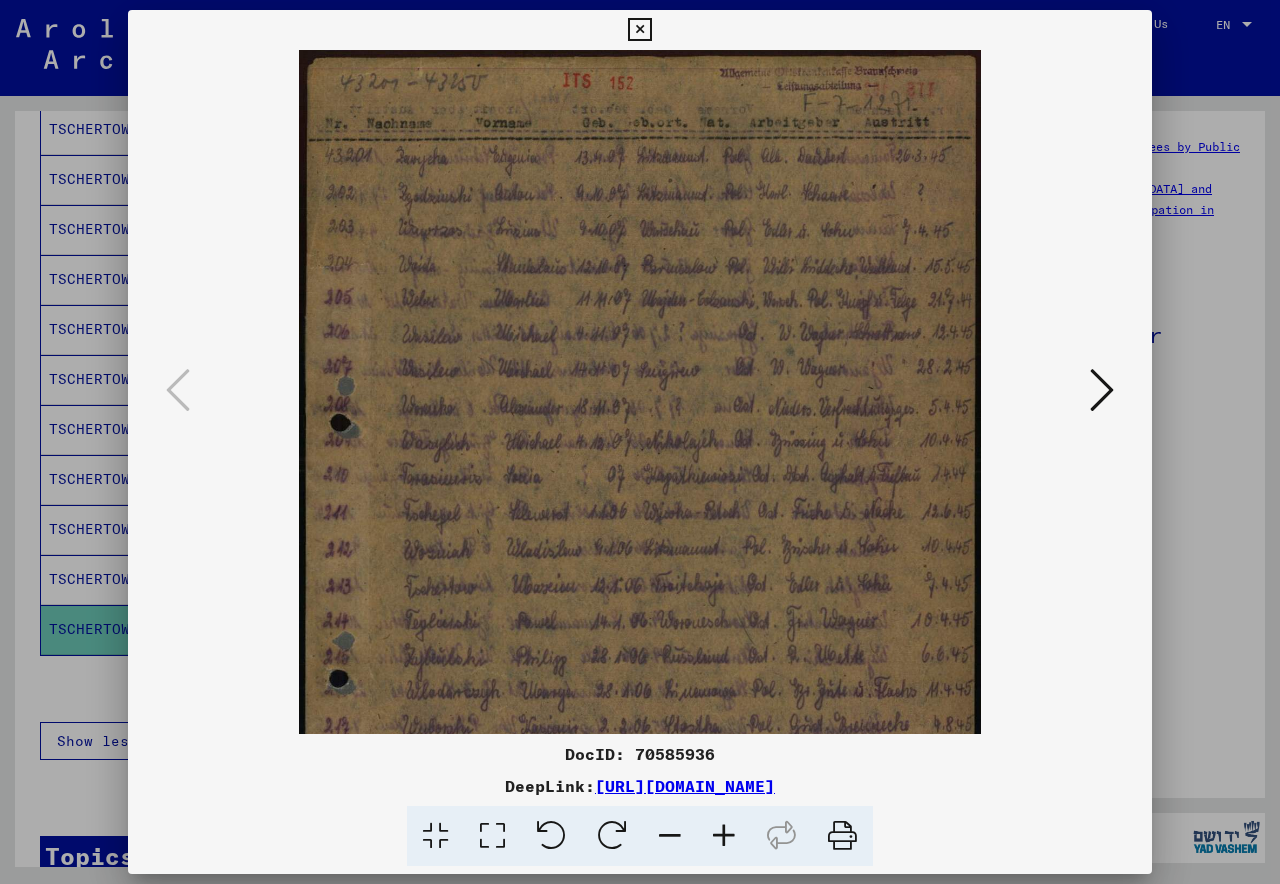 click at bounding box center (724, 836) 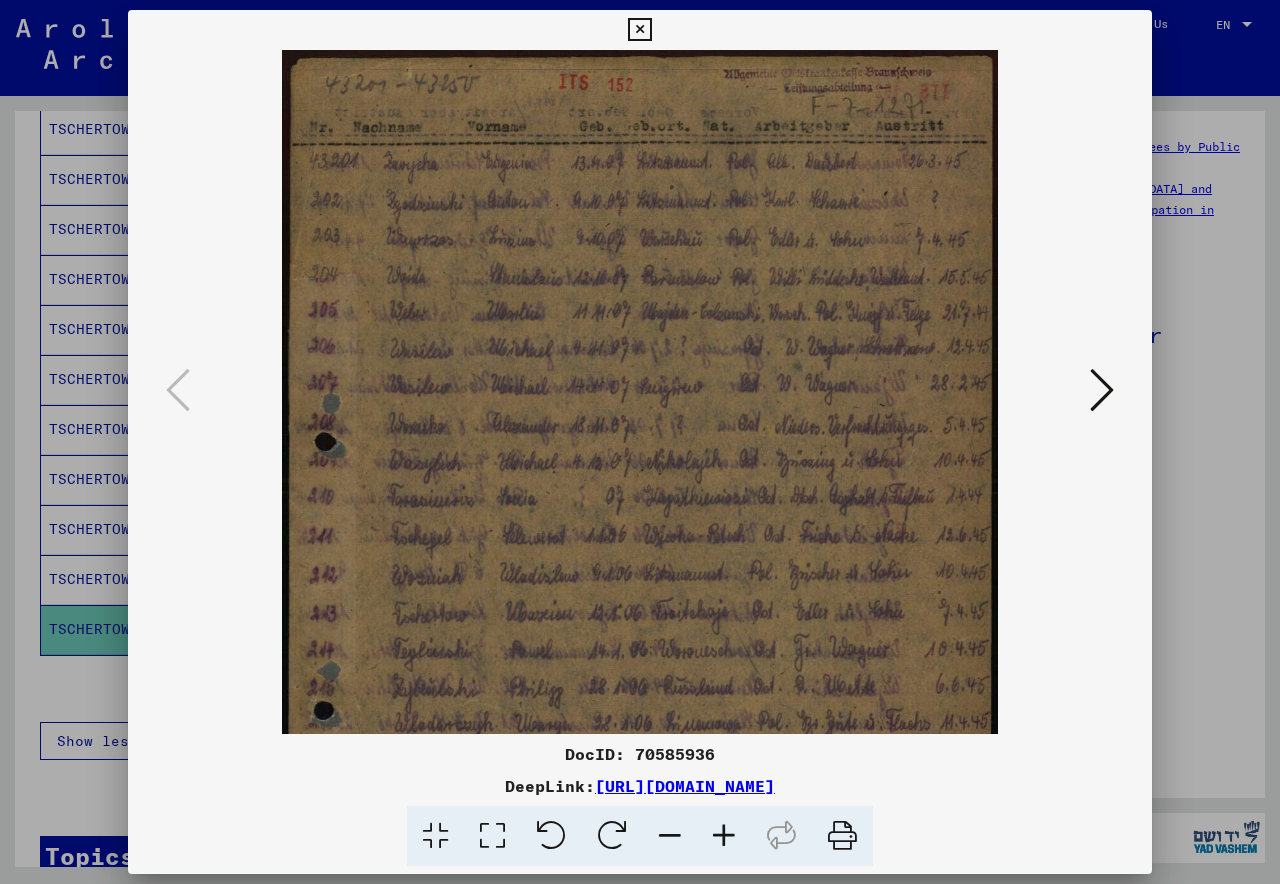 click at bounding box center (724, 836) 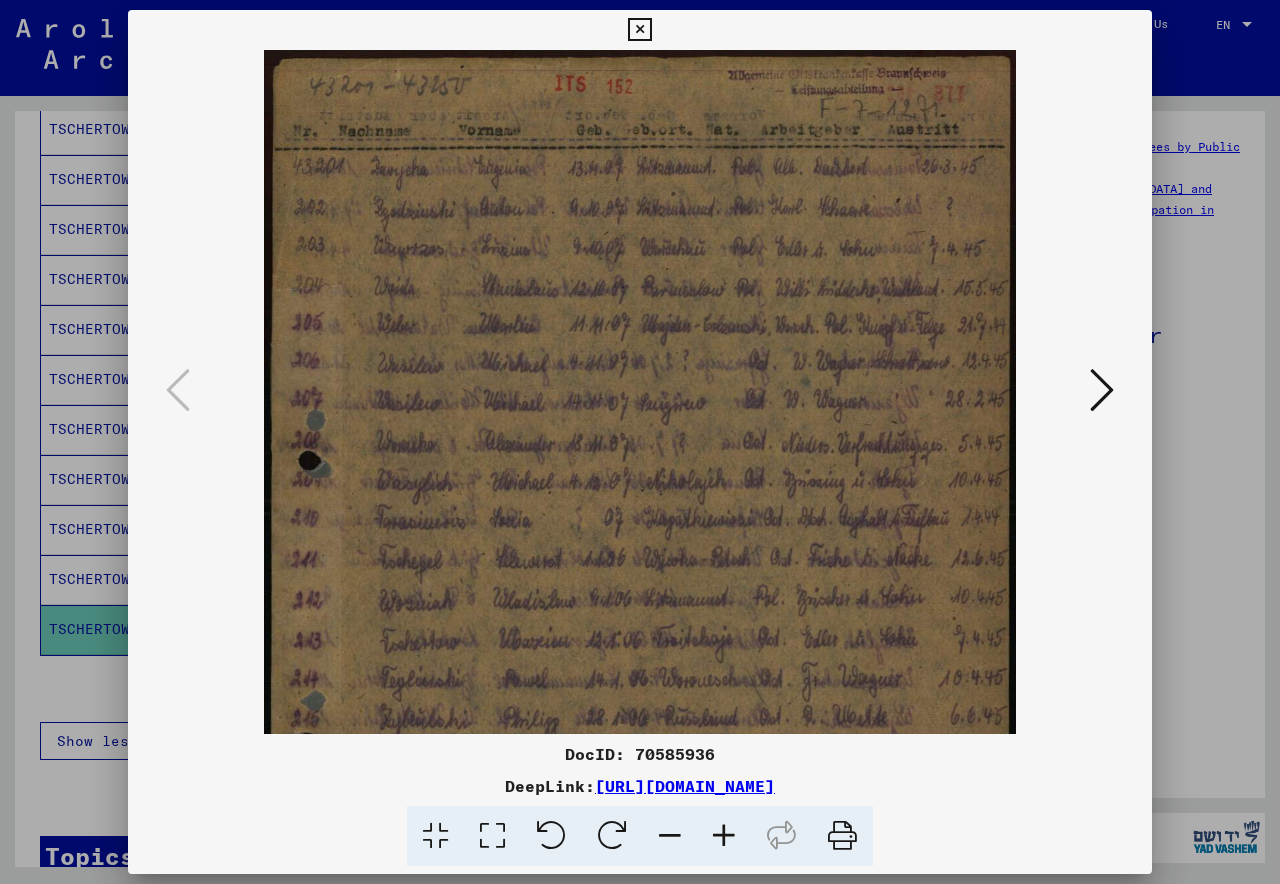 click at bounding box center [724, 836] 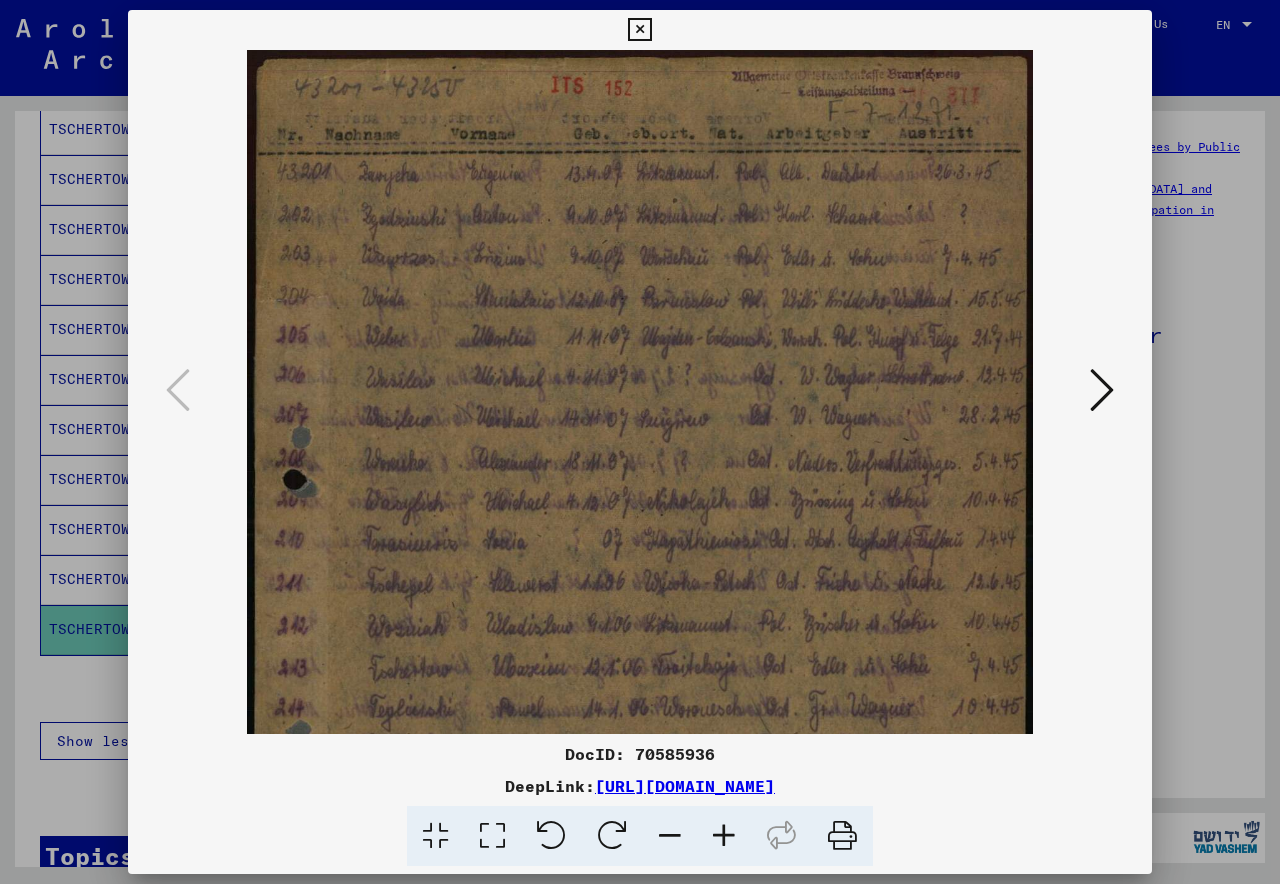 click at bounding box center [724, 836] 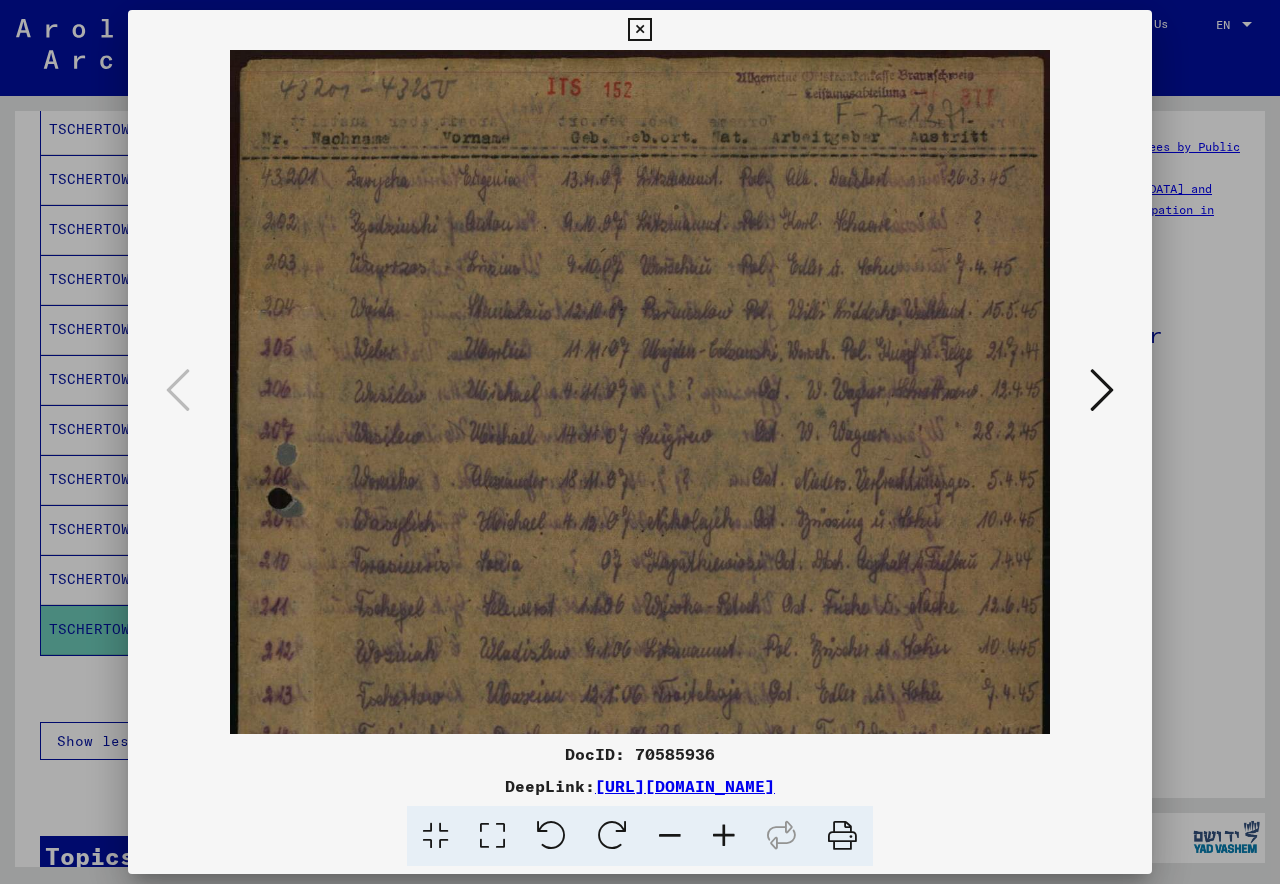 click at bounding box center [1102, 390] 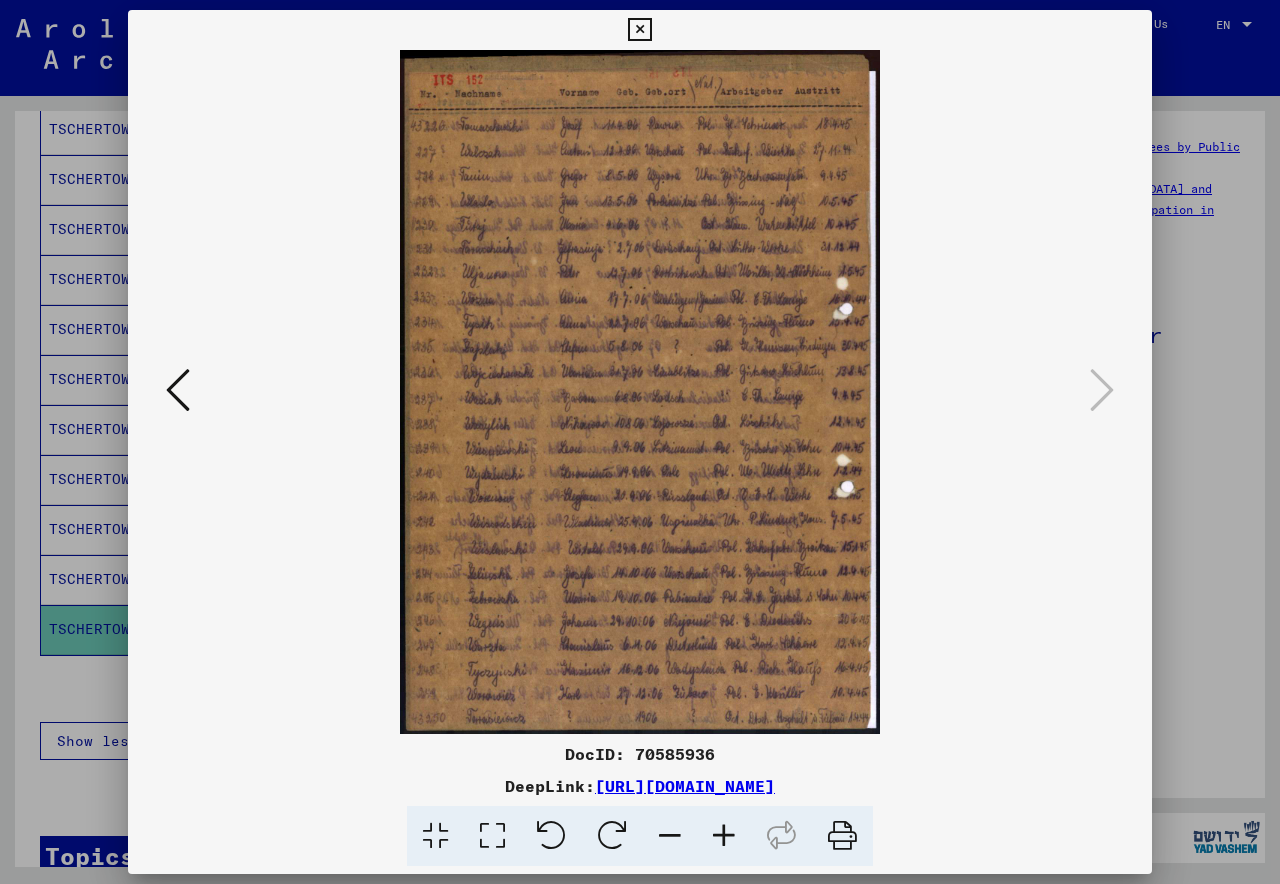 click at bounding box center (724, 836) 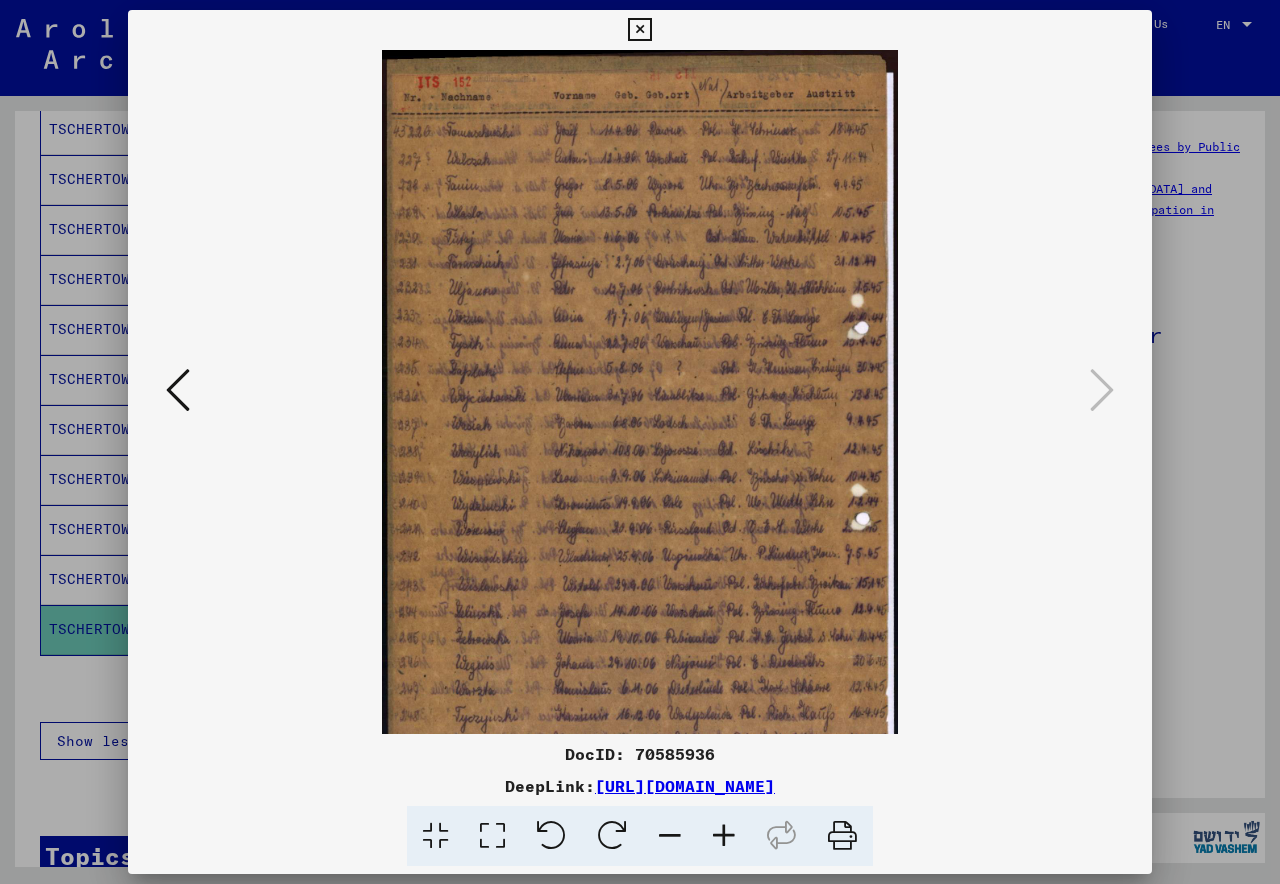 click at bounding box center [724, 836] 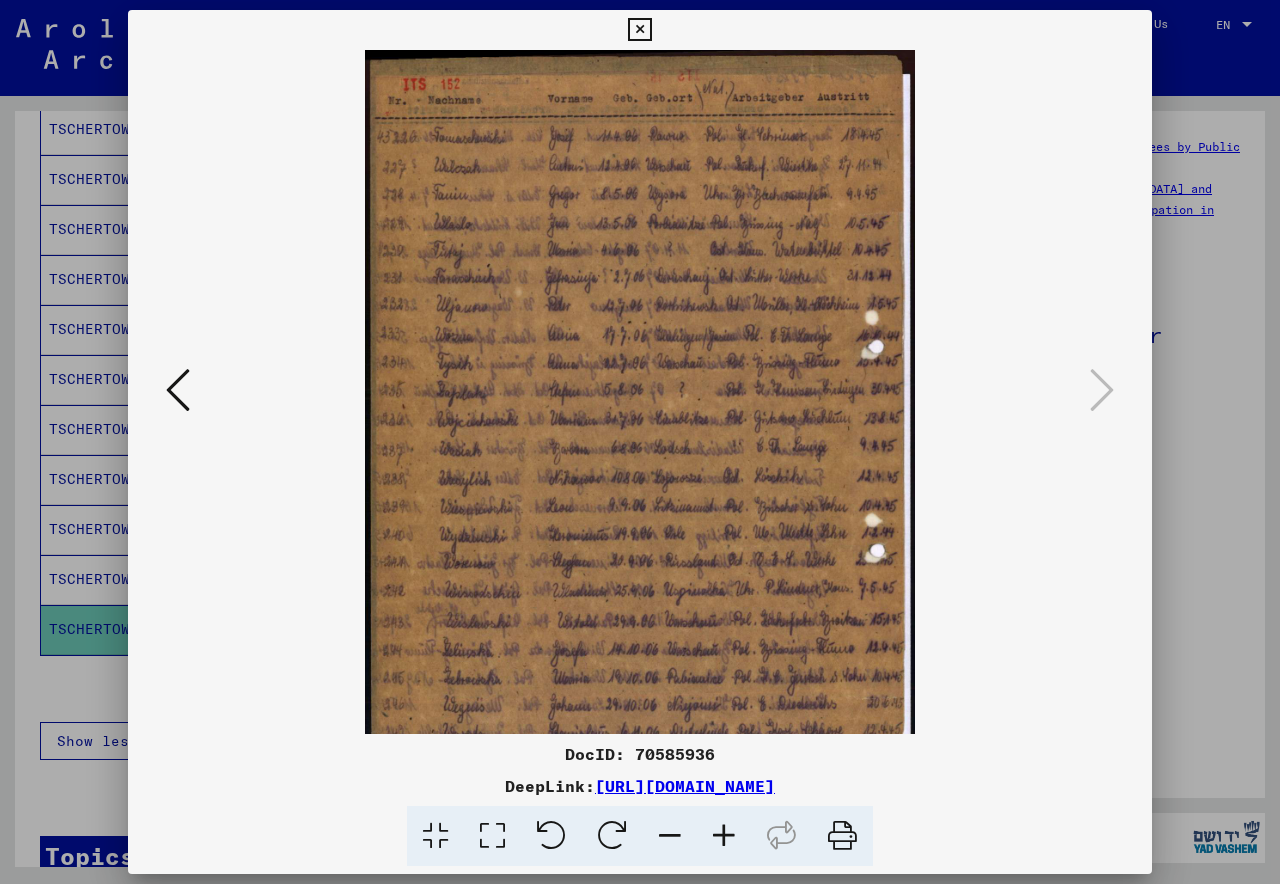 click at bounding box center [724, 836] 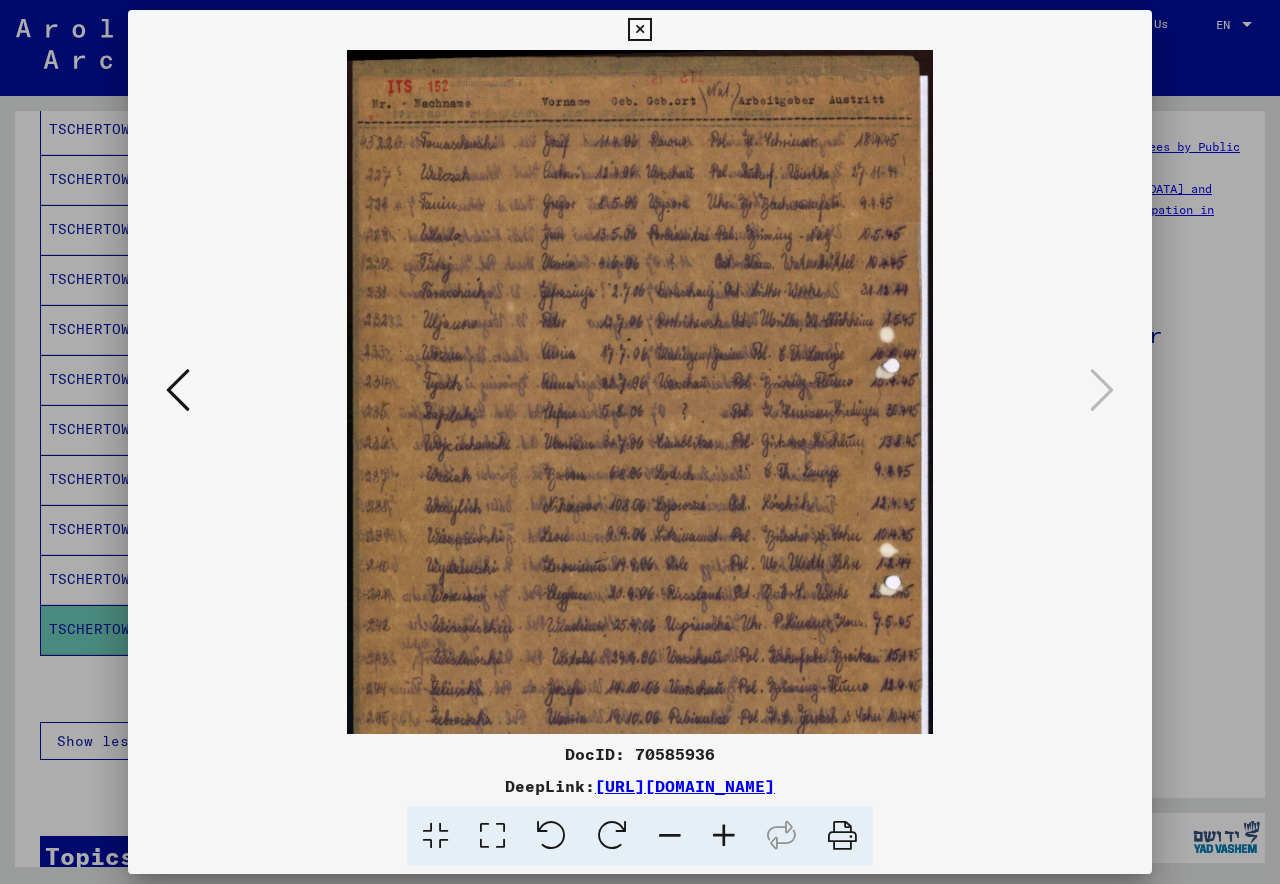 click at bounding box center (724, 836) 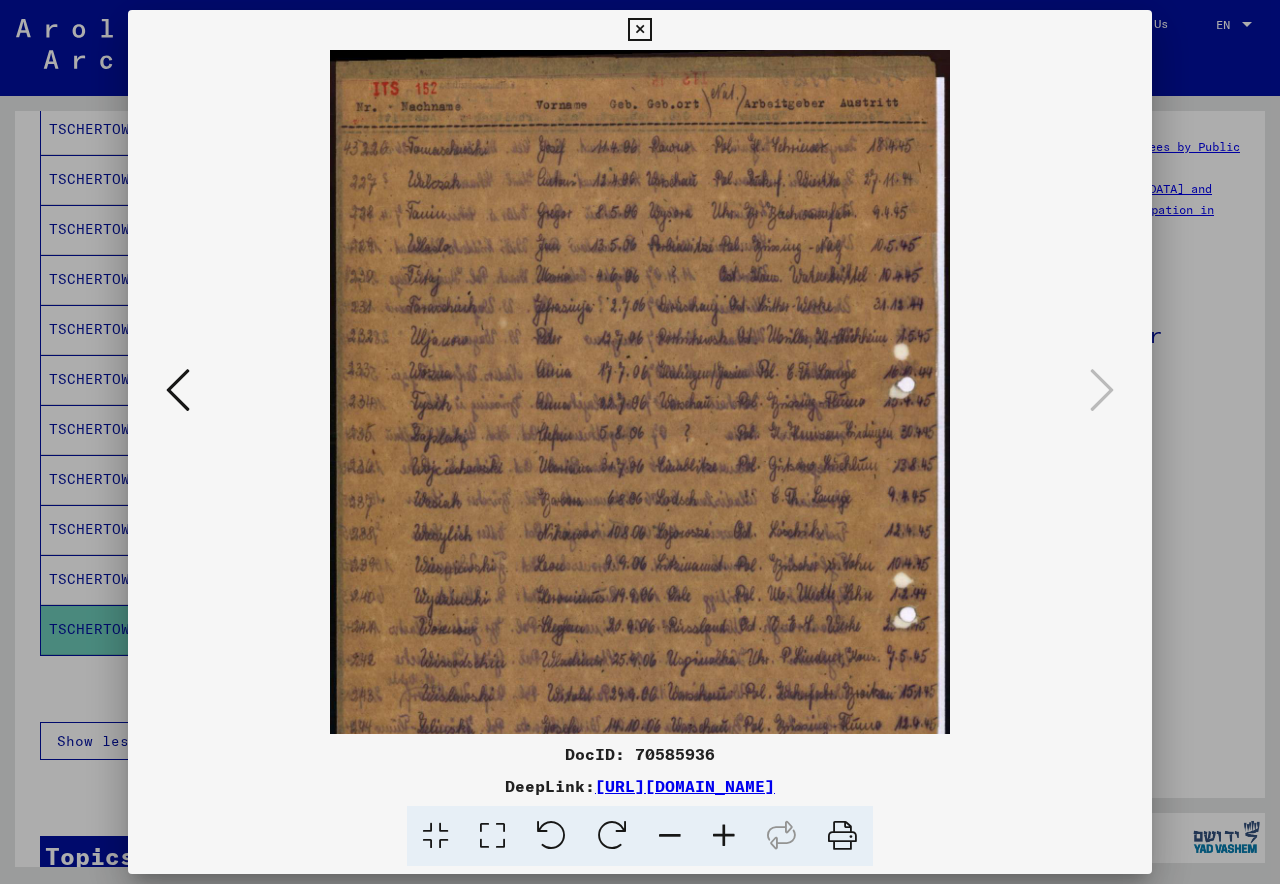 click at bounding box center [724, 836] 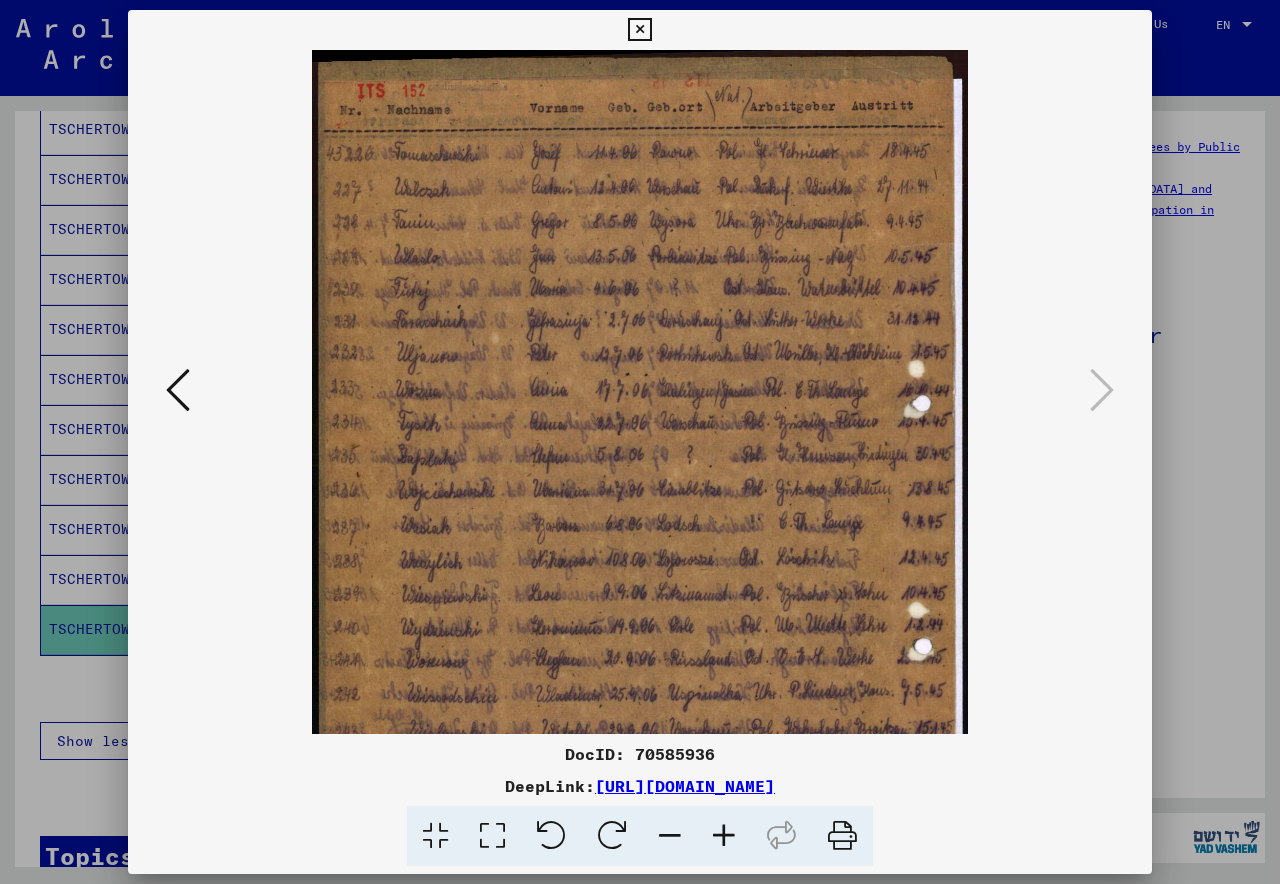 click at bounding box center (724, 836) 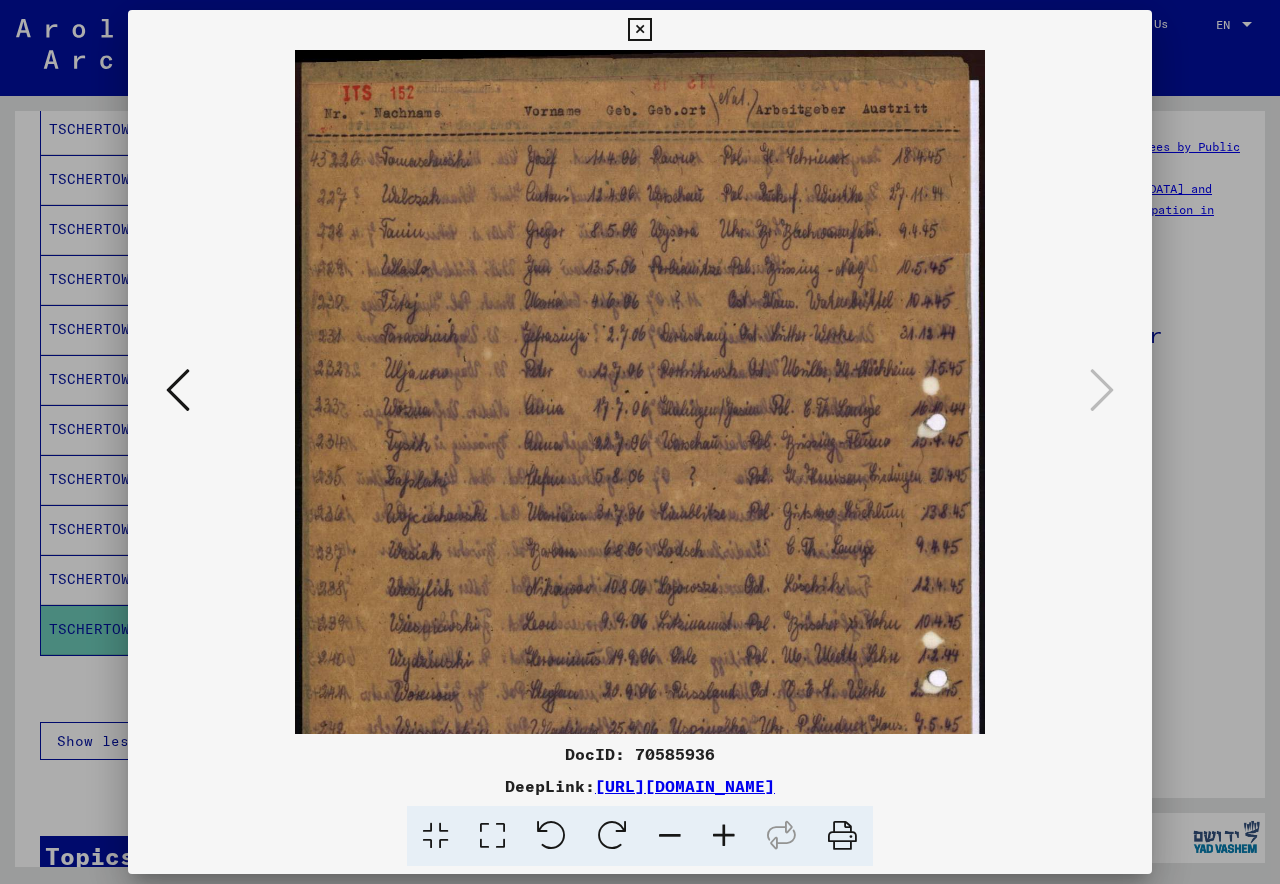 click at bounding box center [724, 836] 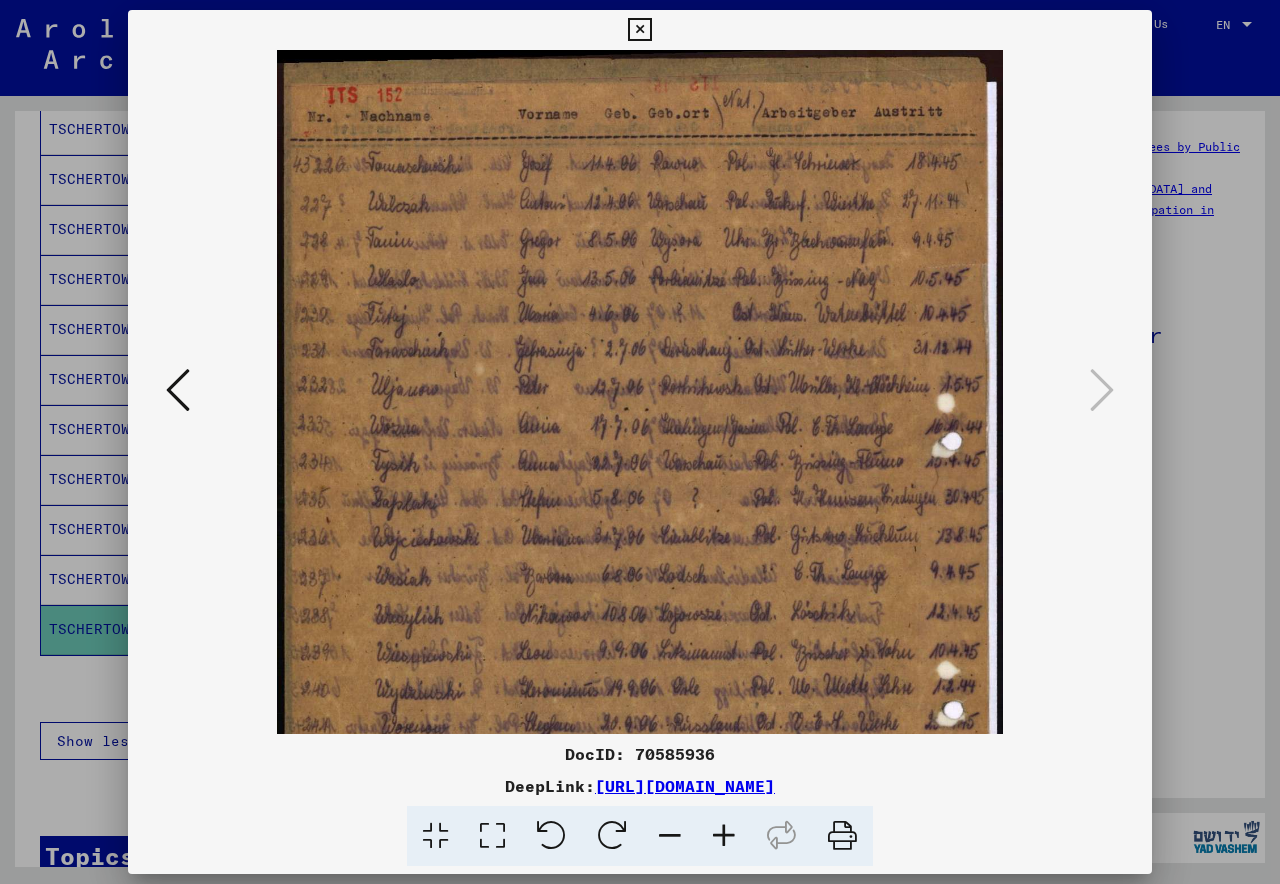 click at bounding box center [724, 836] 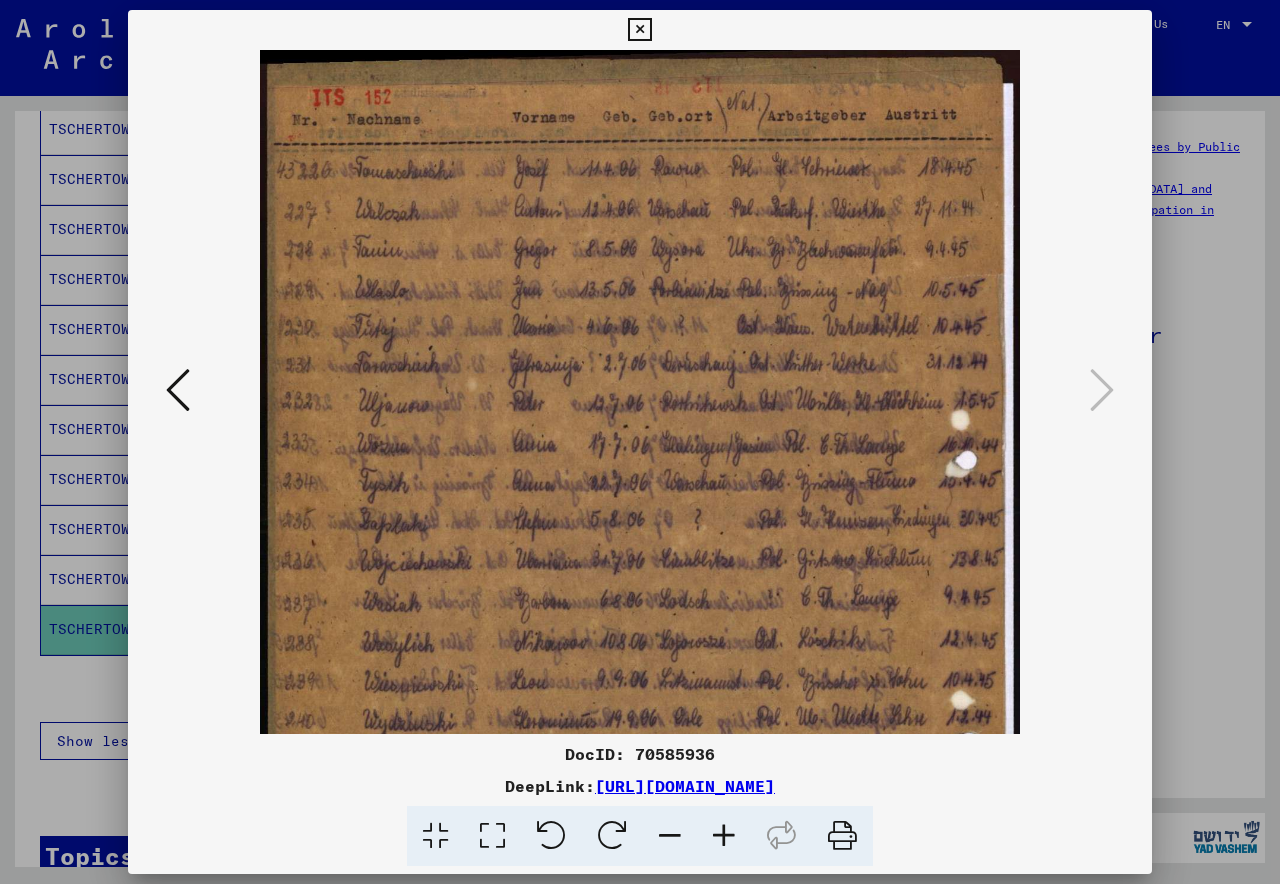 click at bounding box center (724, 836) 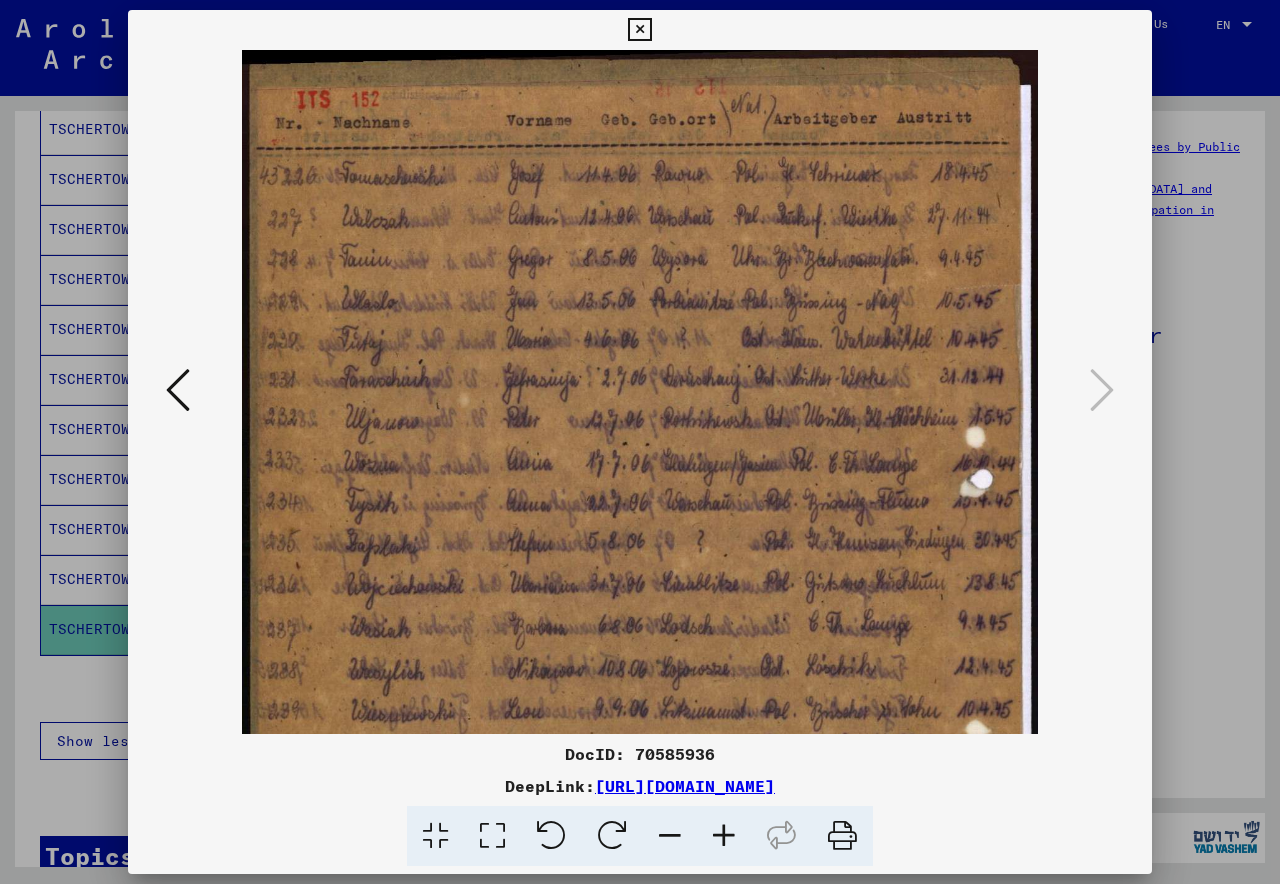 click at bounding box center (724, 836) 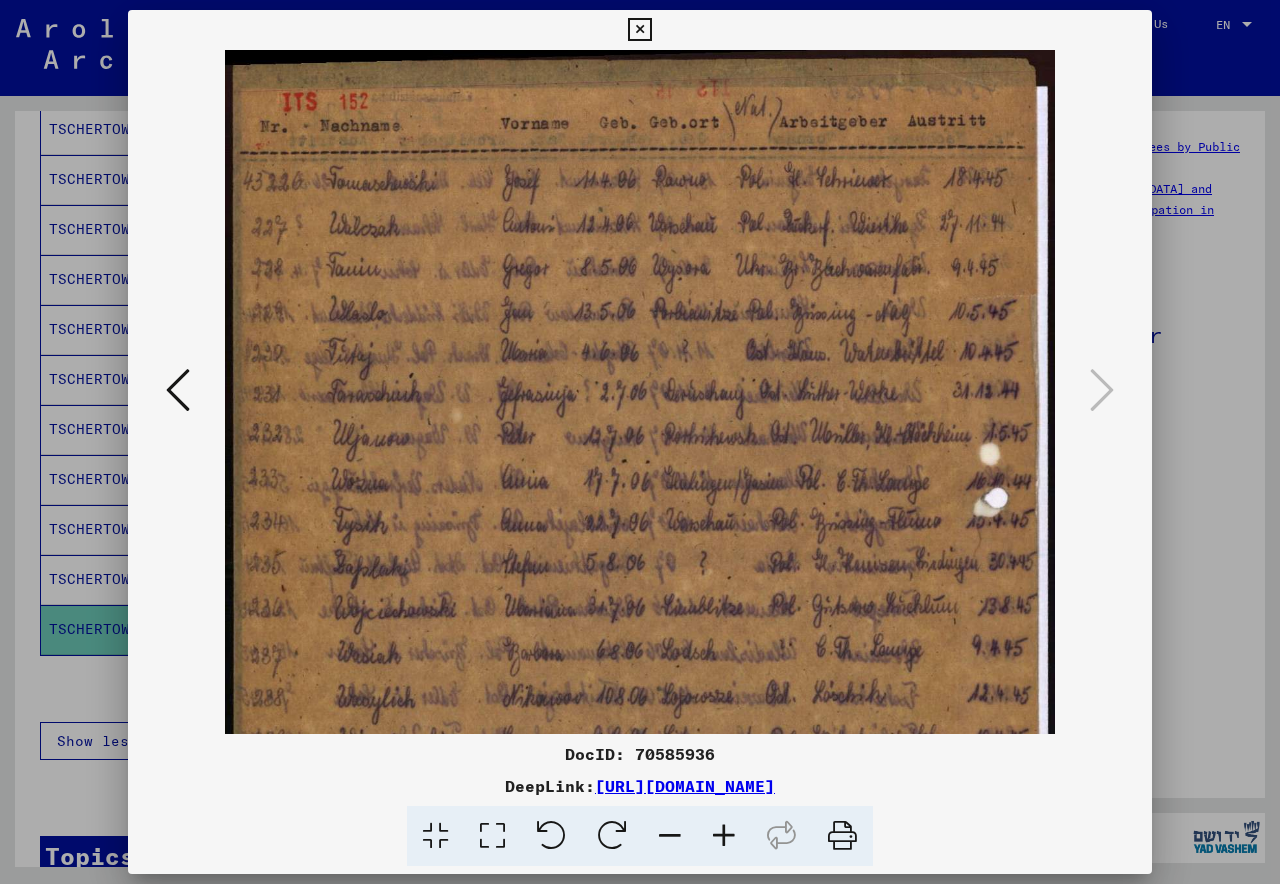 click at bounding box center [724, 836] 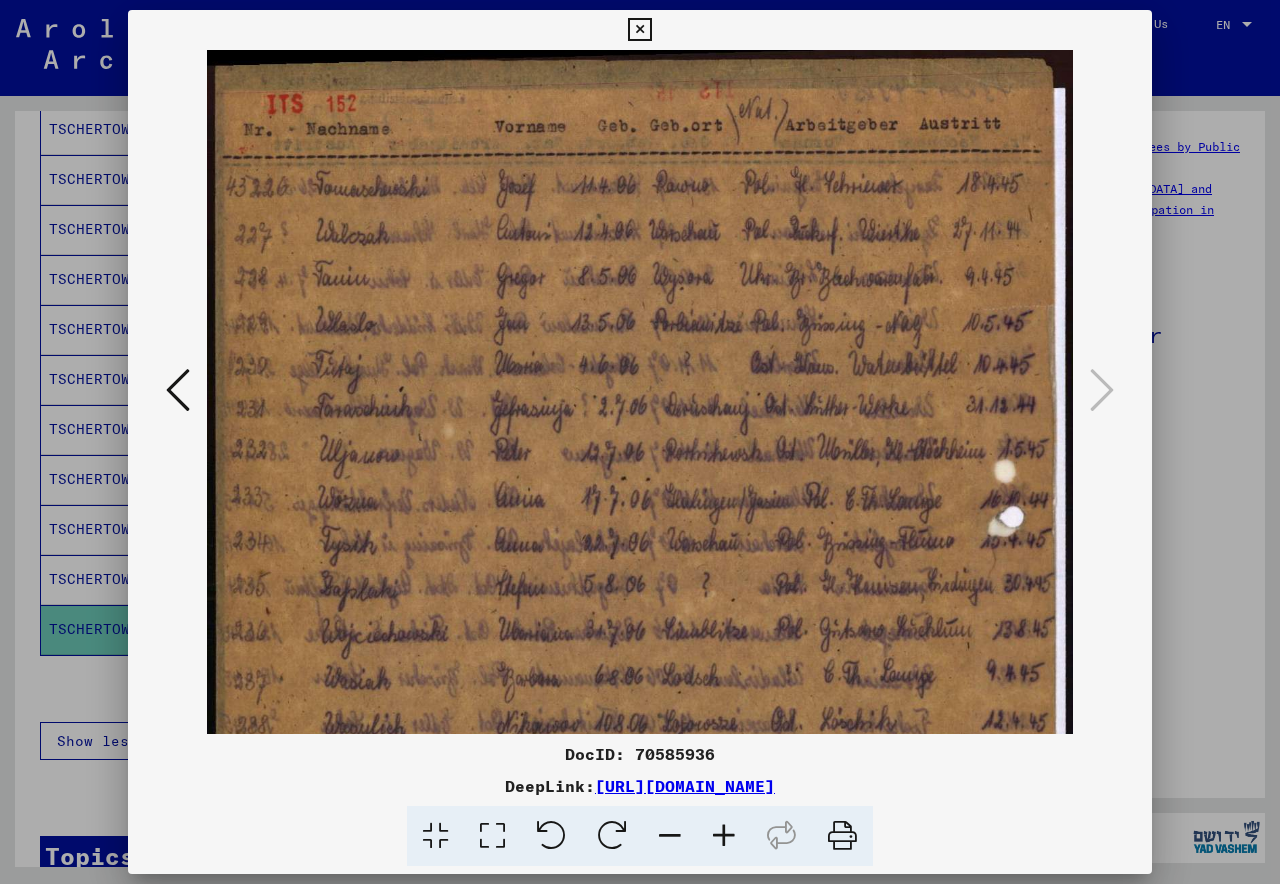 click at bounding box center [724, 836] 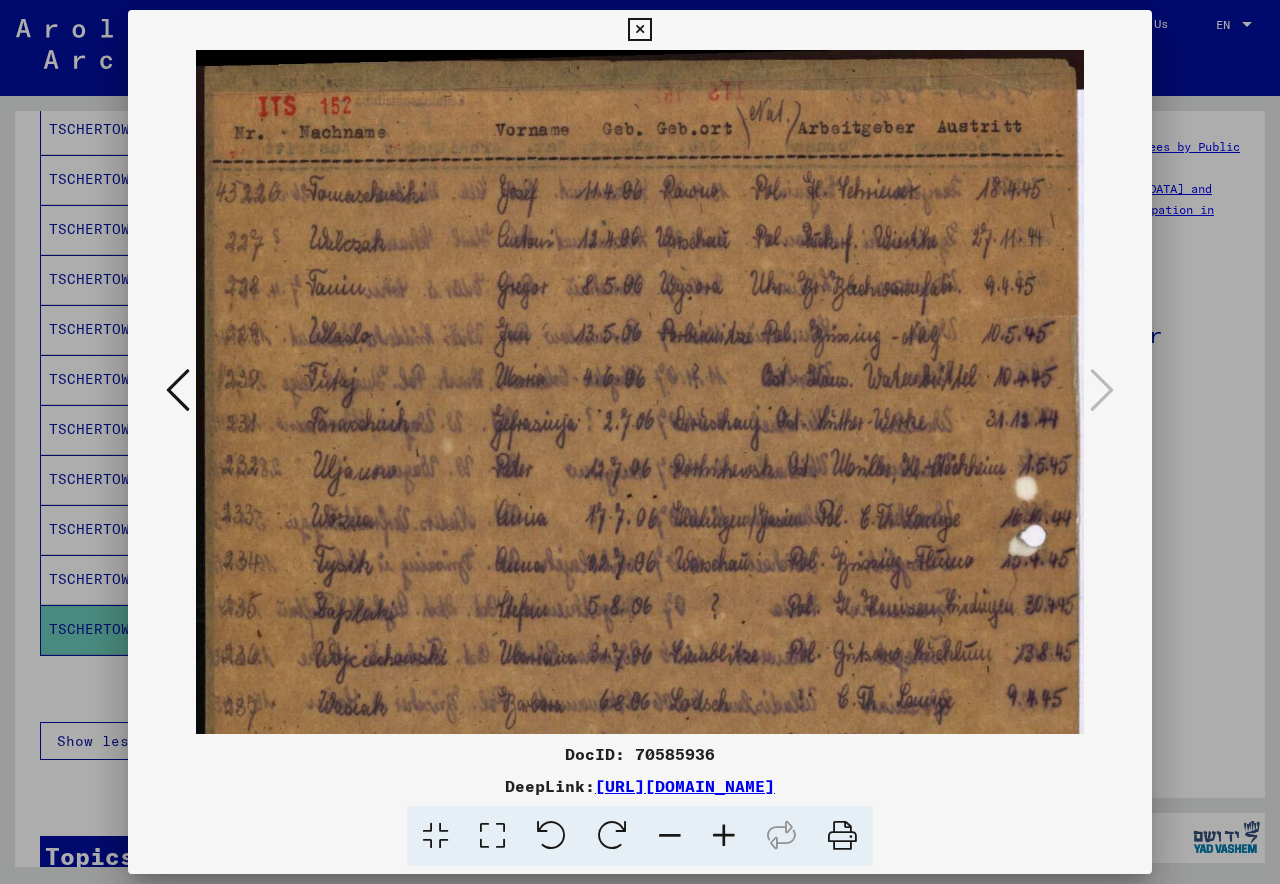 click at bounding box center [724, 836] 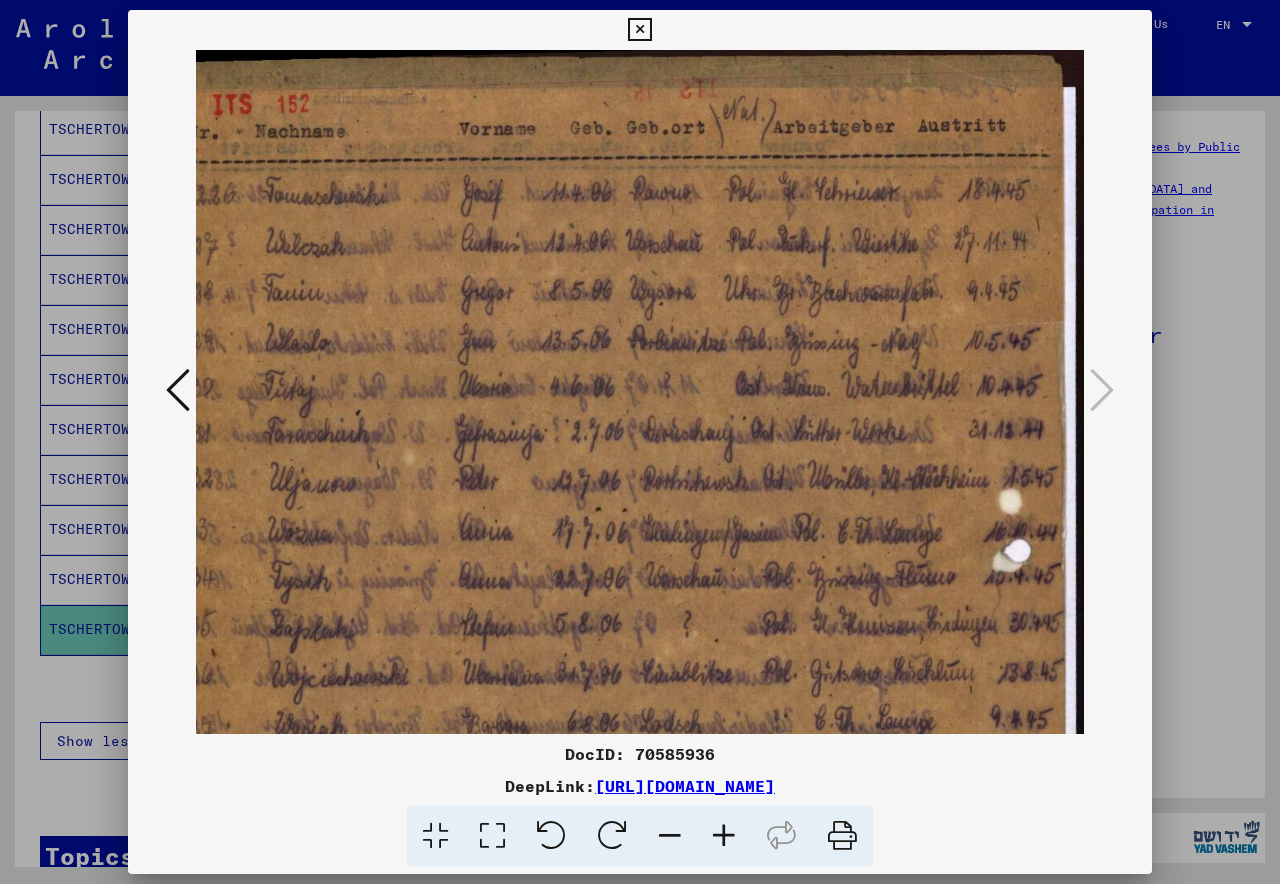 scroll, scrollTop: 3, scrollLeft: 48, axis: both 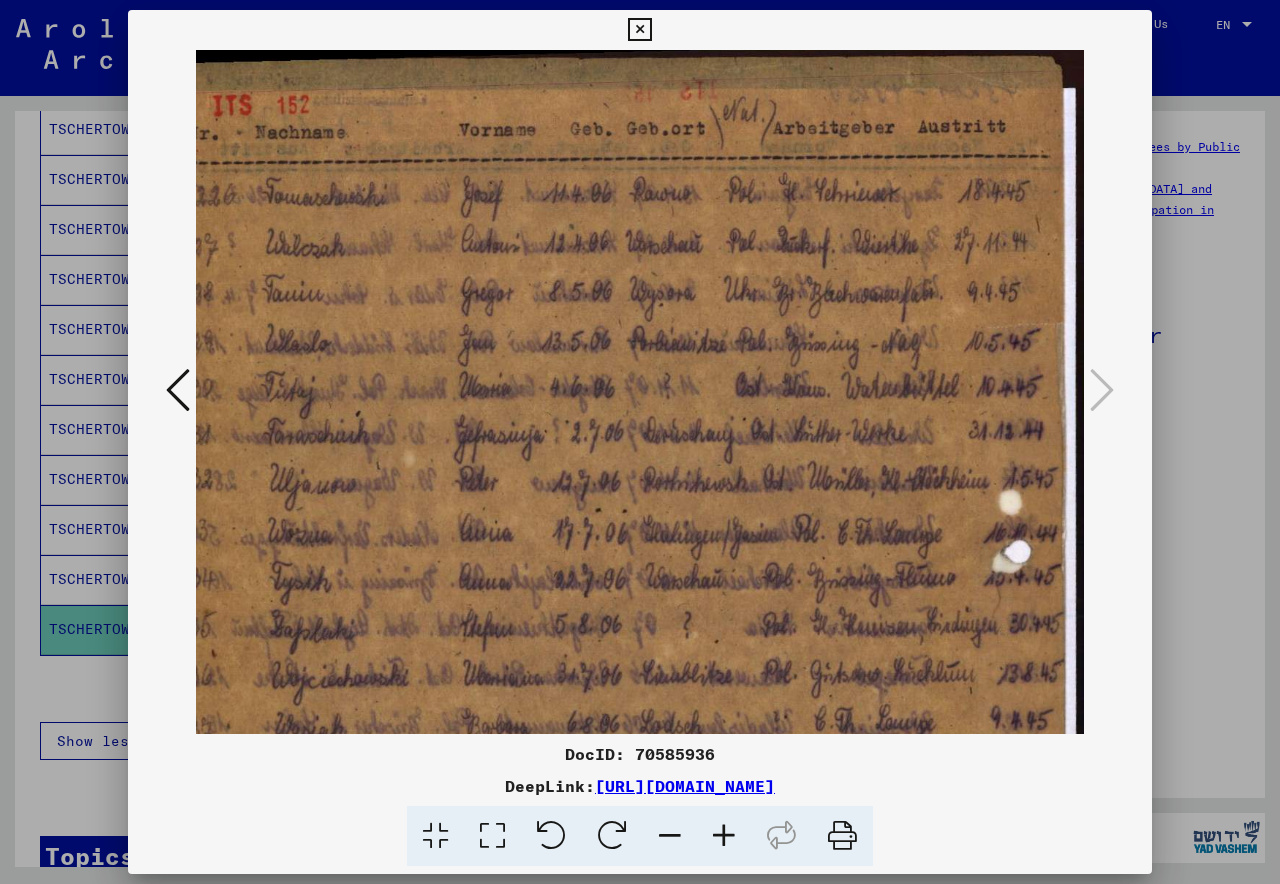 drag, startPoint x: 779, startPoint y: 572, endPoint x: 417, endPoint y: 569, distance: 362.01242 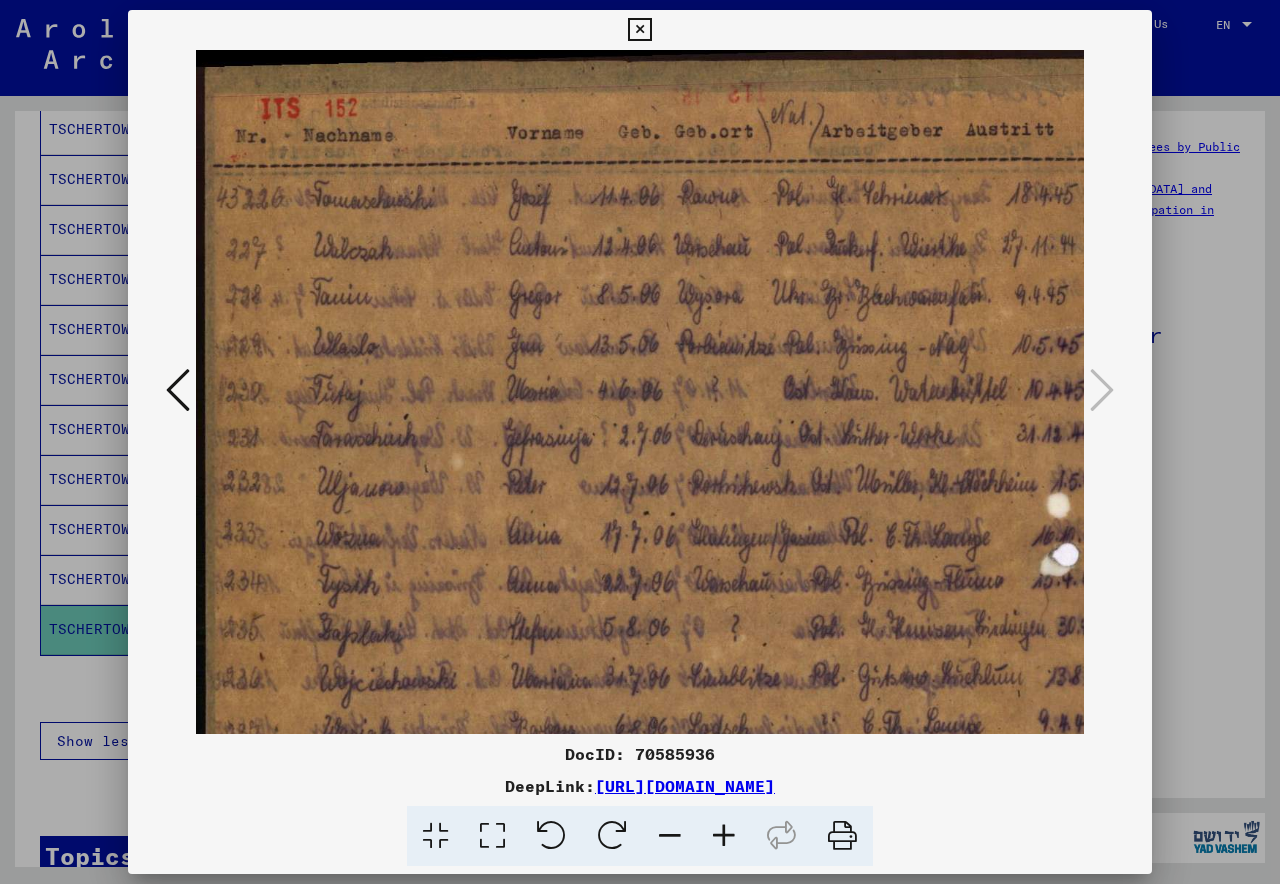 drag, startPoint x: 449, startPoint y: 378, endPoint x: 916, endPoint y: 417, distance: 468.62564 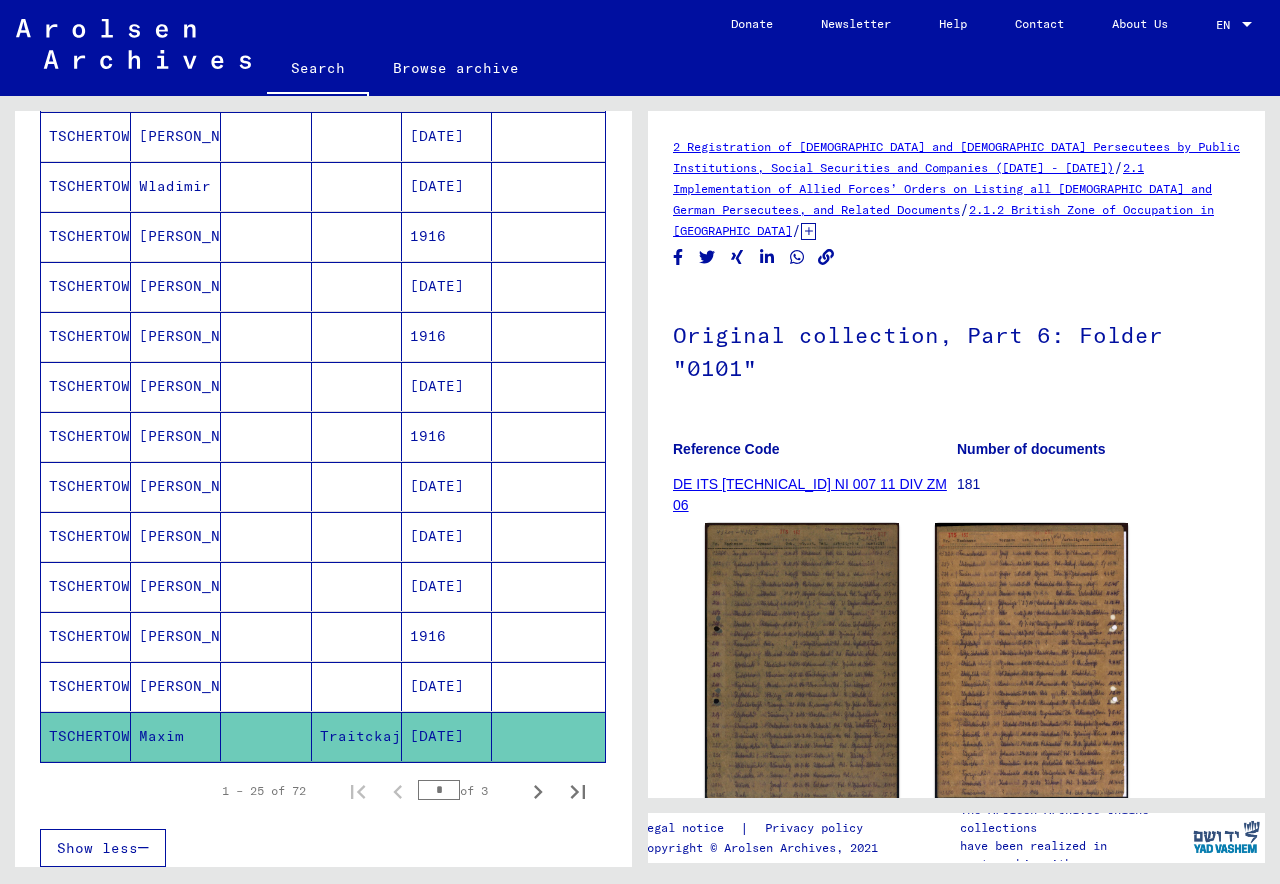 scroll, scrollTop: 1100, scrollLeft: 0, axis: vertical 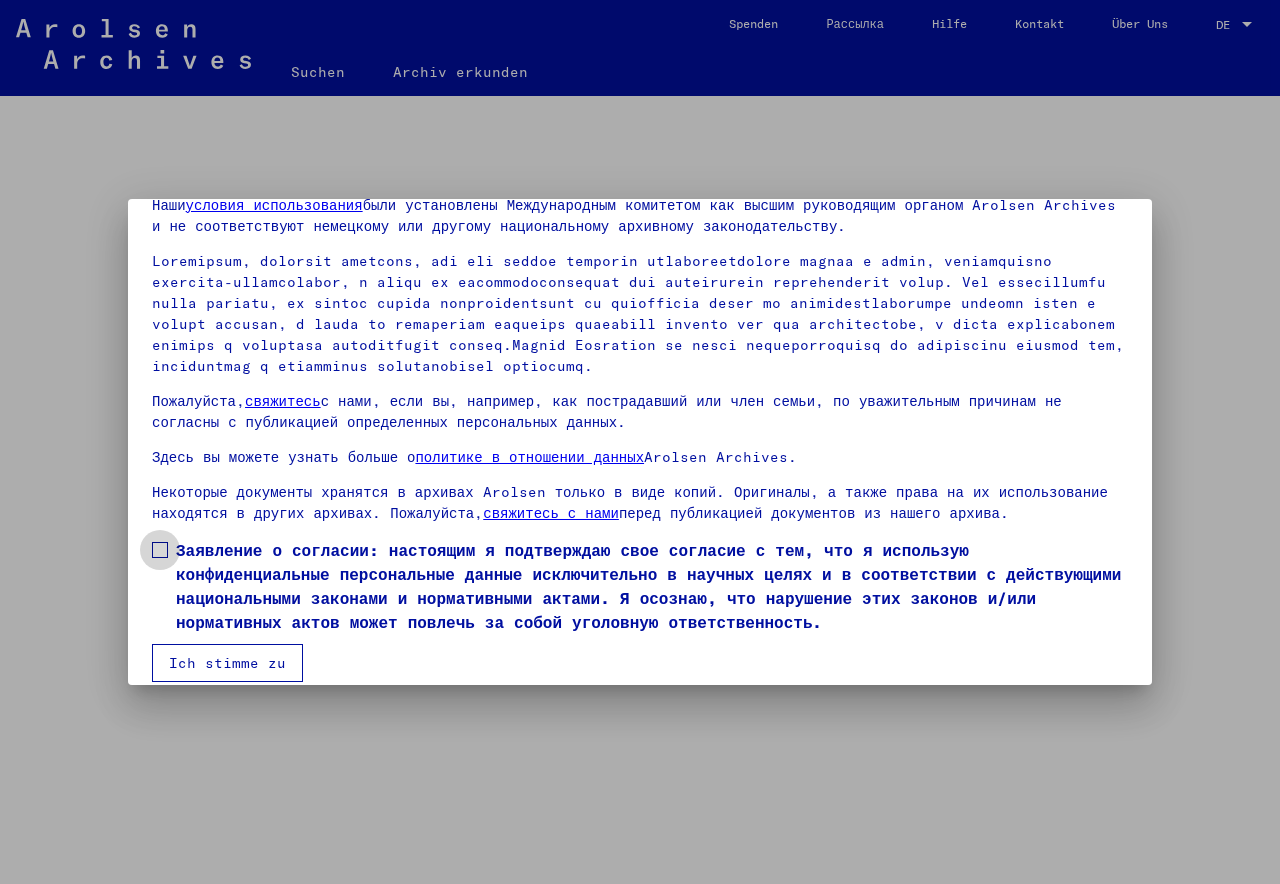 click at bounding box center [160, 550] 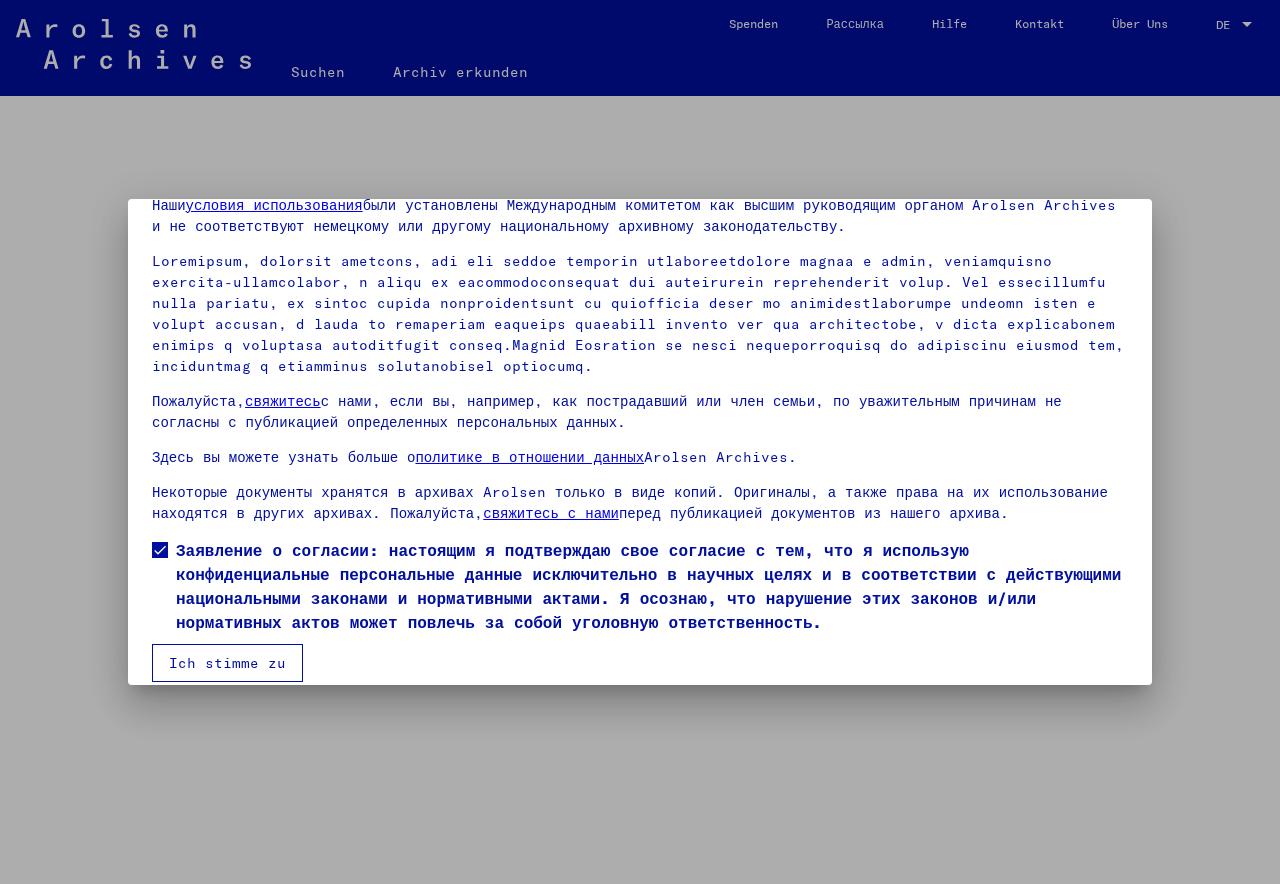 click on "Ich stimme zu" at bounding box center [227, 663] 